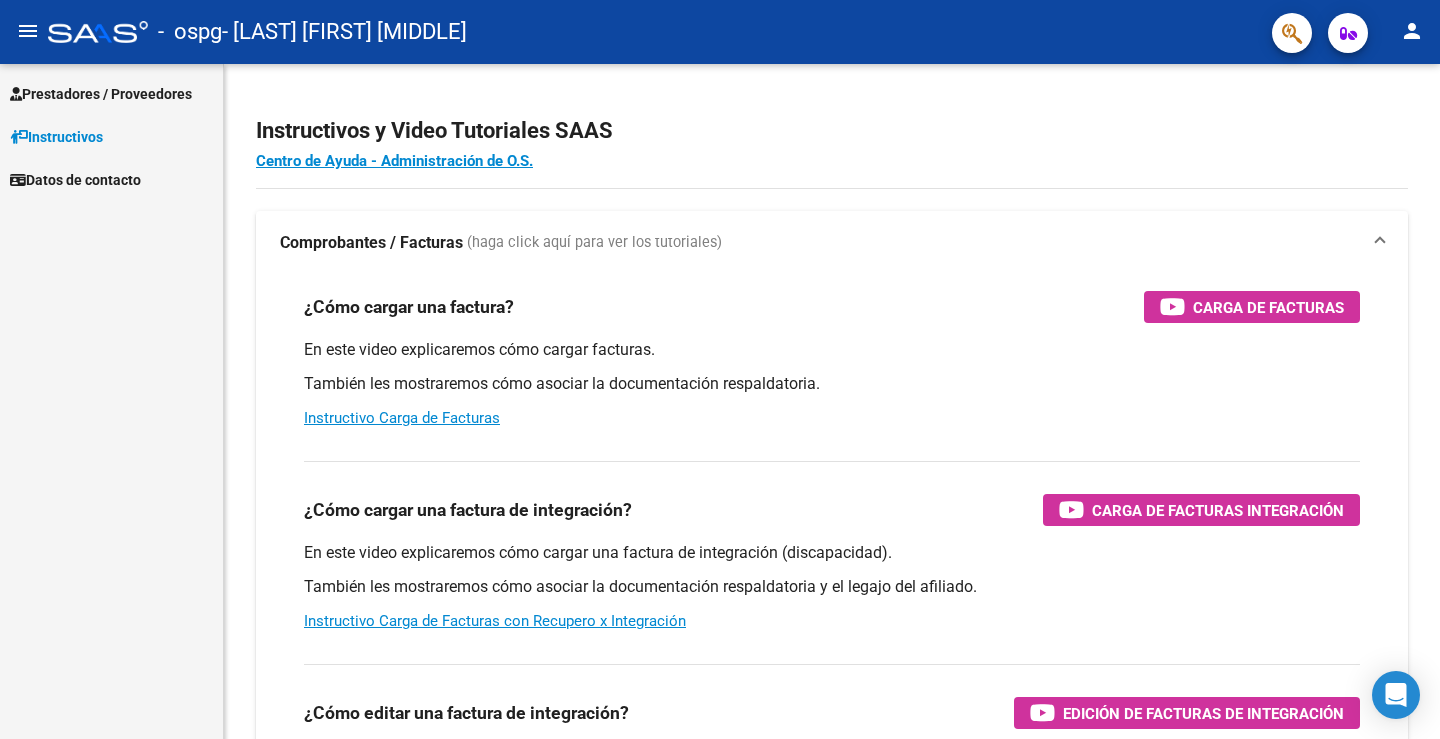 scroll, scrollTop: 0, scrollLeft: 0, axis: both 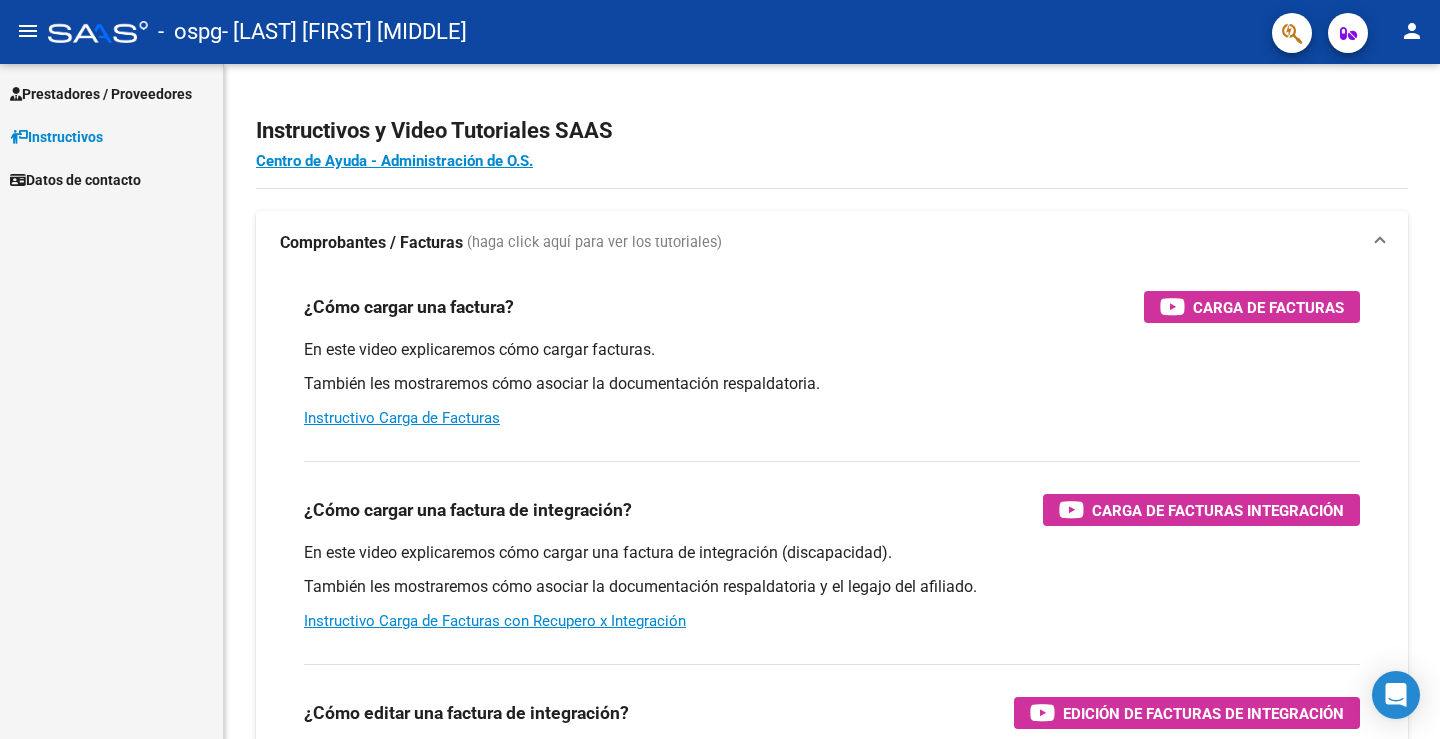 click on "Prestadores / Proveedores" at bounding box center [101, 94] 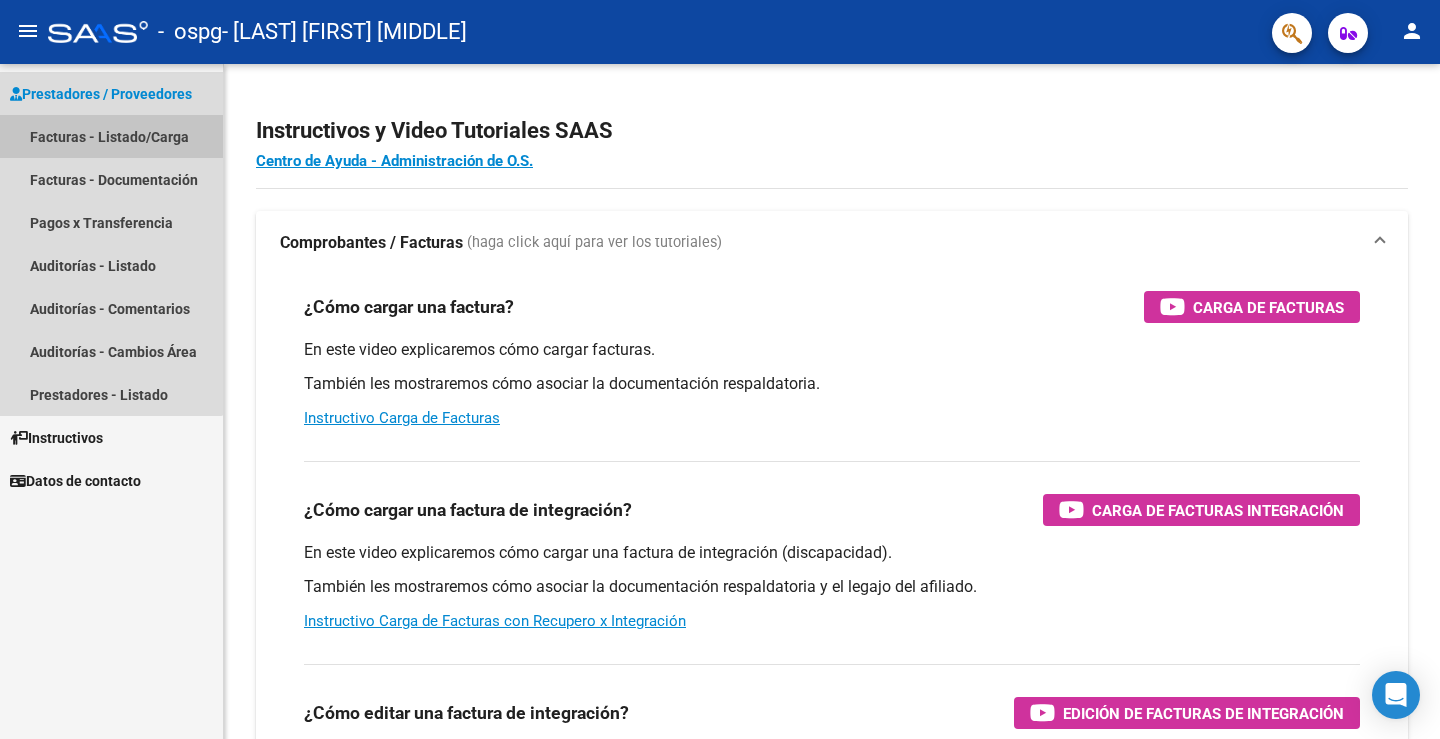 click on "Facturas - Listado/Carga" at bounding box center (111, 136) 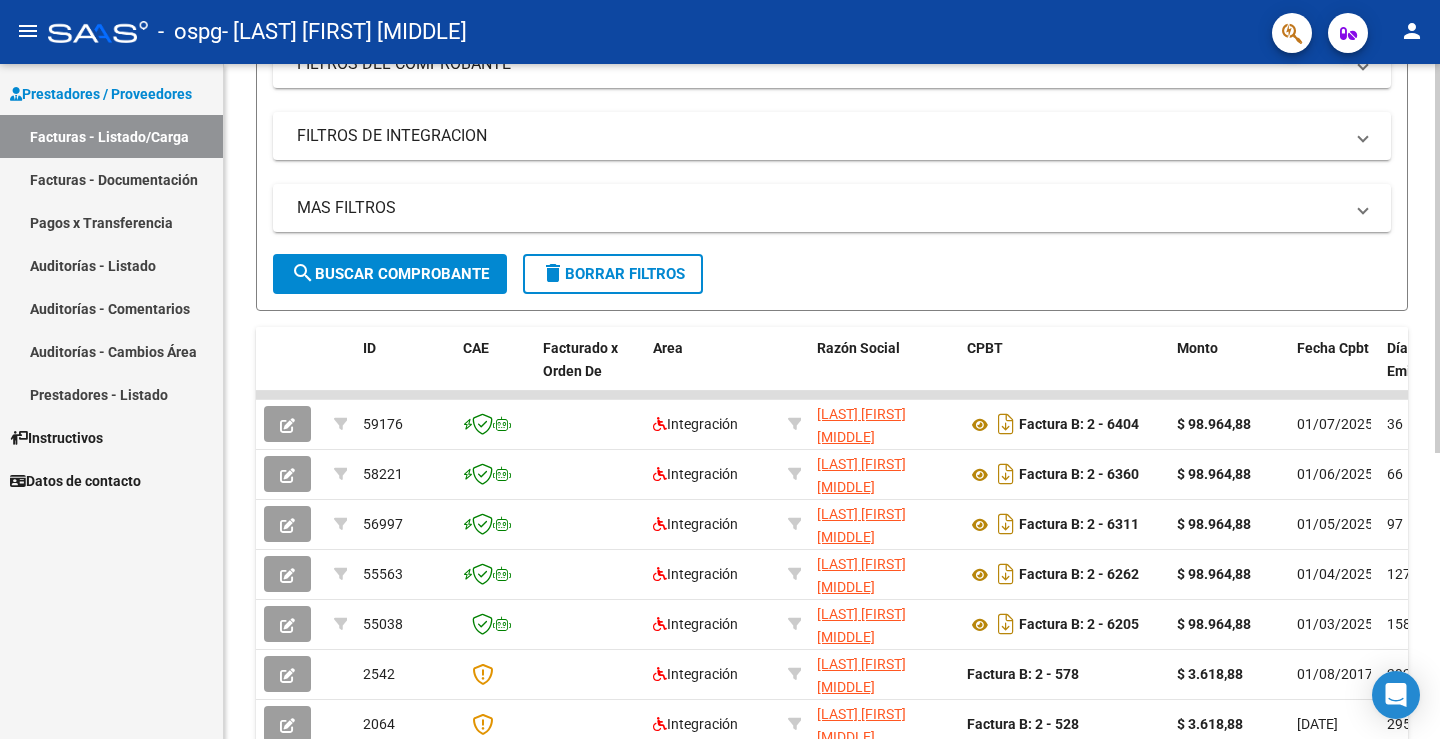 scroll, scrollTop: 0, scrollLeft: 0, axis: both 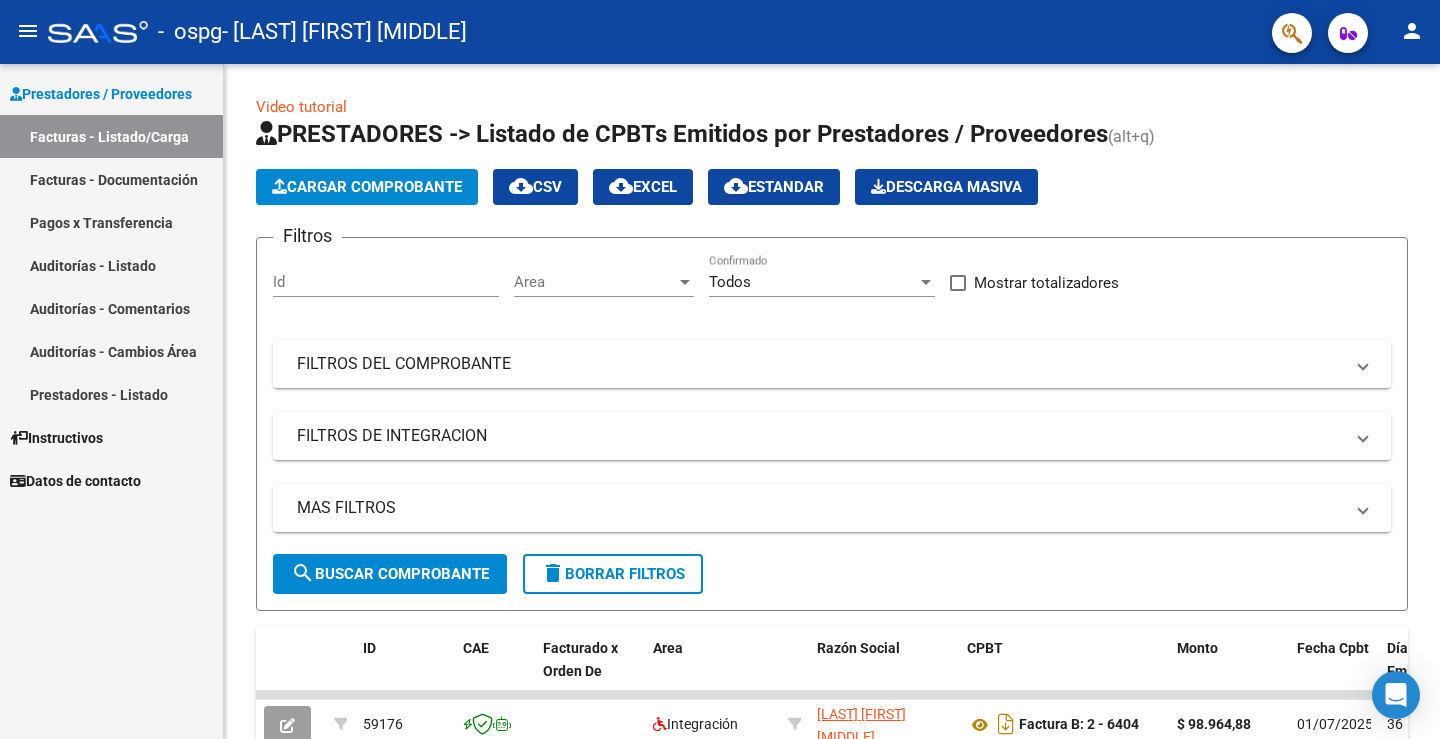 click on "person" 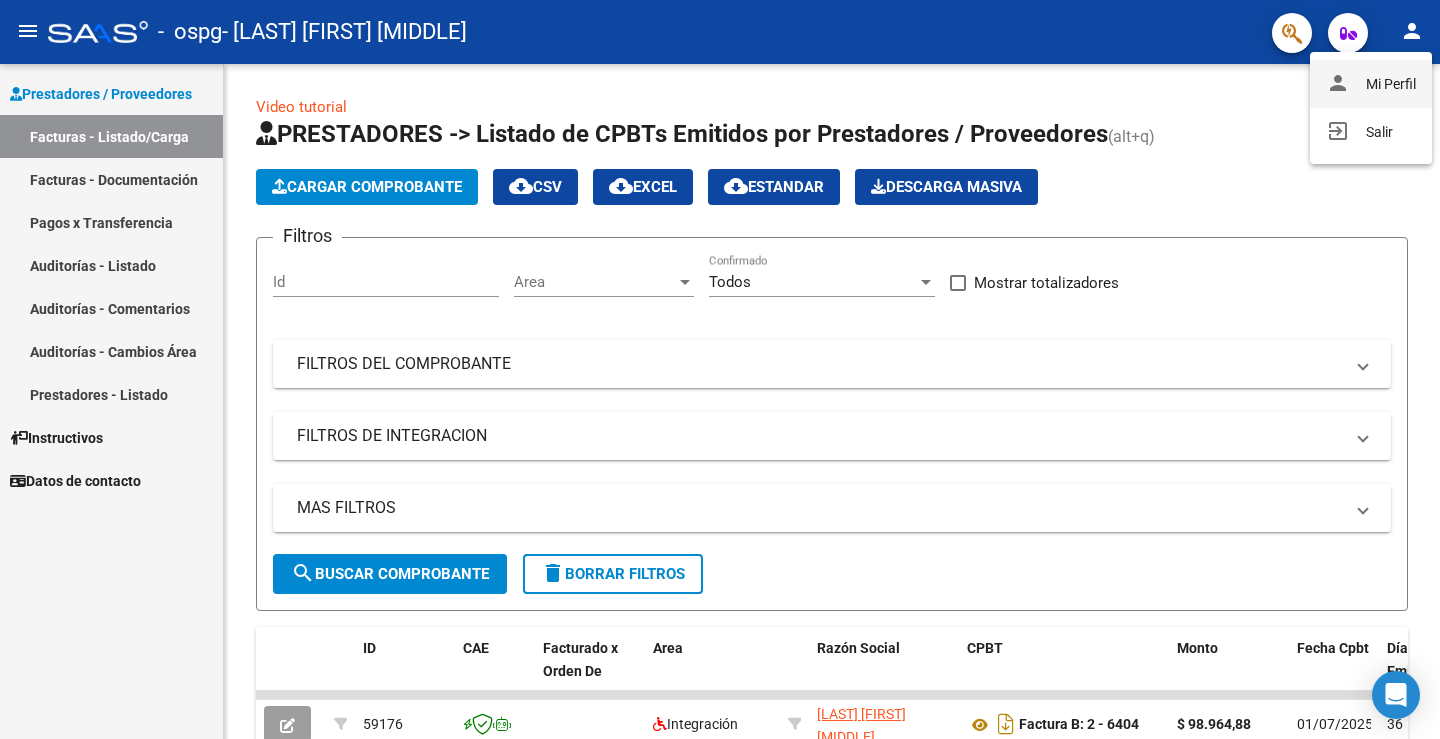 click on "person  Mi Perfil" at bounding box center (1371, 84) 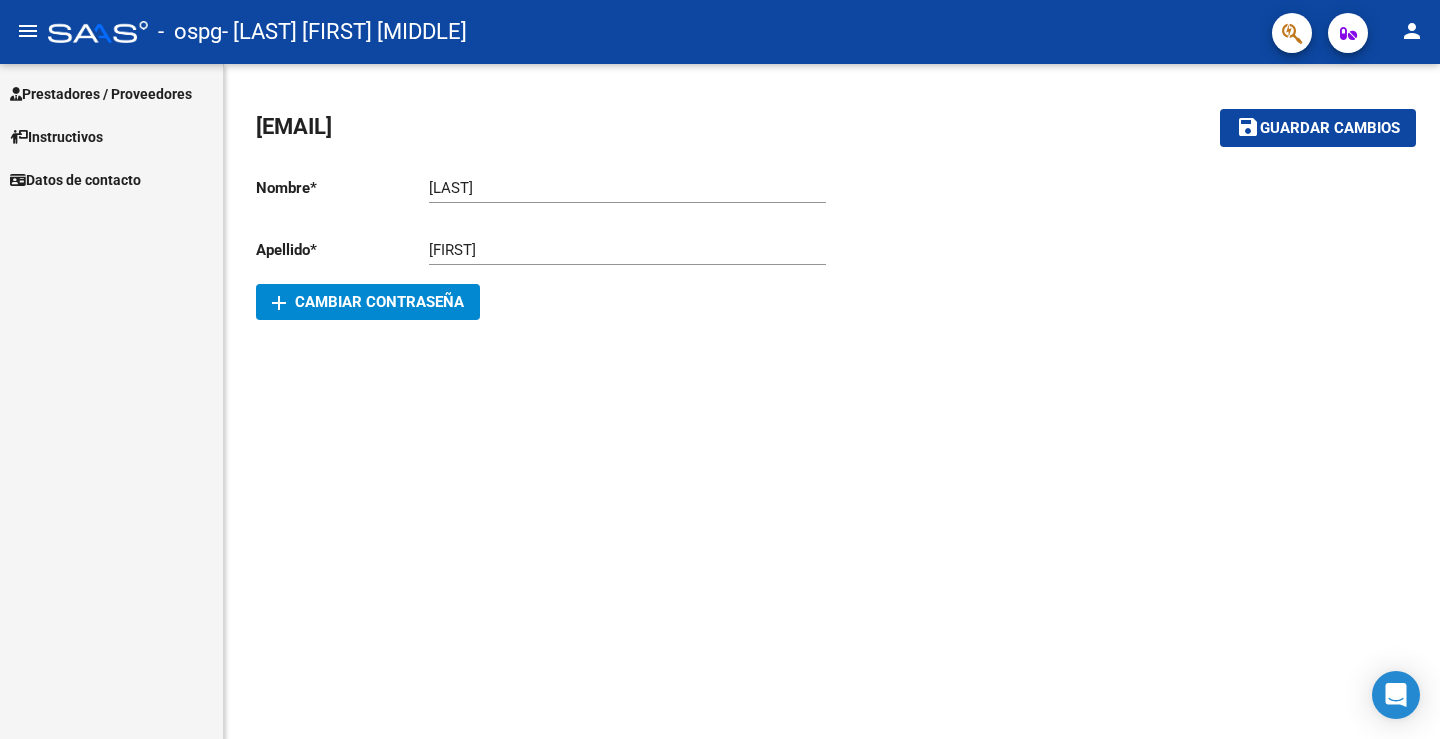 click on "Prestadores / Proveedores" at bounding box center [101, 94] 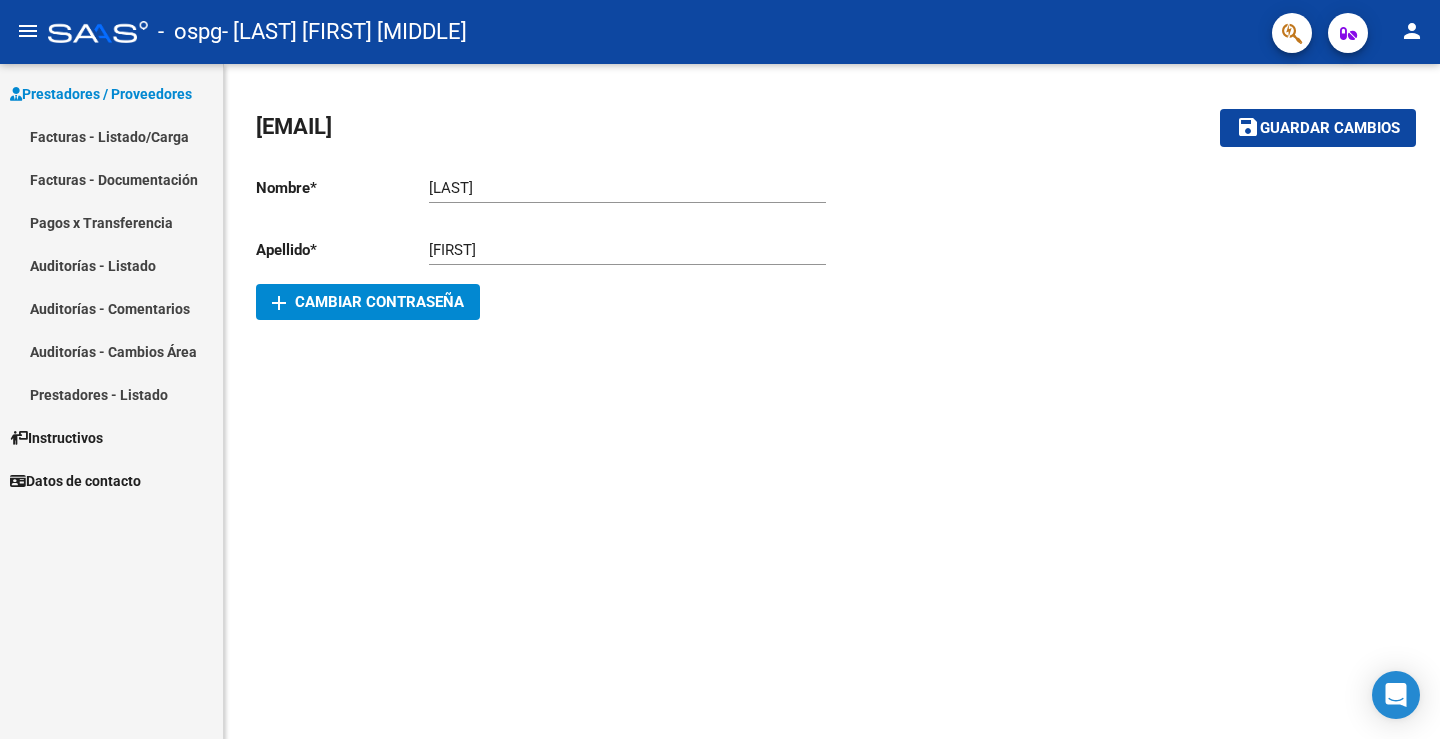 click on "Facturas - Listado/Carga" at bounding box center (111, 136) 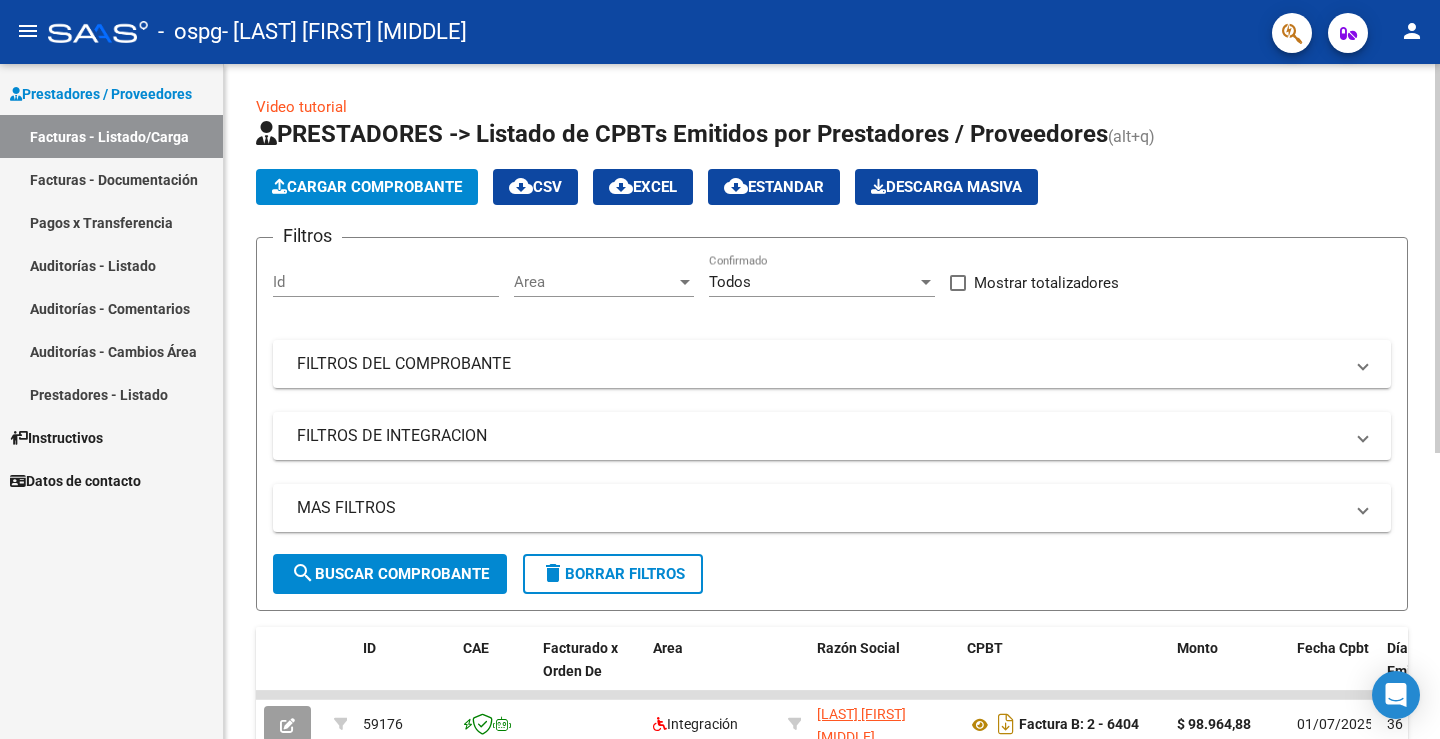 click on "Cargar Comprobante" 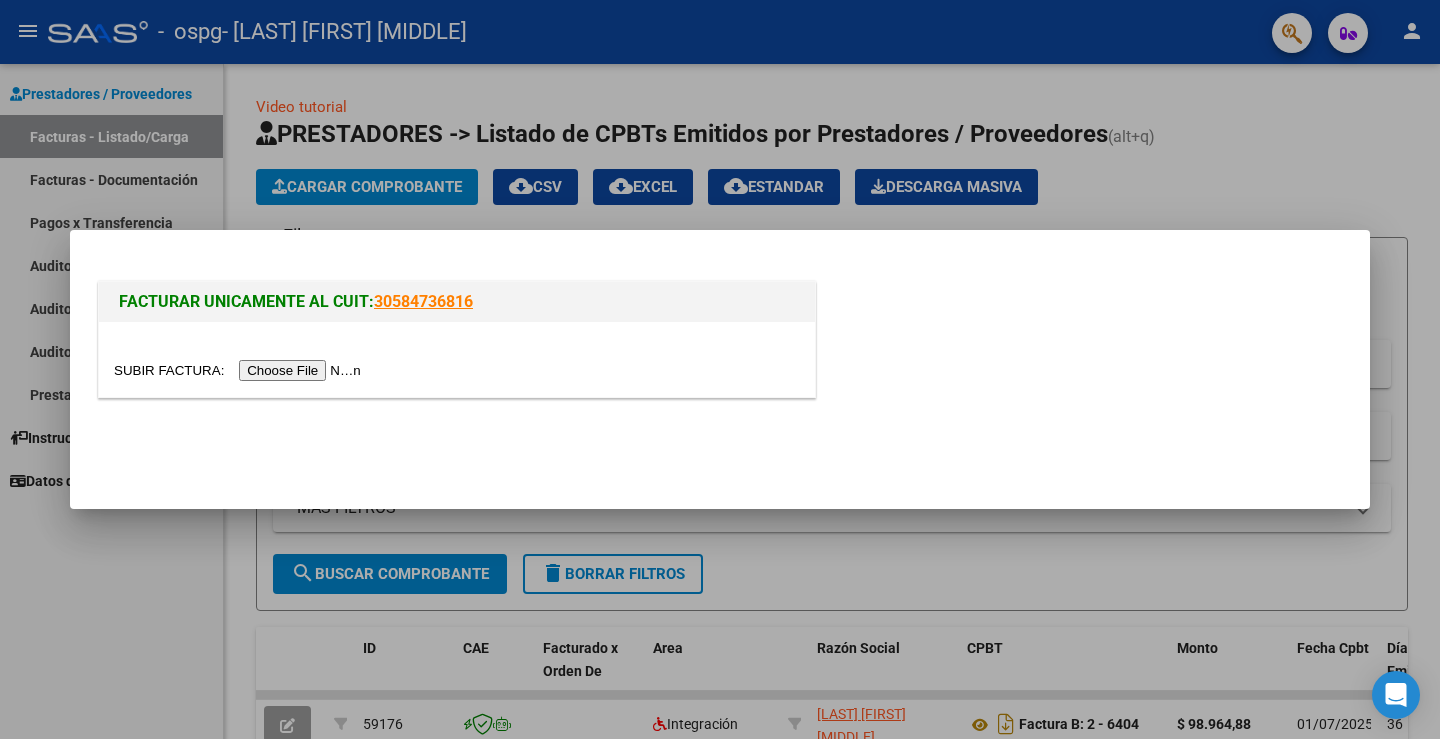 click at bounding box center (240, 370) 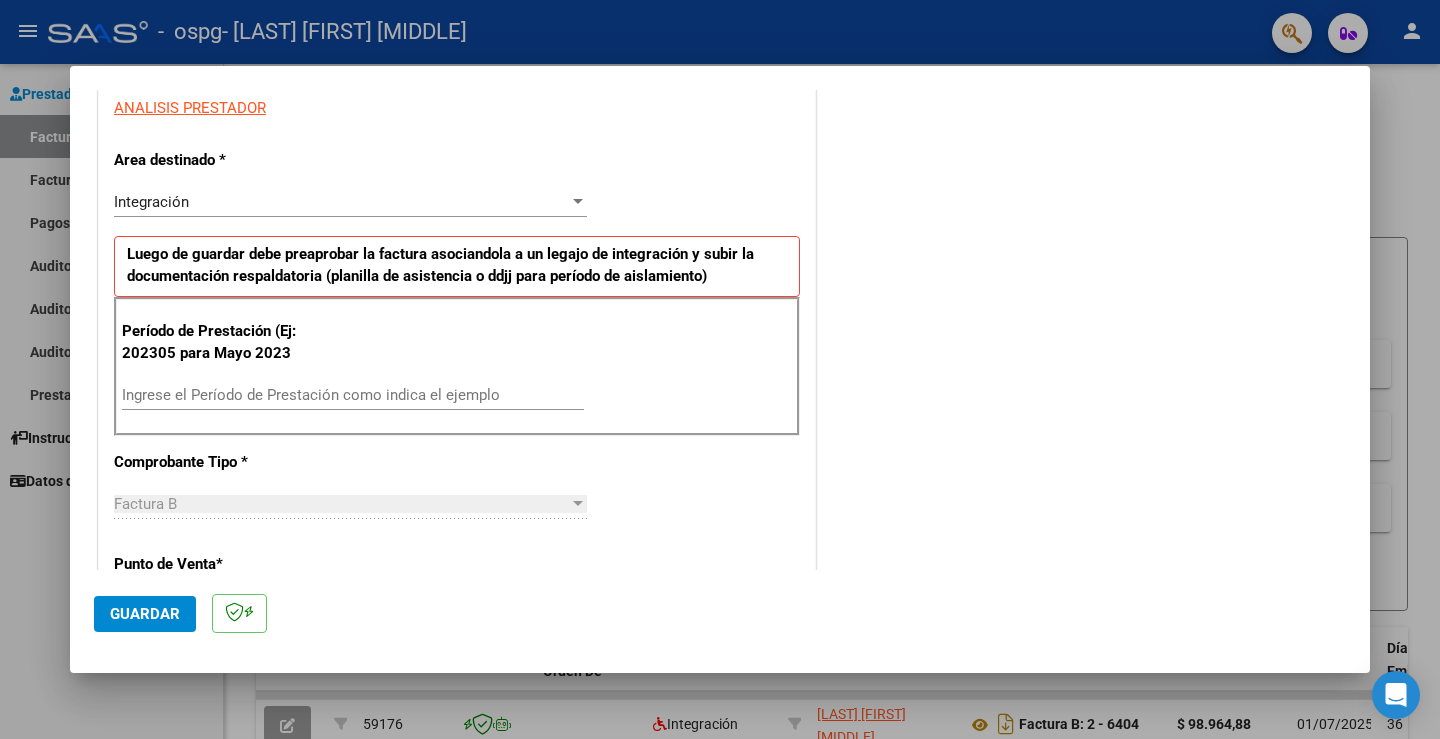scroll, scrollTop: 400, scrollLeft: 0, axis: vertical 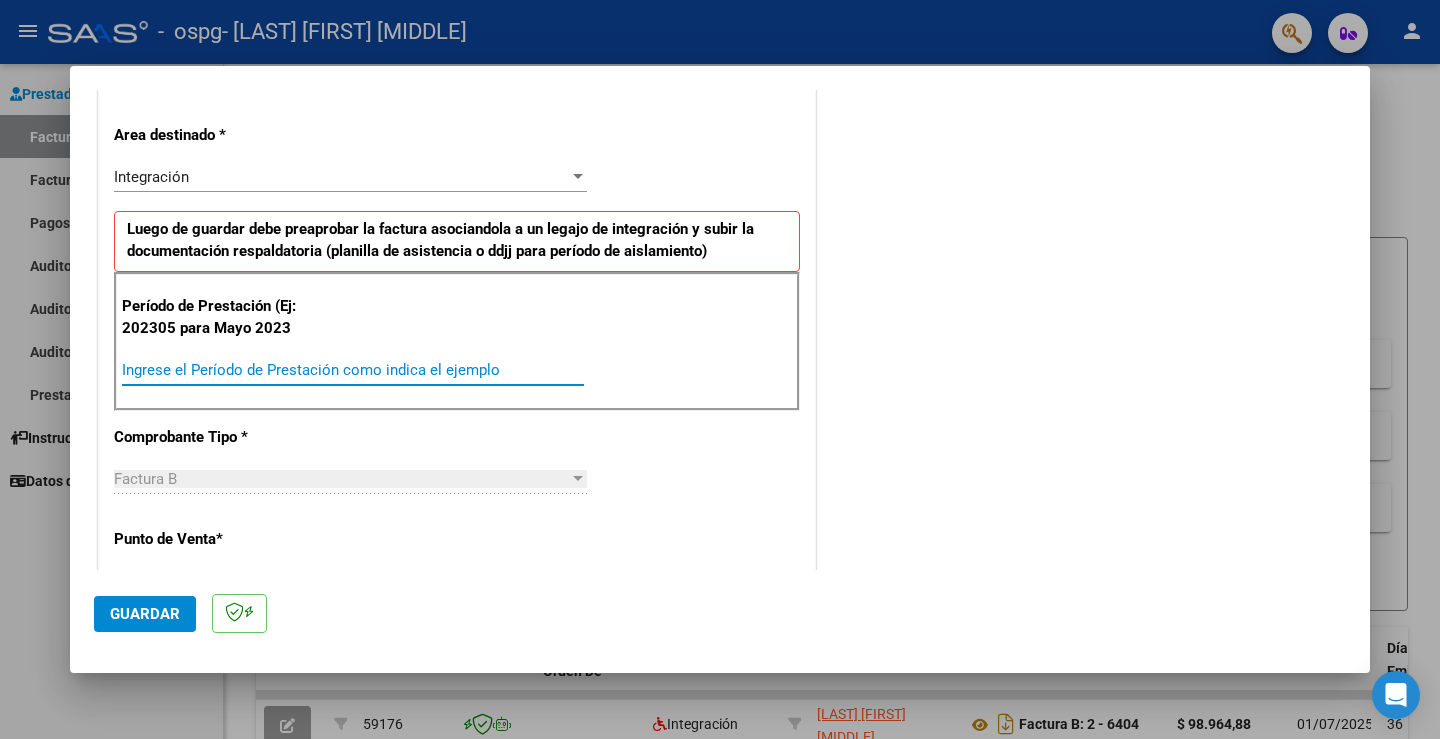 click on "Ingrese el Período de Prestación como indica el ejemplo" at bounding box center (353, 370) 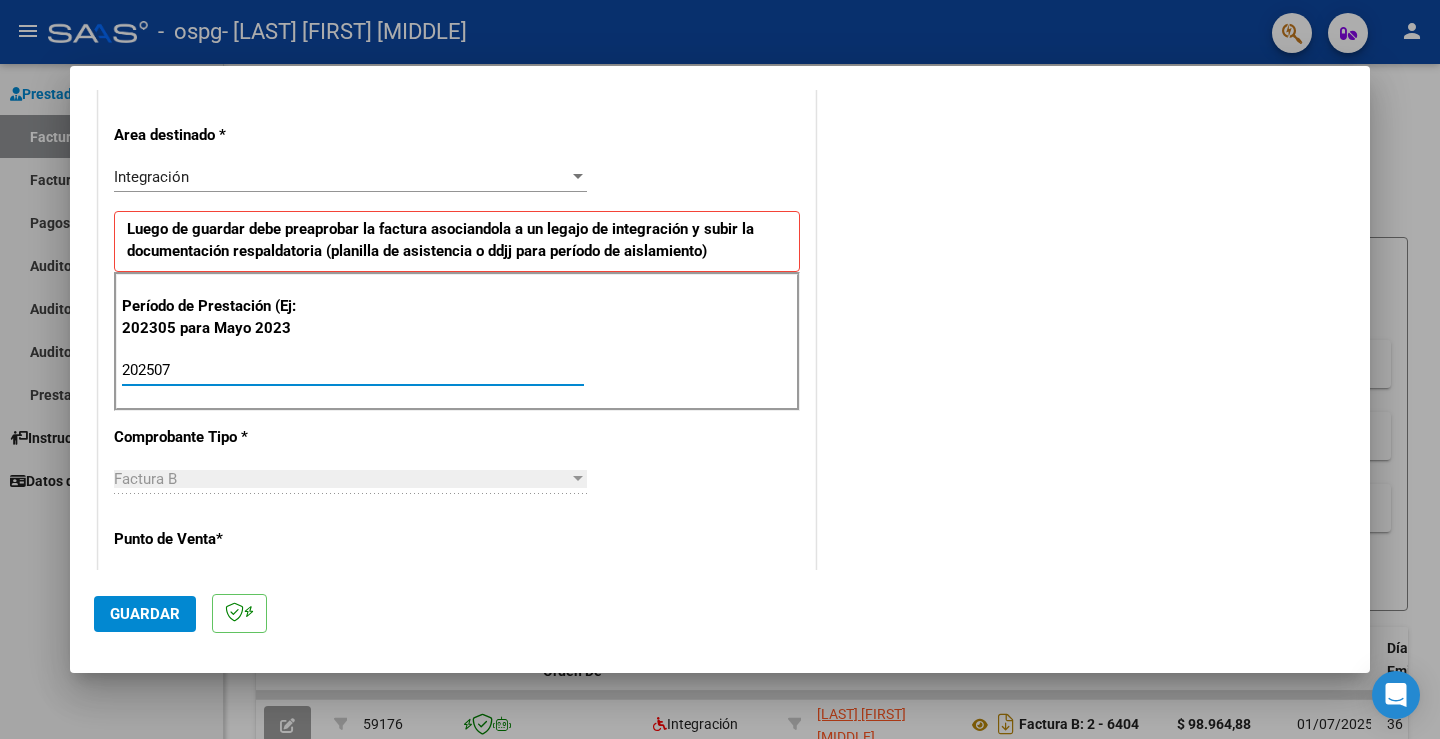 type on "202507" 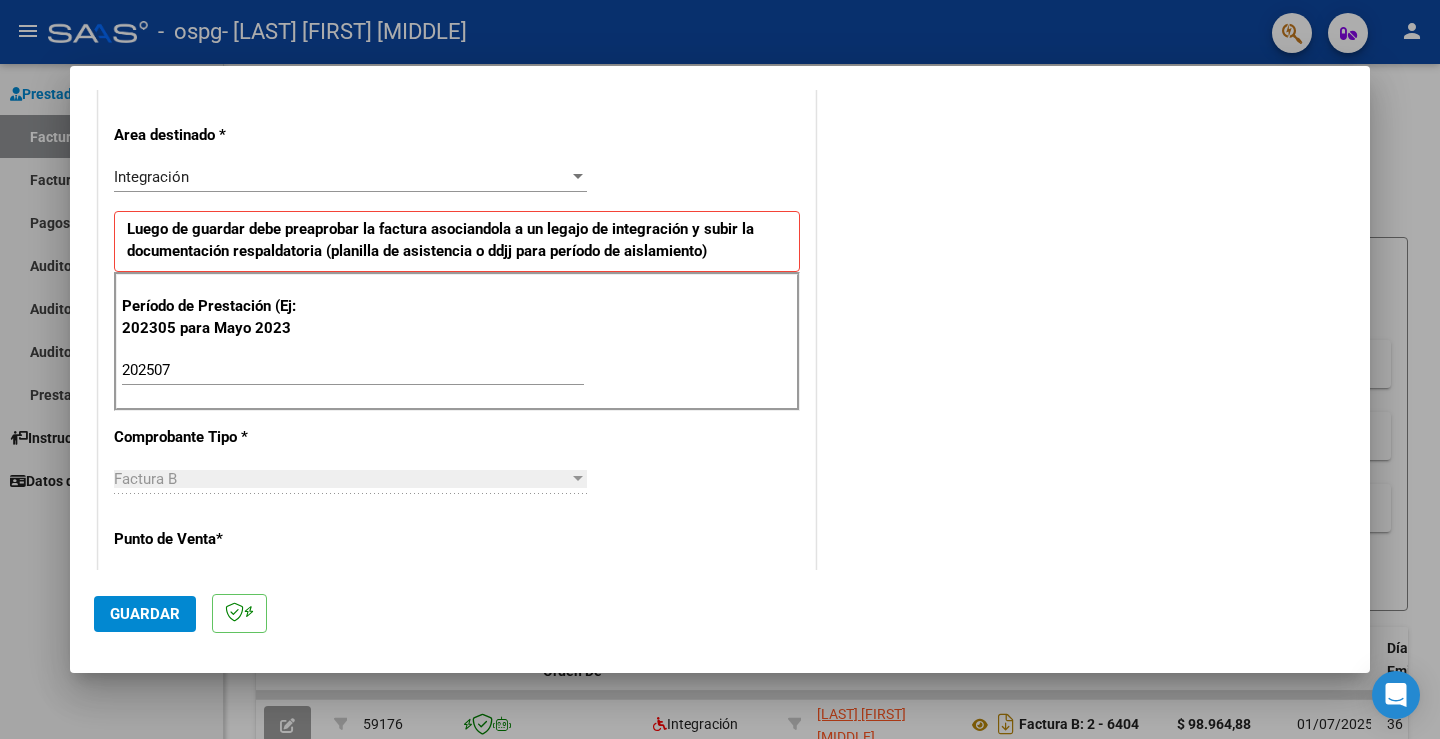 scroll, scrollTop: 300, scrollLeft: 0, axis: vertical 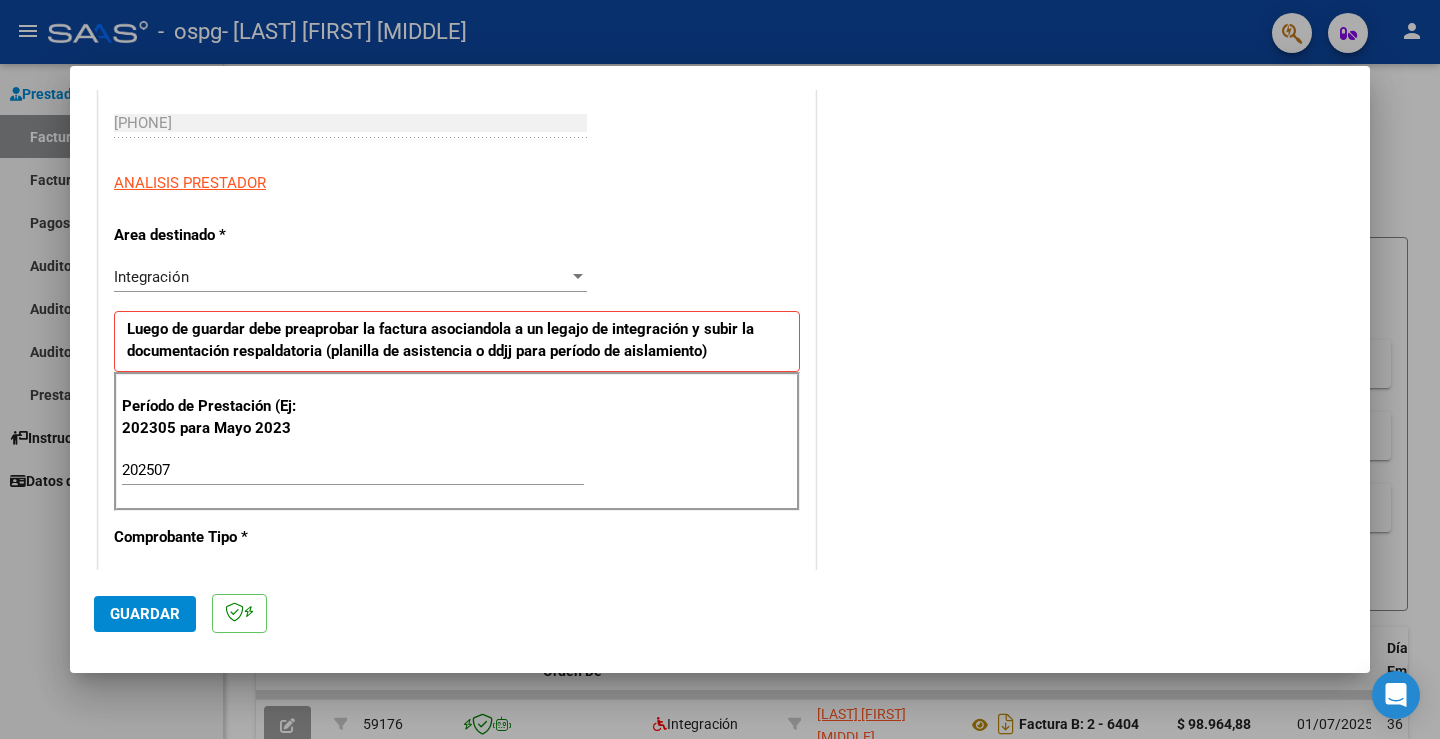 click on "Integración" at bounding box center [341, 277] 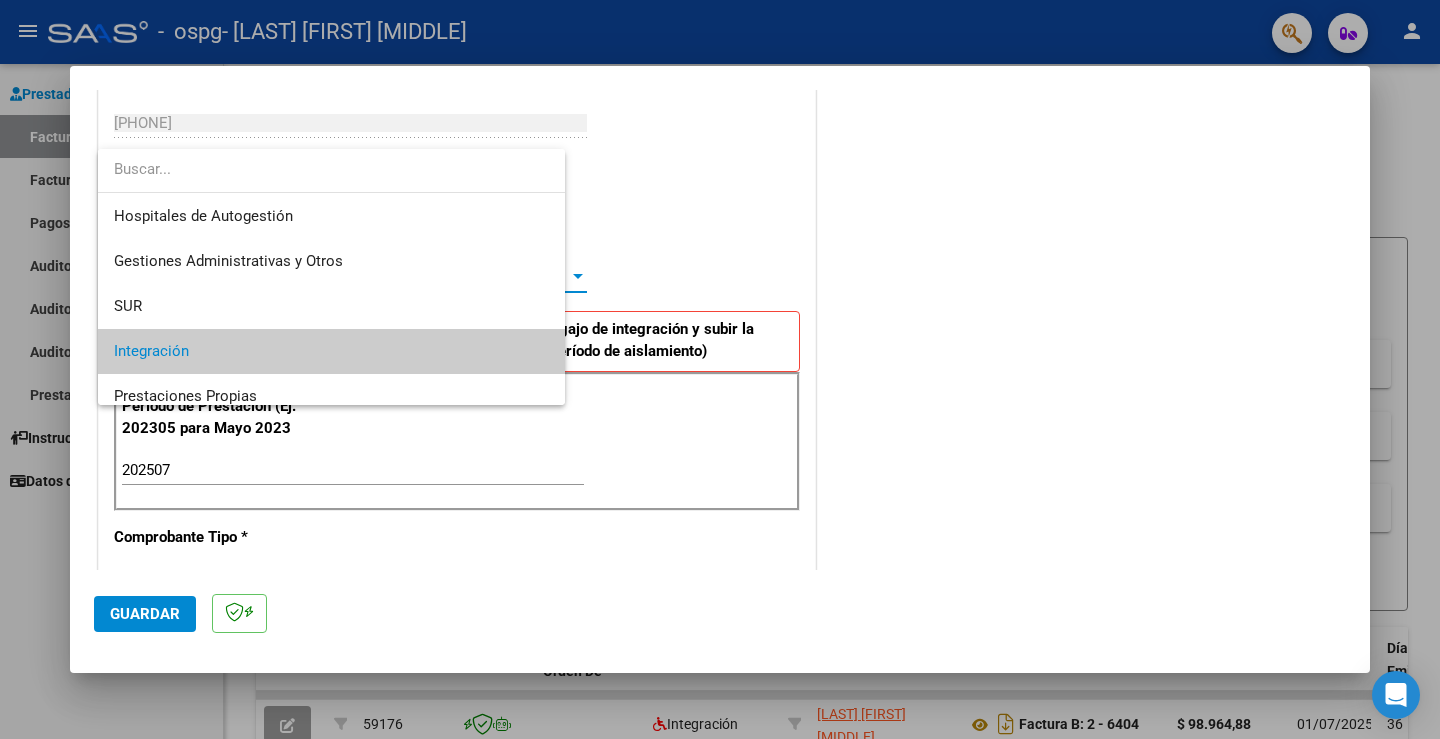 scroll, scrollTop: 75, scrollLeft: 0, axis: vertical 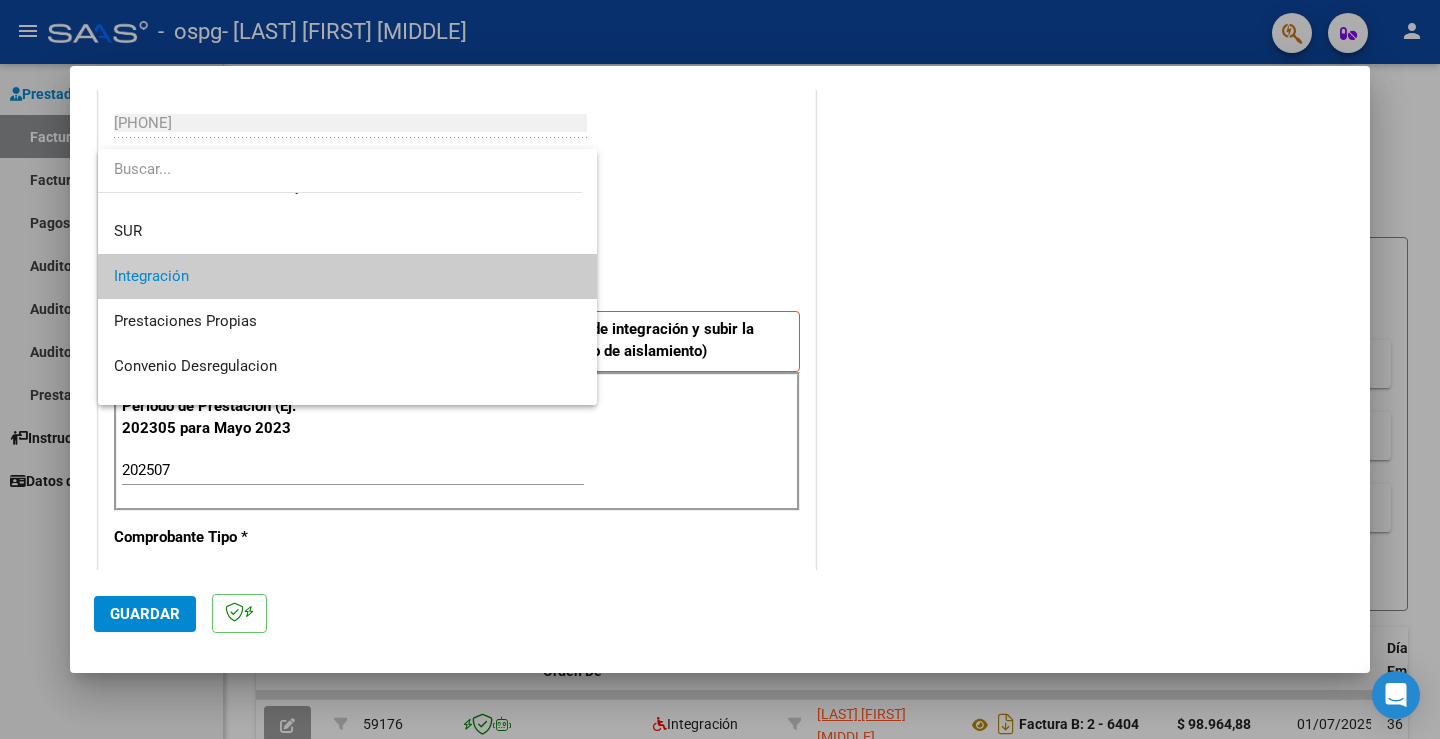 click on "Integración" at bounding box center [347, 276] 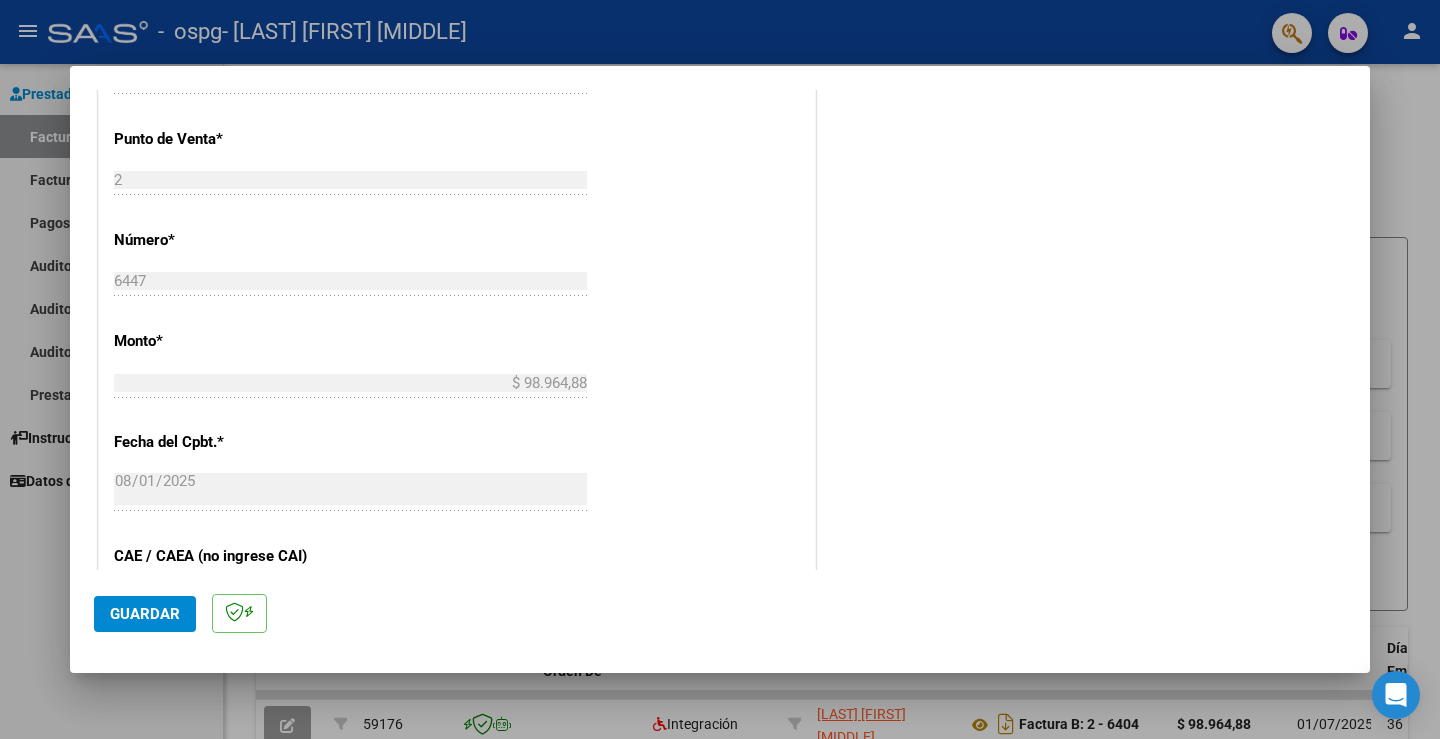 scroll, scrollTop: 1243, scrollLeft: 0, axis: vertical 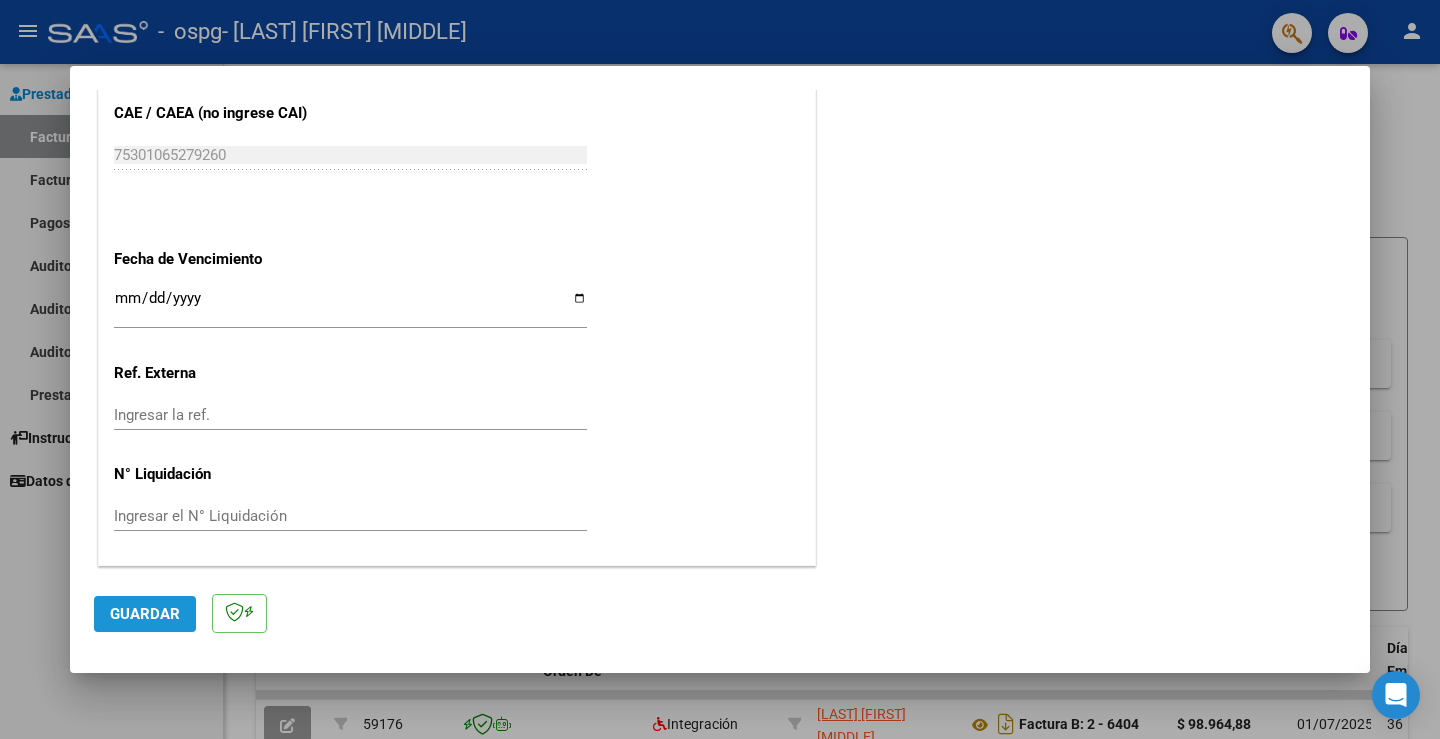 click on "Guardar" 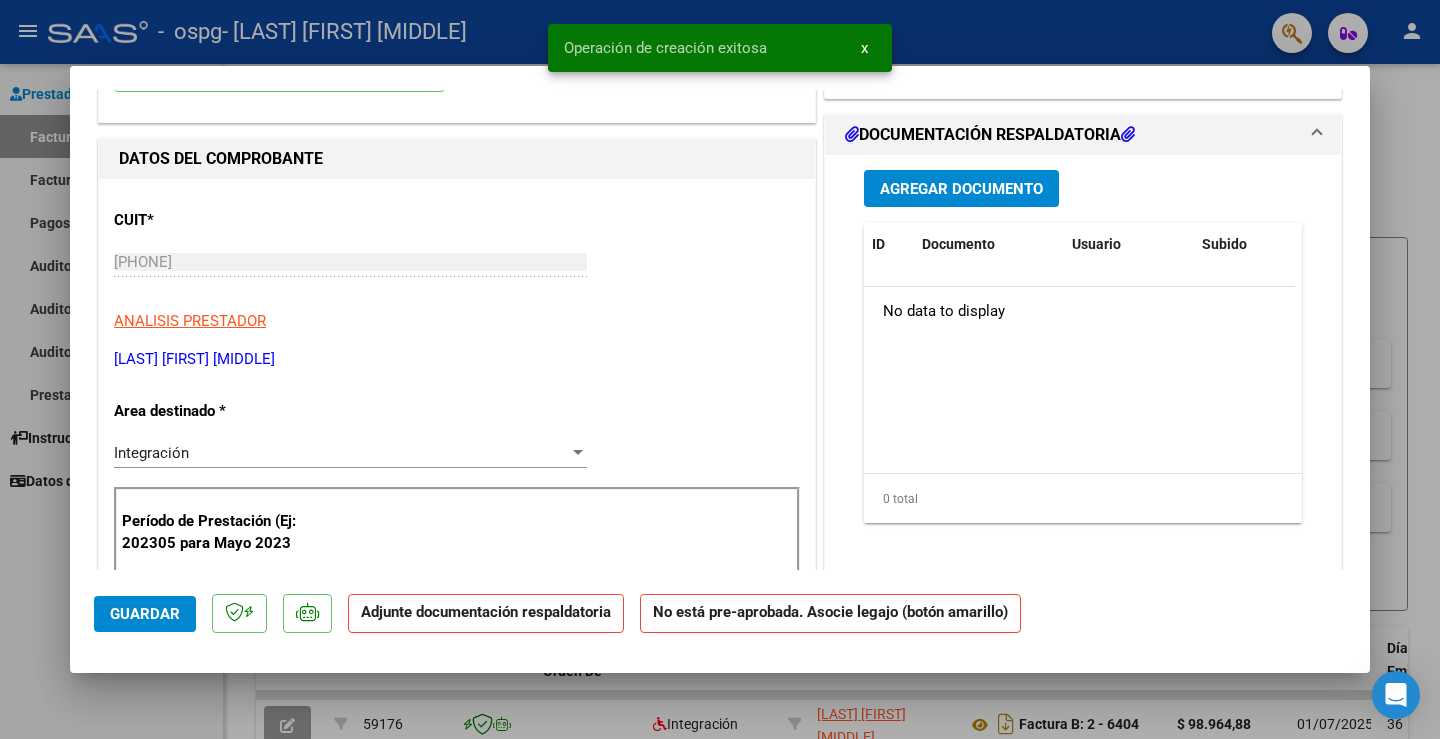 scroll, scrollTop: 0, scrollLeft: 0, axis: both 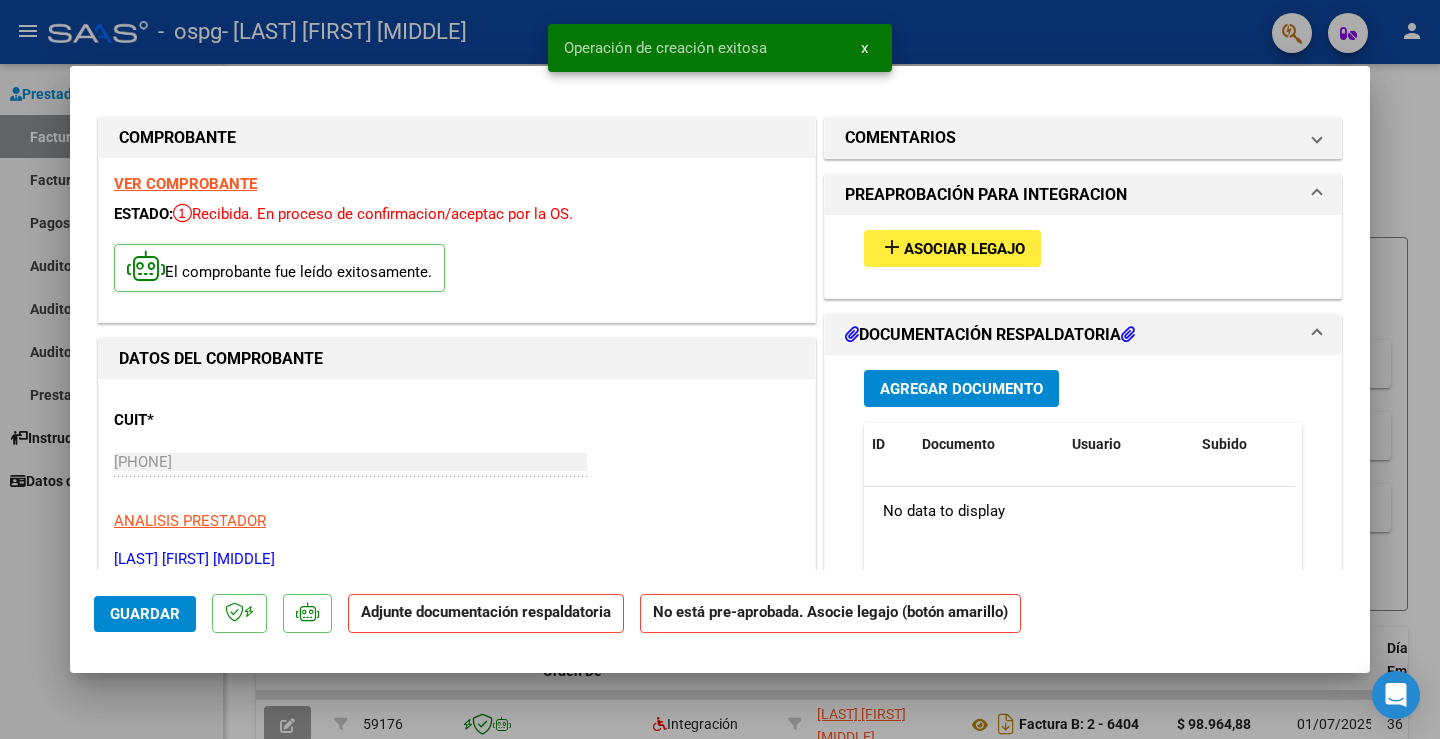 click on "Agregar Documento" at bounding box center [961, 389] 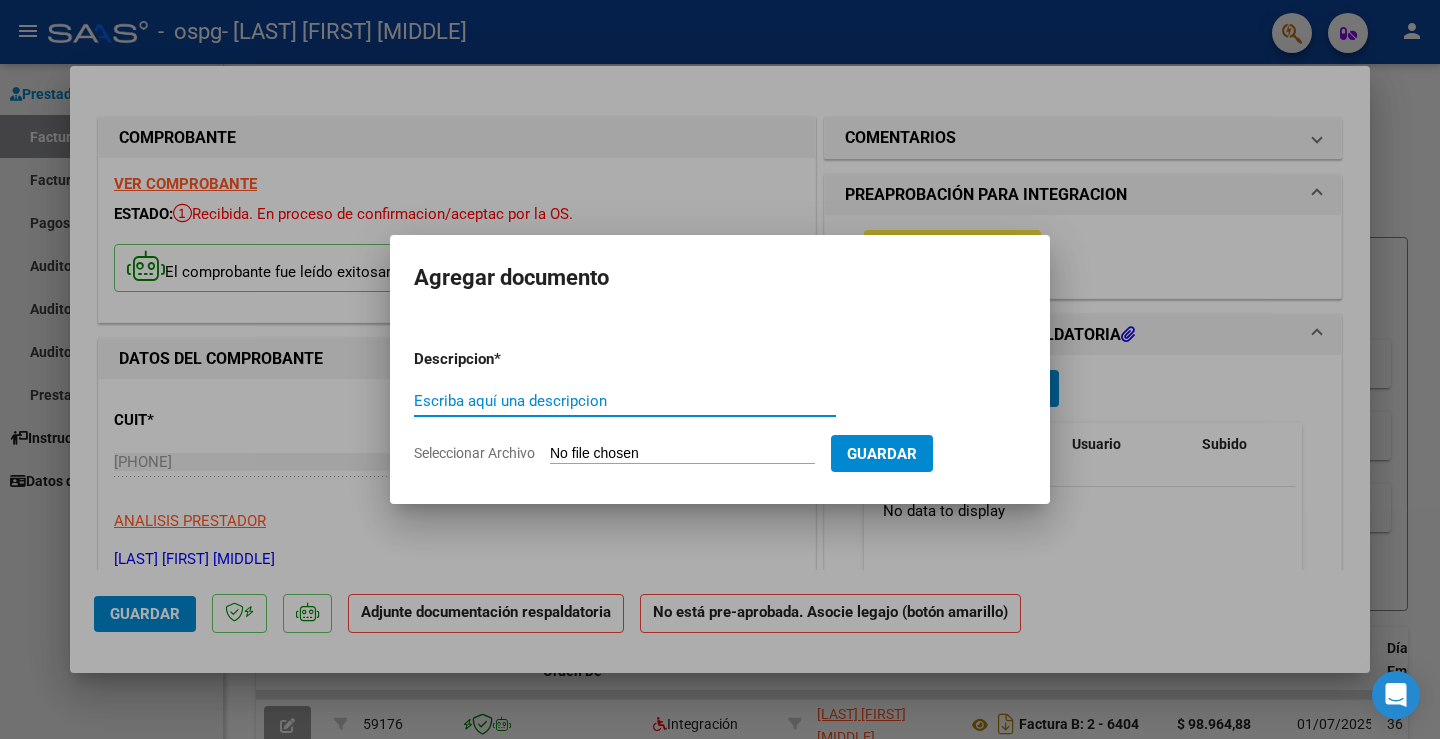 click at bounding box center (720, 369) 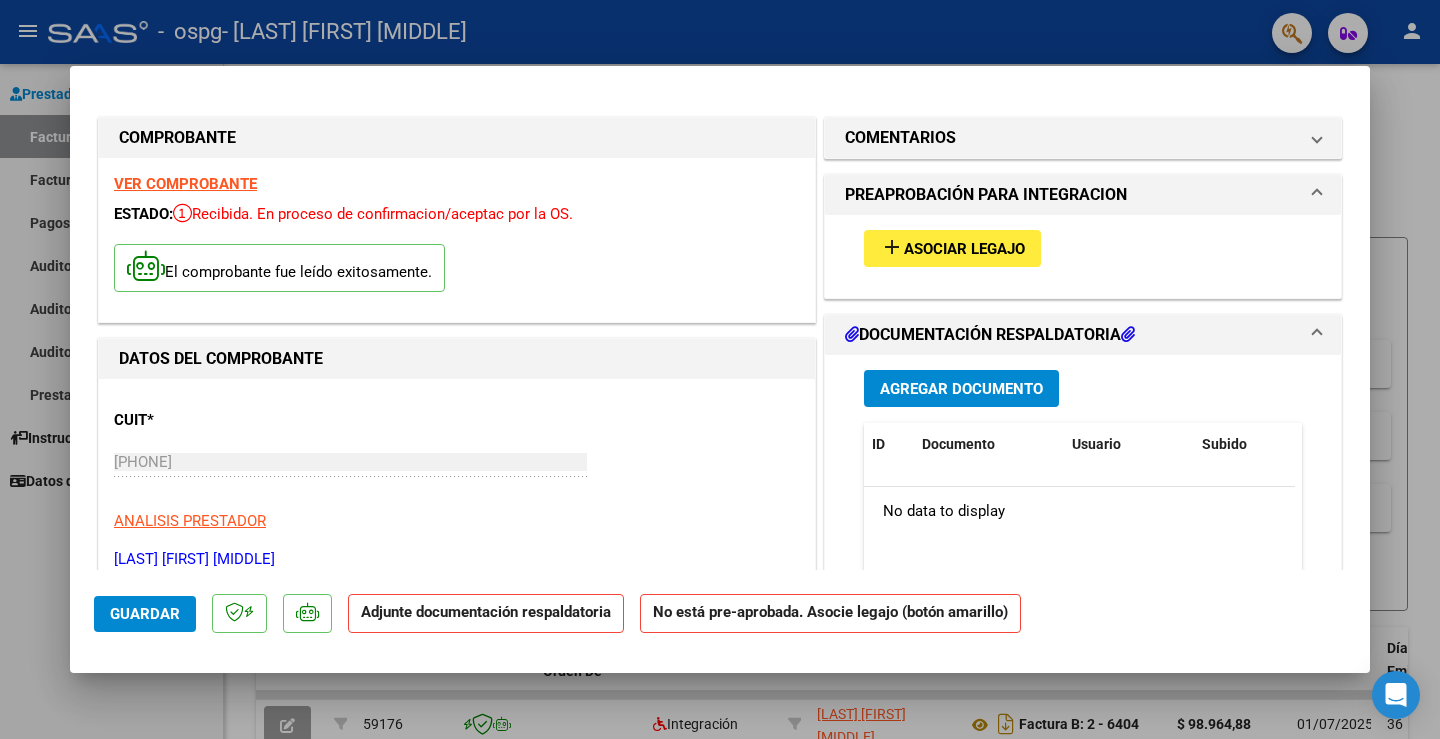click on "Agregar Documento" at bounding box center [961, 389] 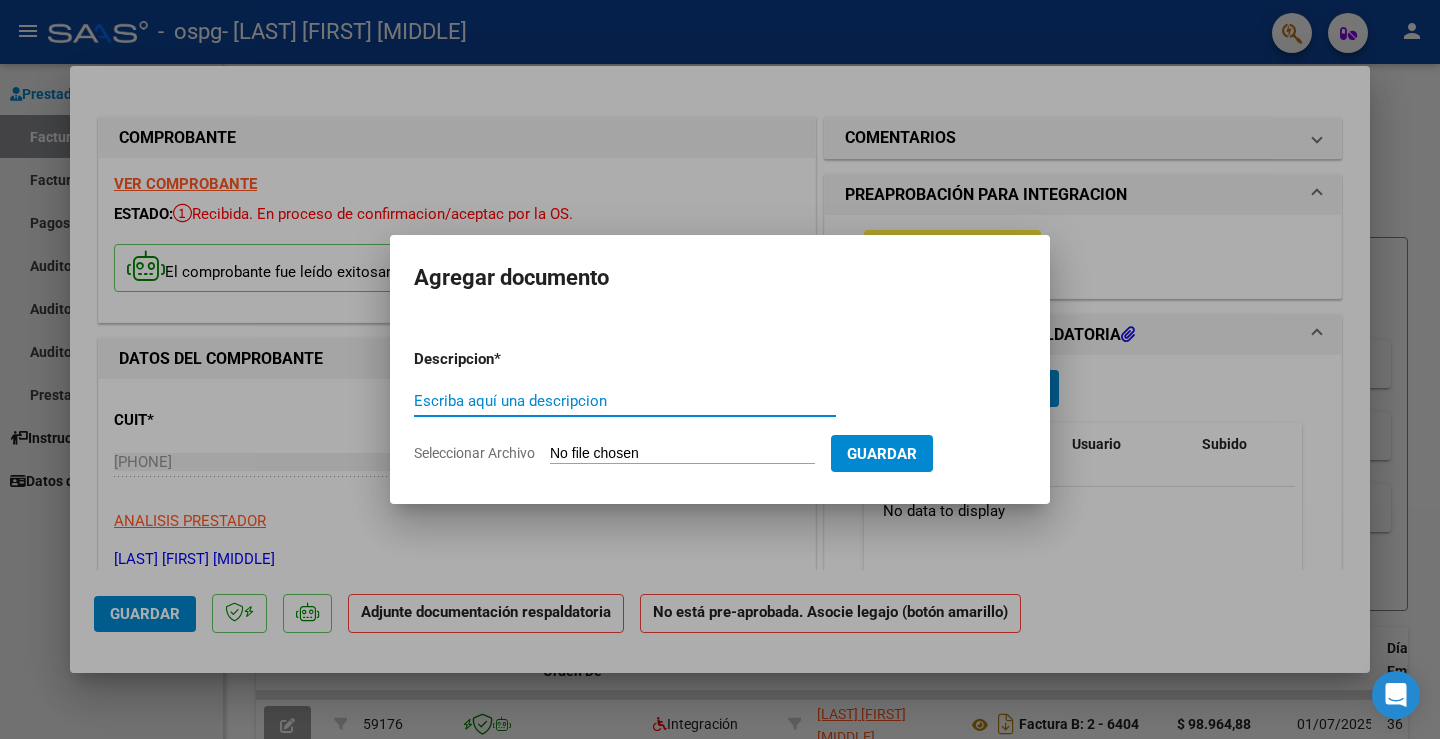 click on "Escriba aquí una descripcion" at bounding box center (625, 401) 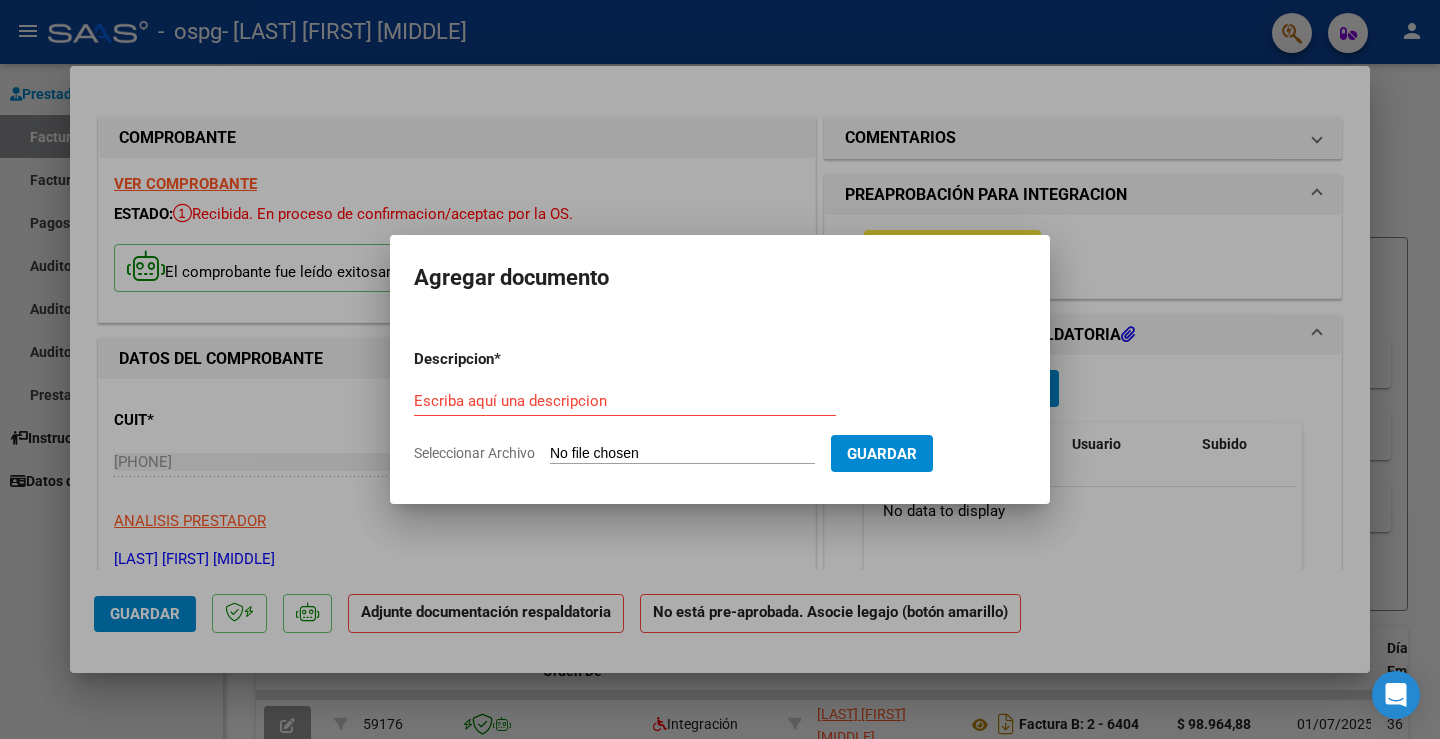 click on "Seleccionar Archivo" at bounding box center (682, 454) 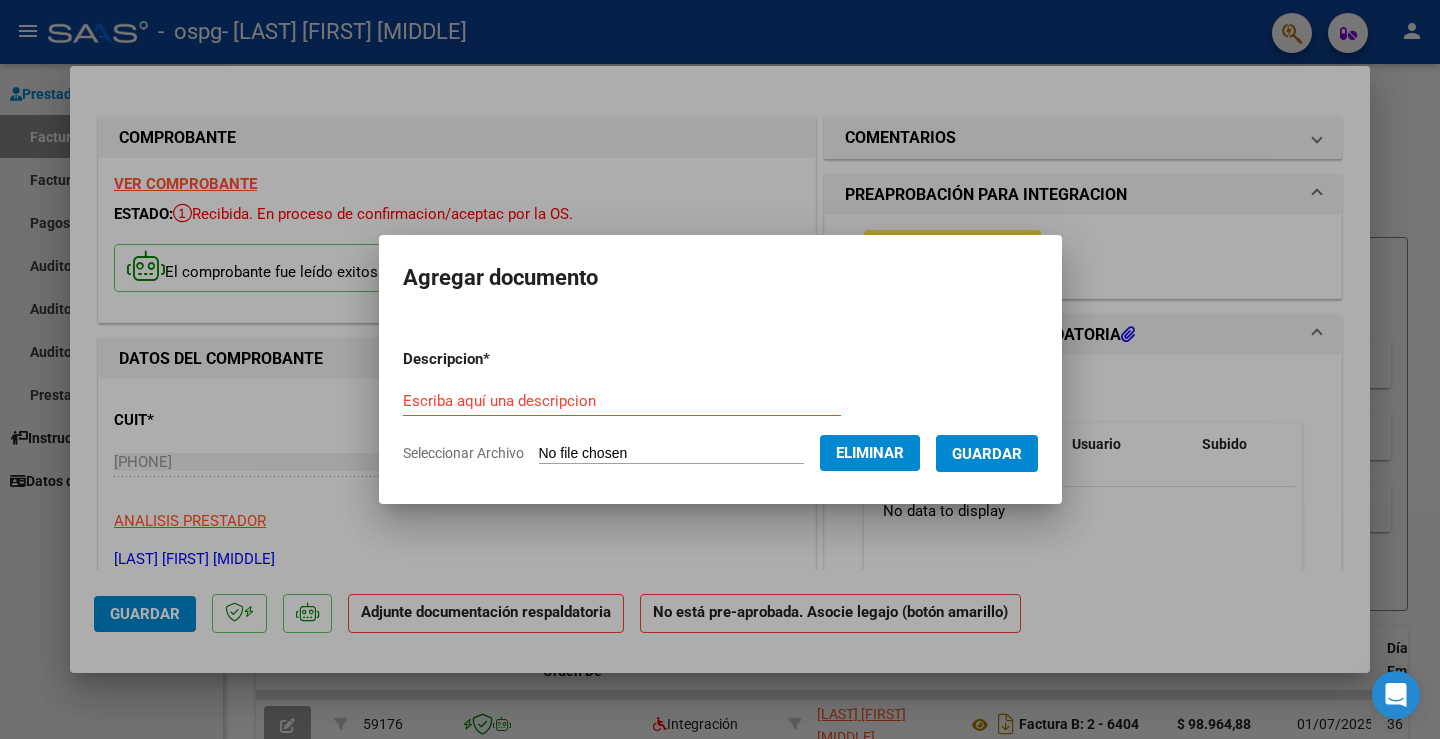 click on "Escriba aquí una descripcion" at bounding box center (622, 401) 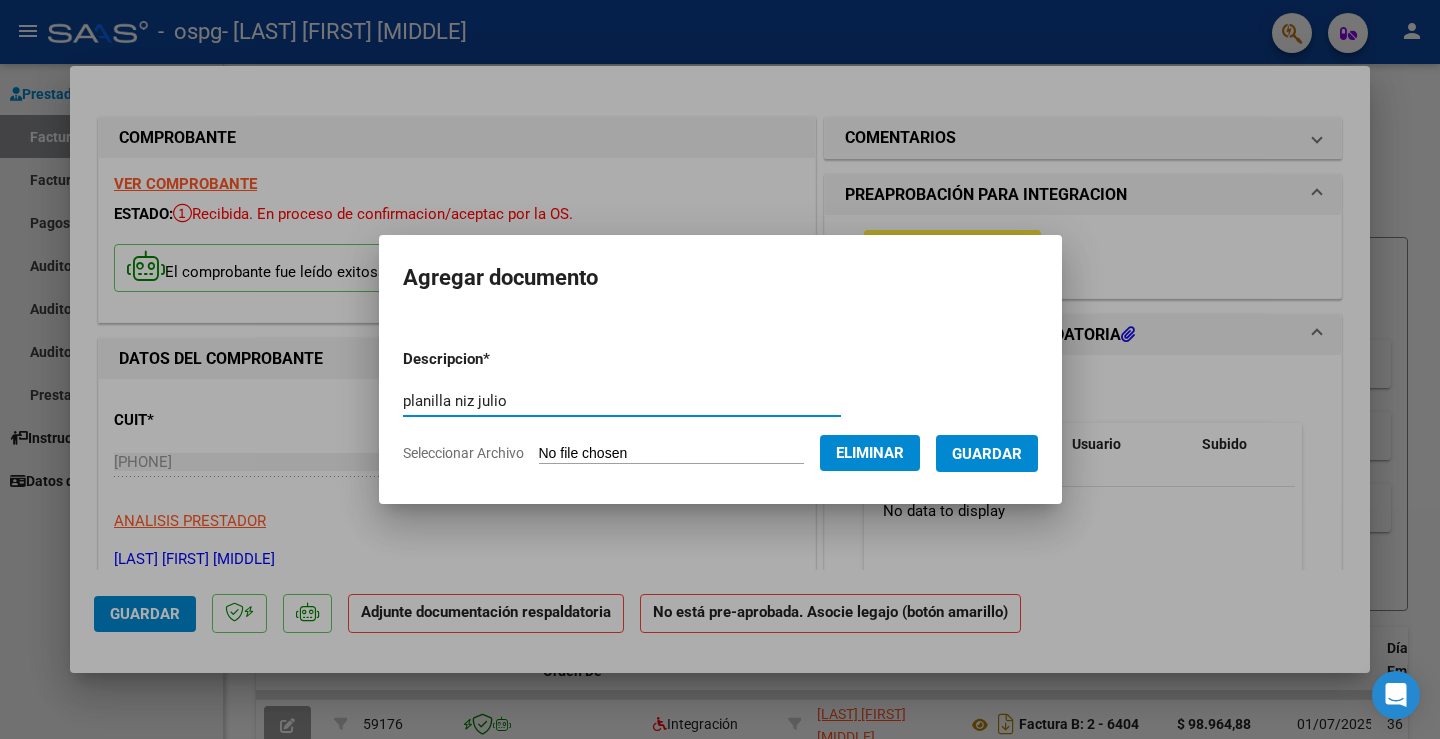 type on "planilla niz julio" 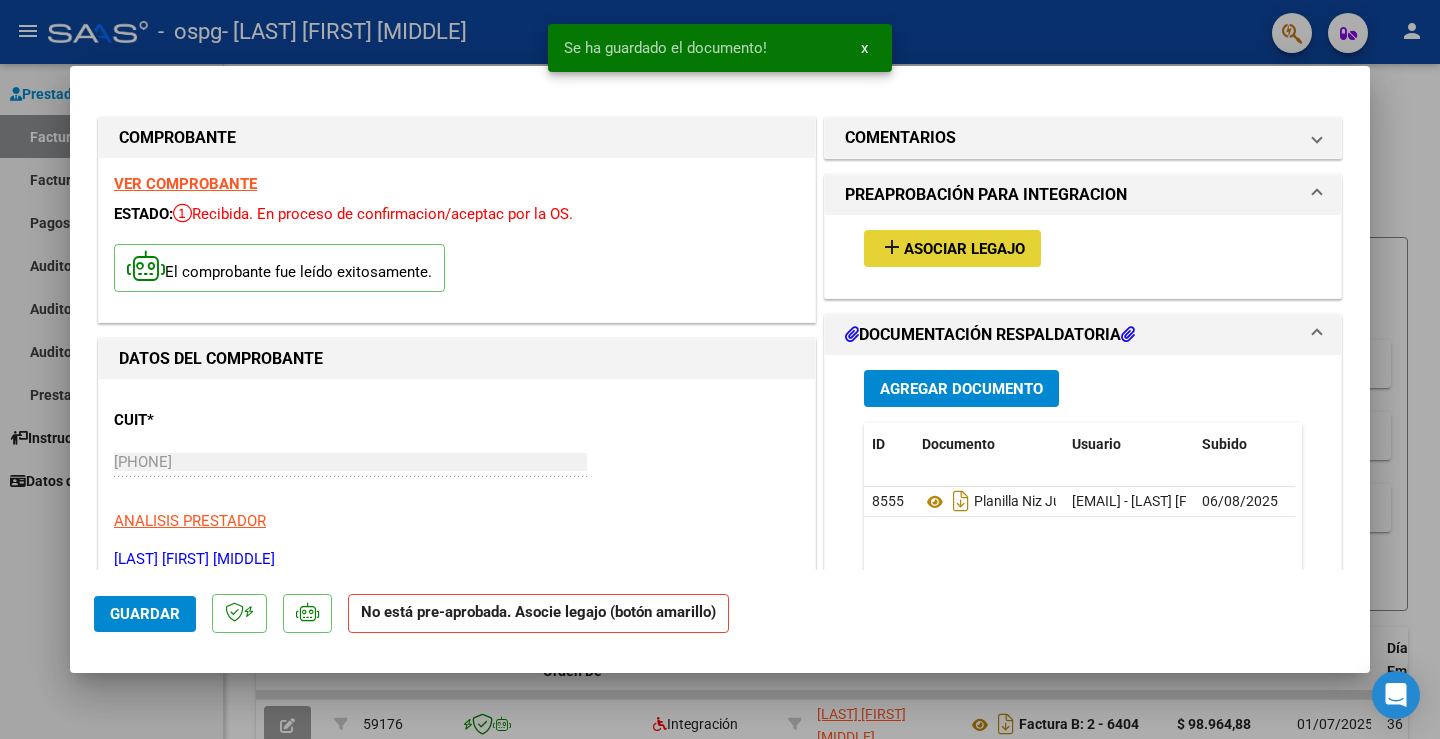 click on "Asociar Legajo" at bounding box center (964, 249) 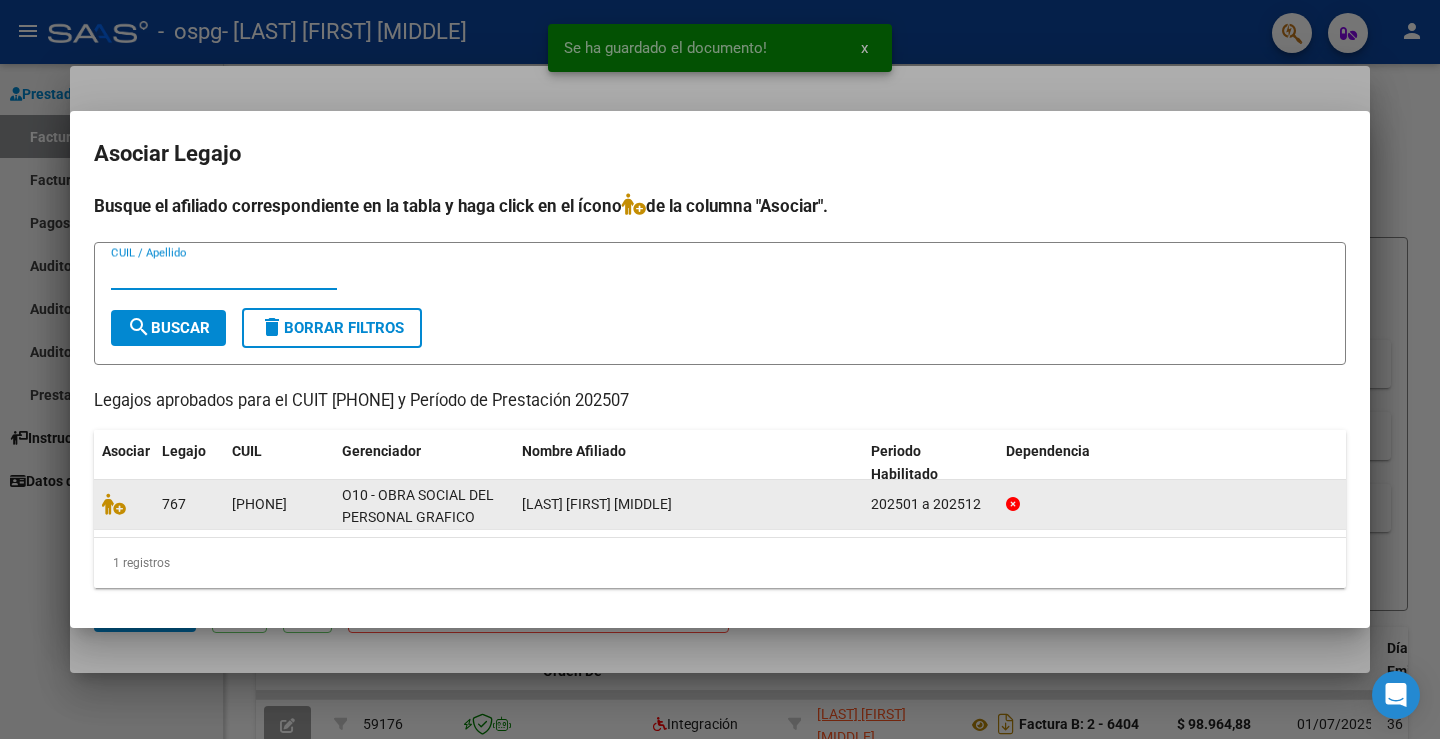 click on "27563333540" 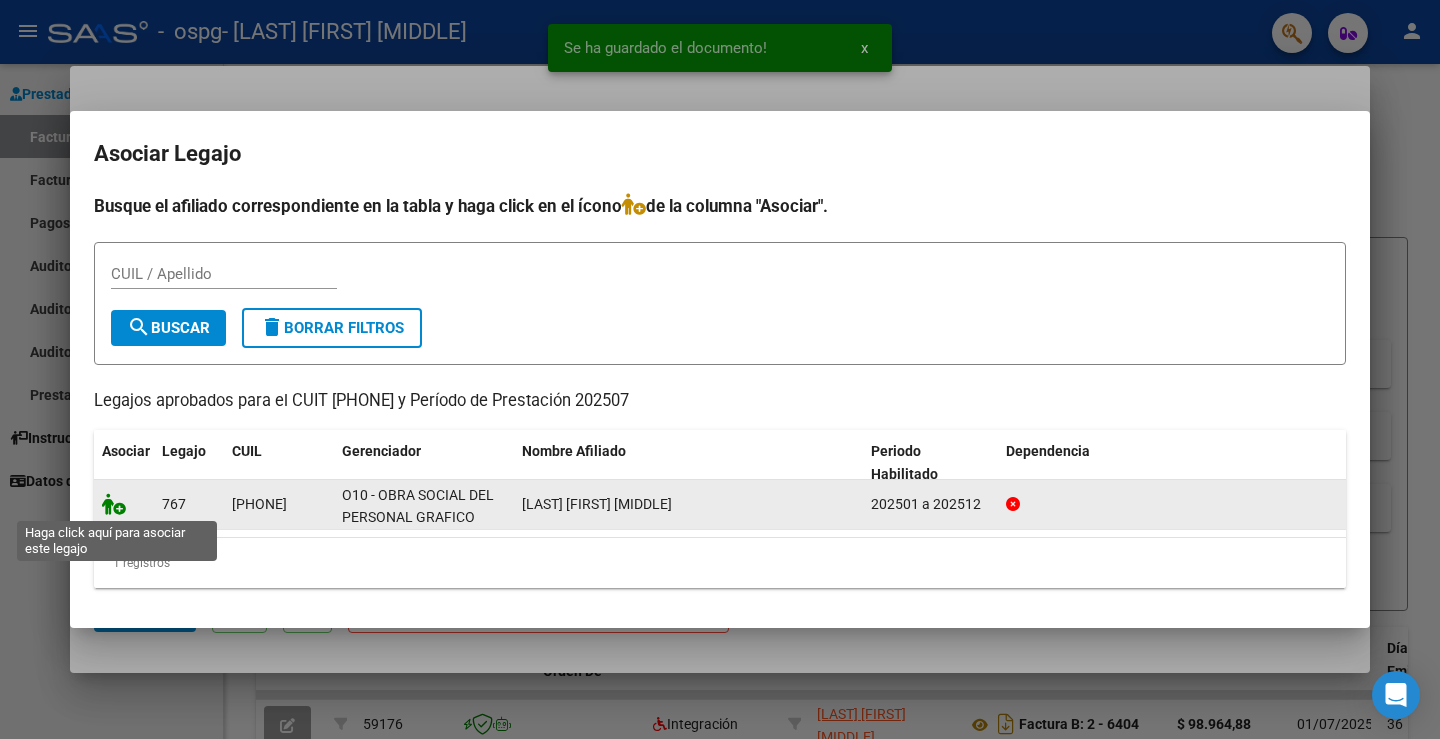 click 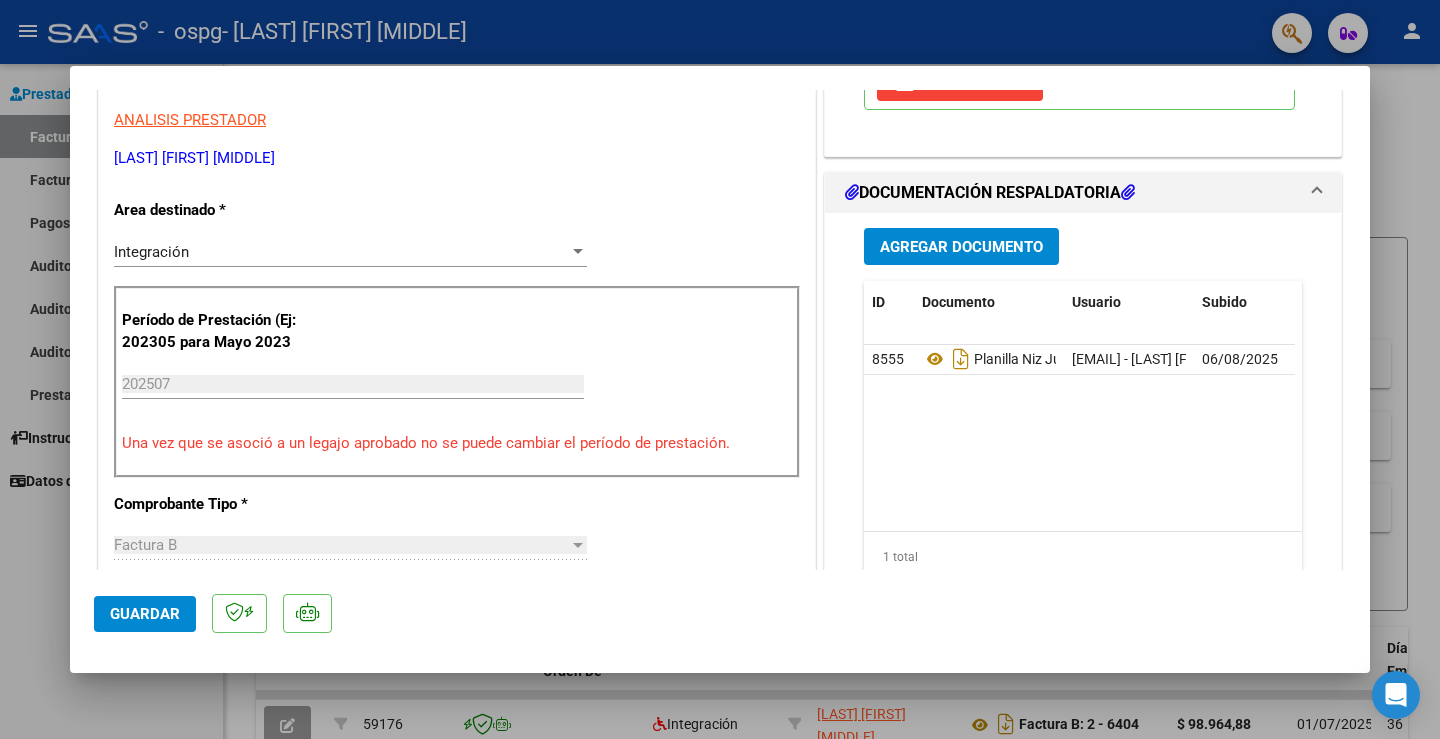 scroll, scrollTop: 400, scrollLeft: 0, axis: vertical 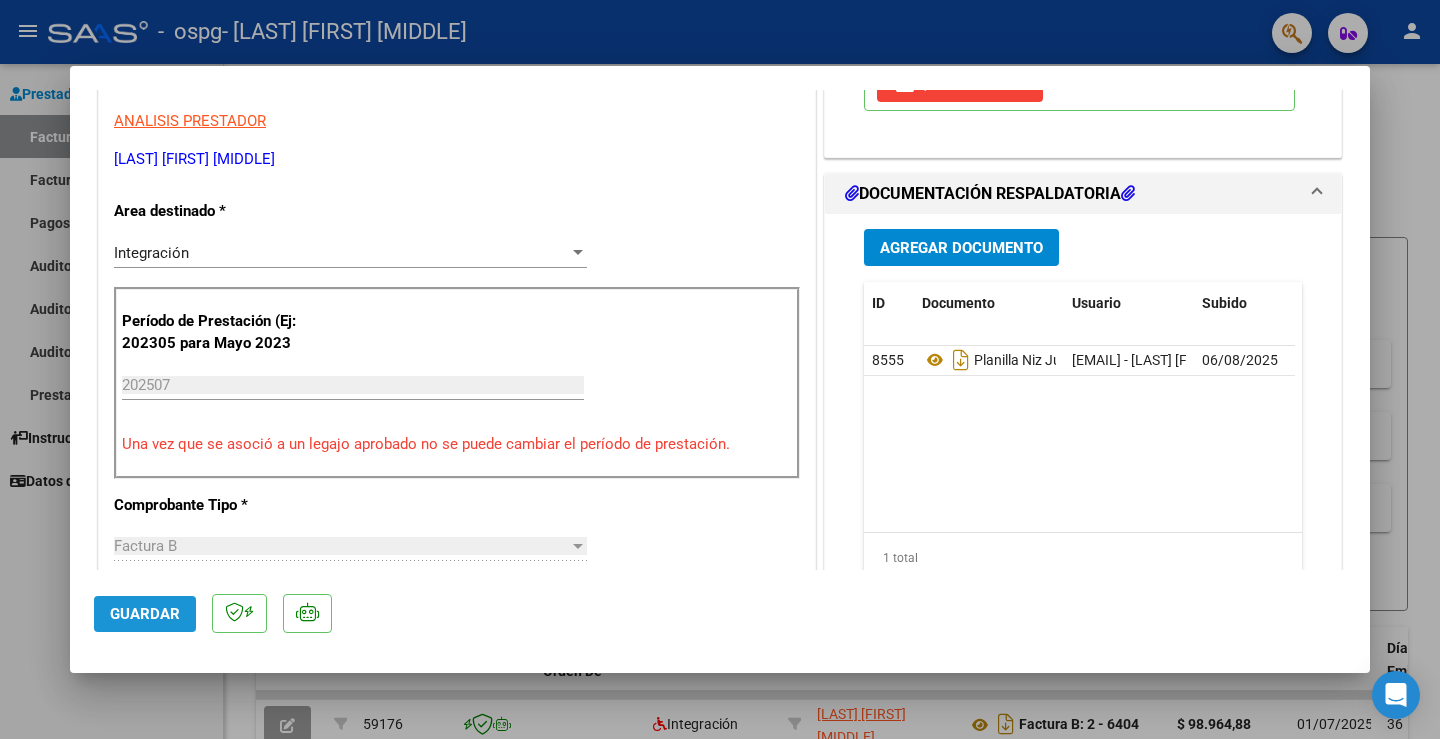 click on "Guardar" 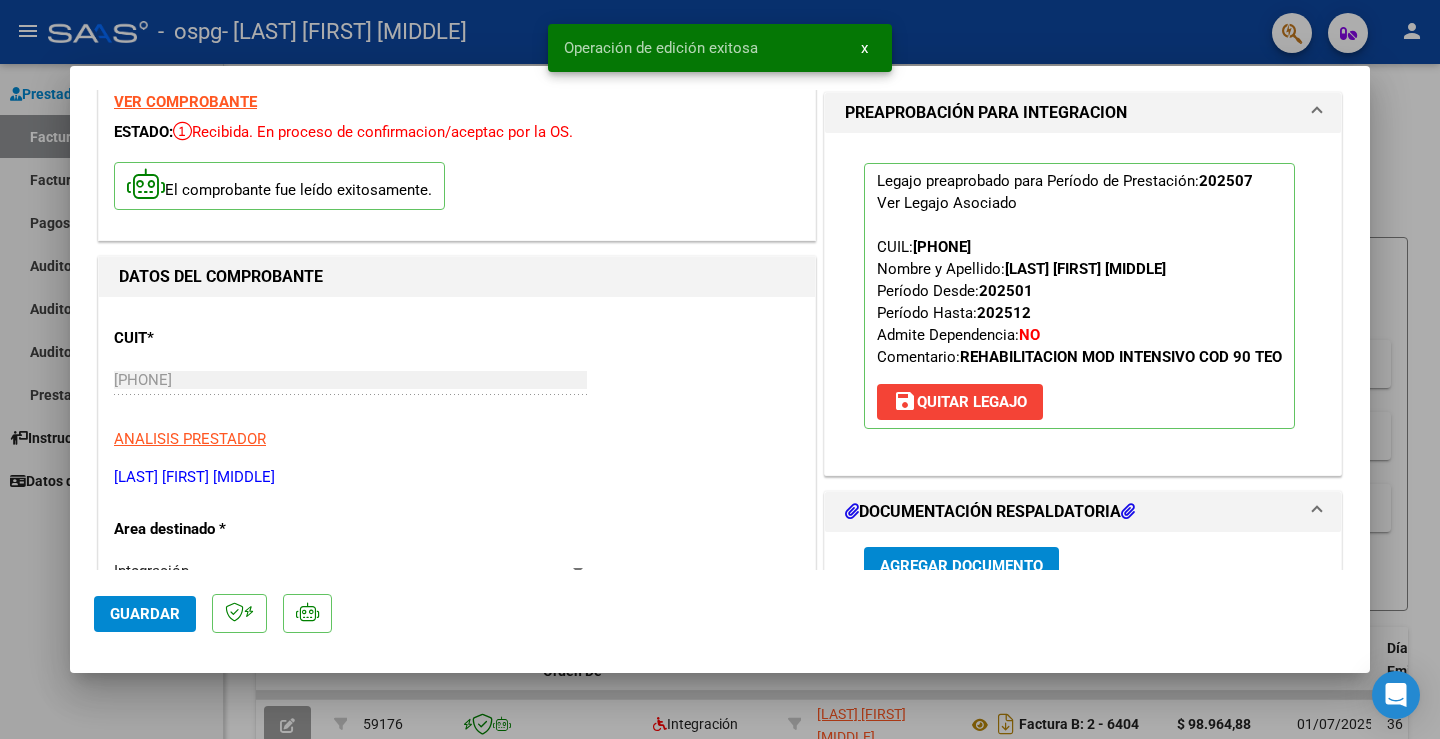 scroll, scrollTop: 0, scrollLeft: 0, axis: both 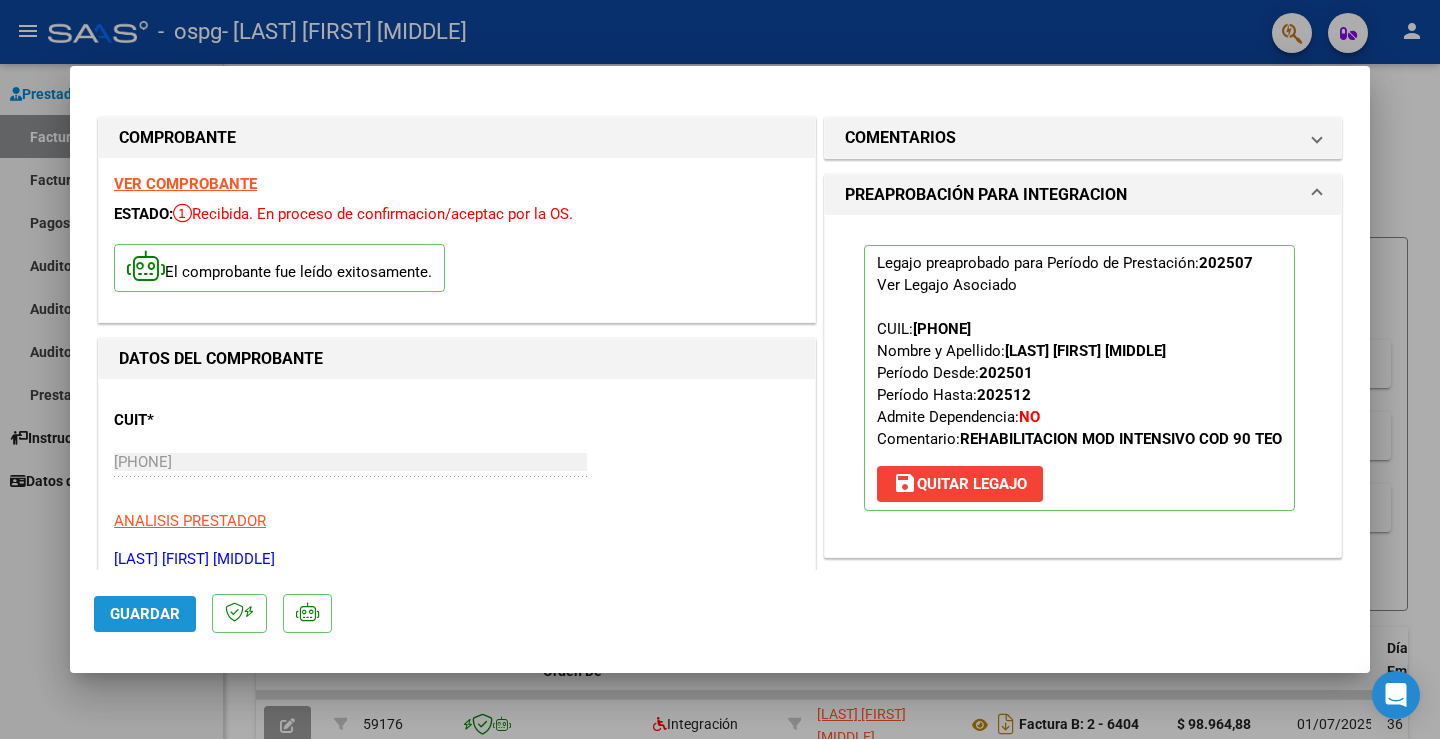 click on "Guardar" 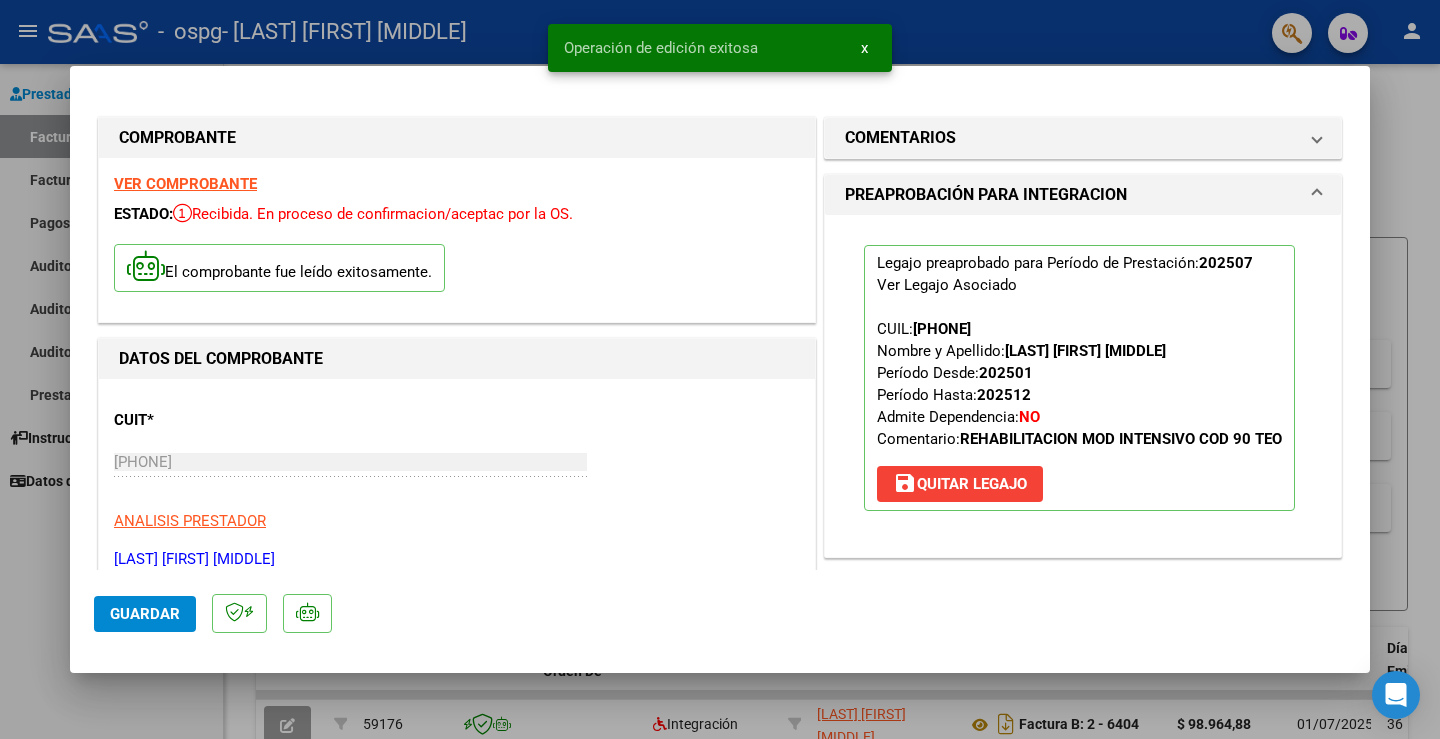drag, startPoint x: 365, startPoint y: 703, endPoint x: 386, endPoint y: 678, distance: 32.649654 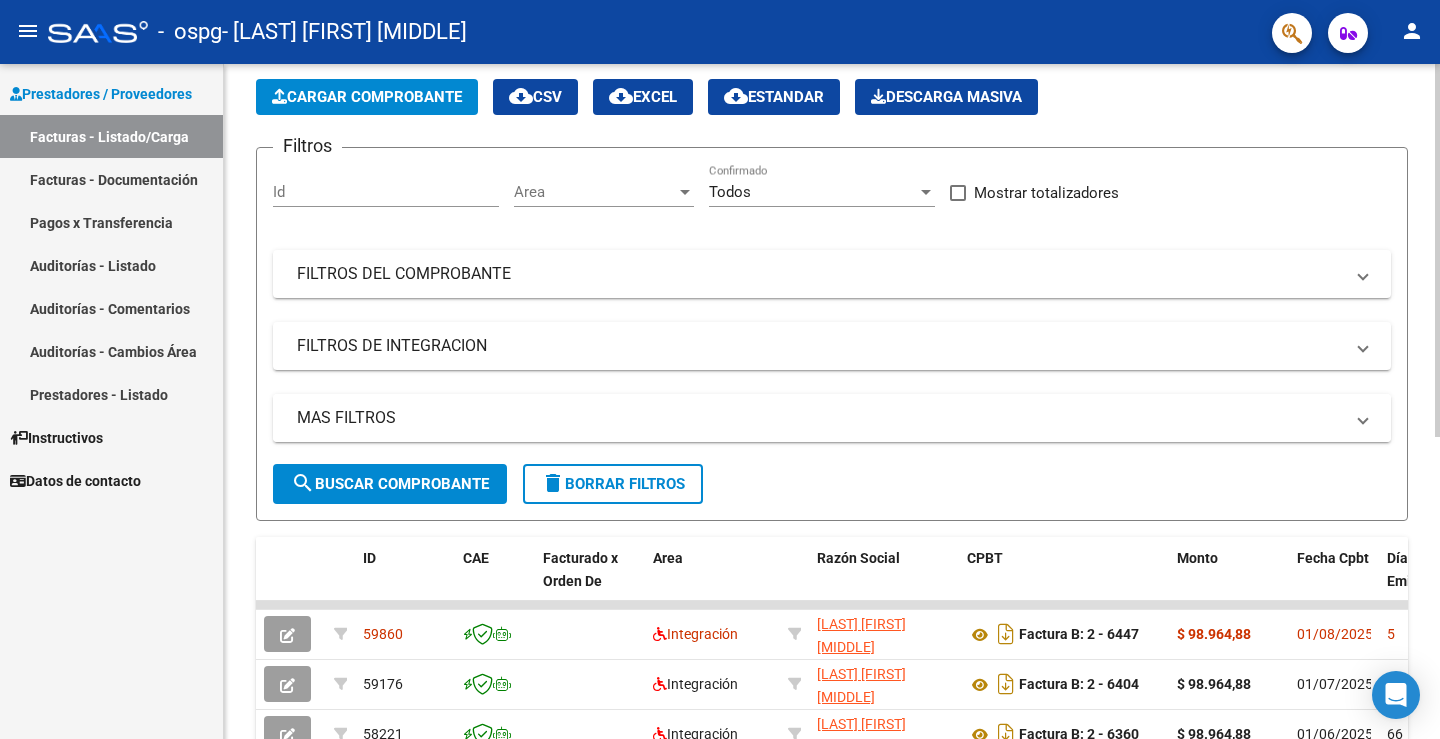 scroll, scrollTop: 0, scrollLeft: 0, axis: both 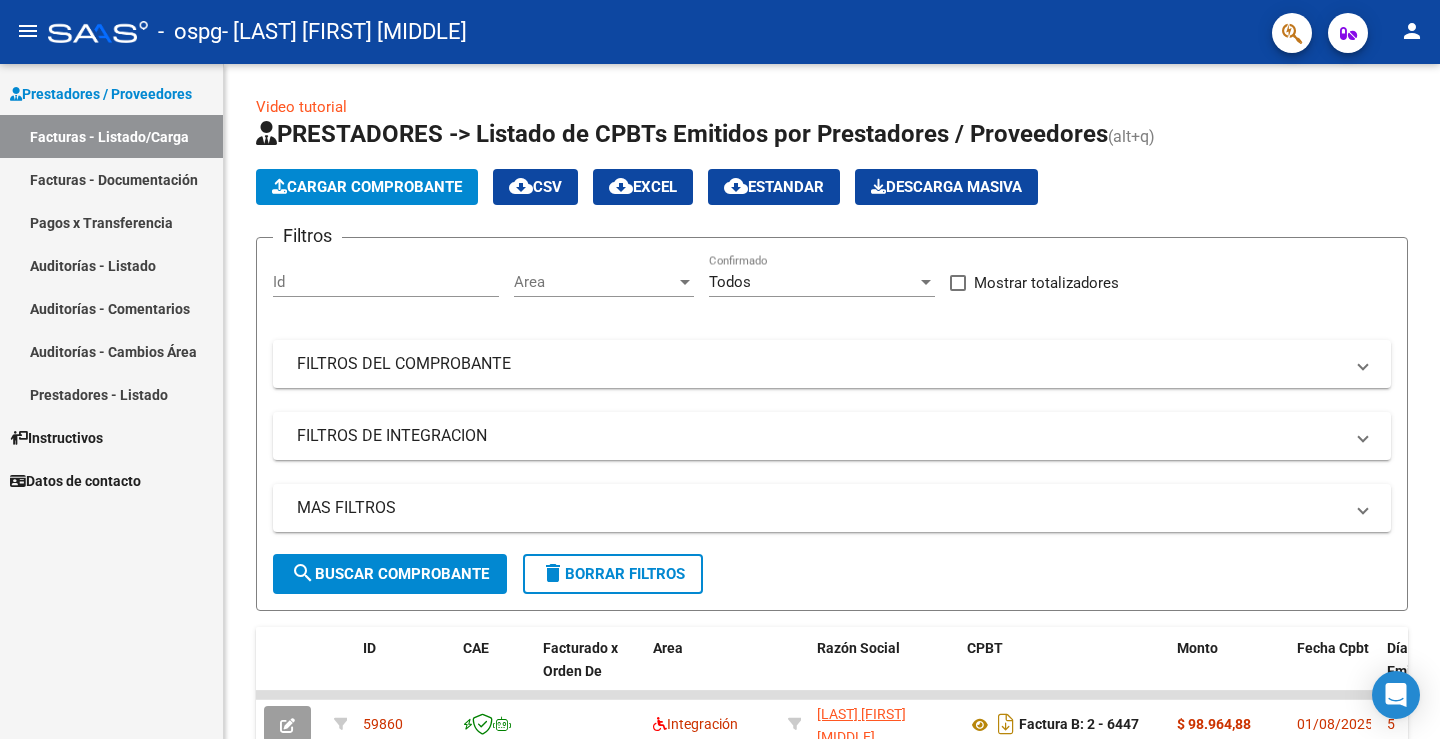 click on "person" 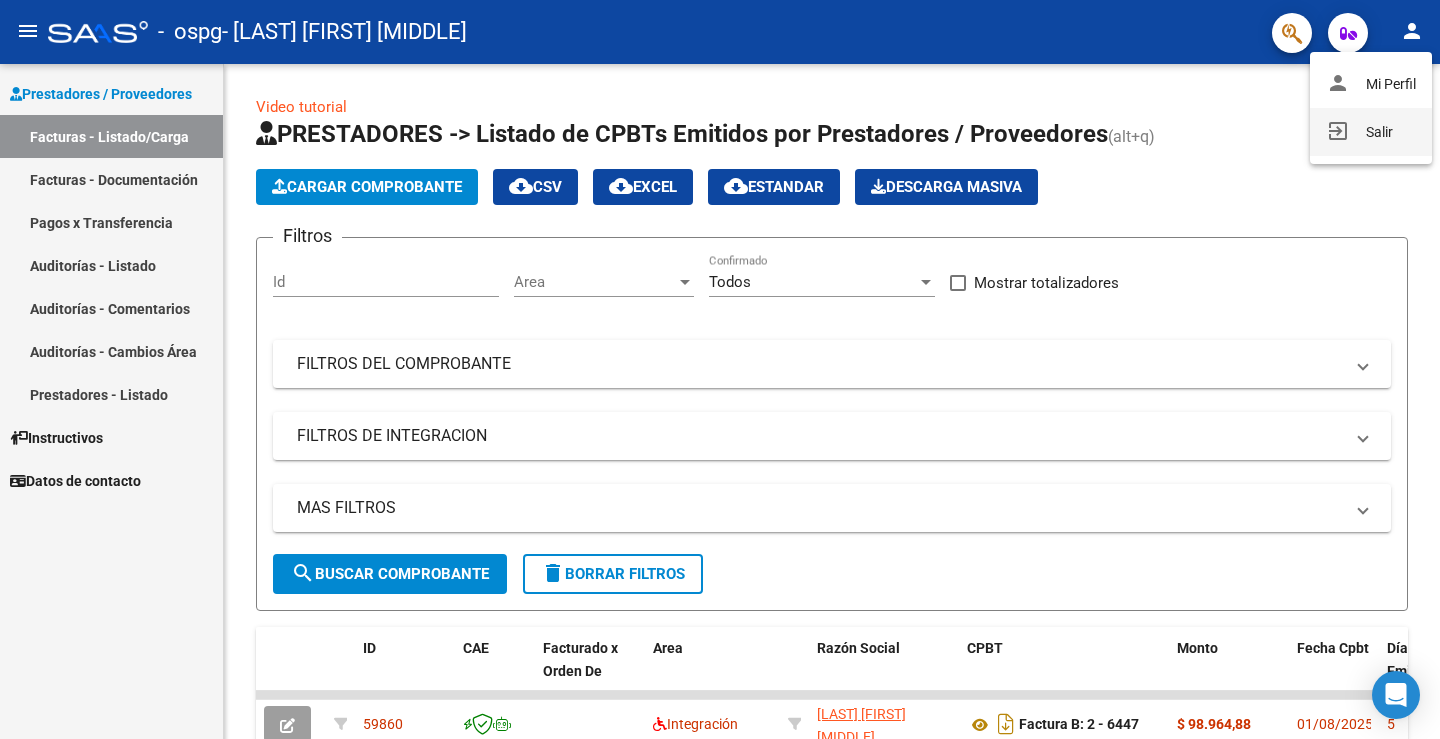 click on "exit_to_app  Salir" at bounding box center (1371, 132) 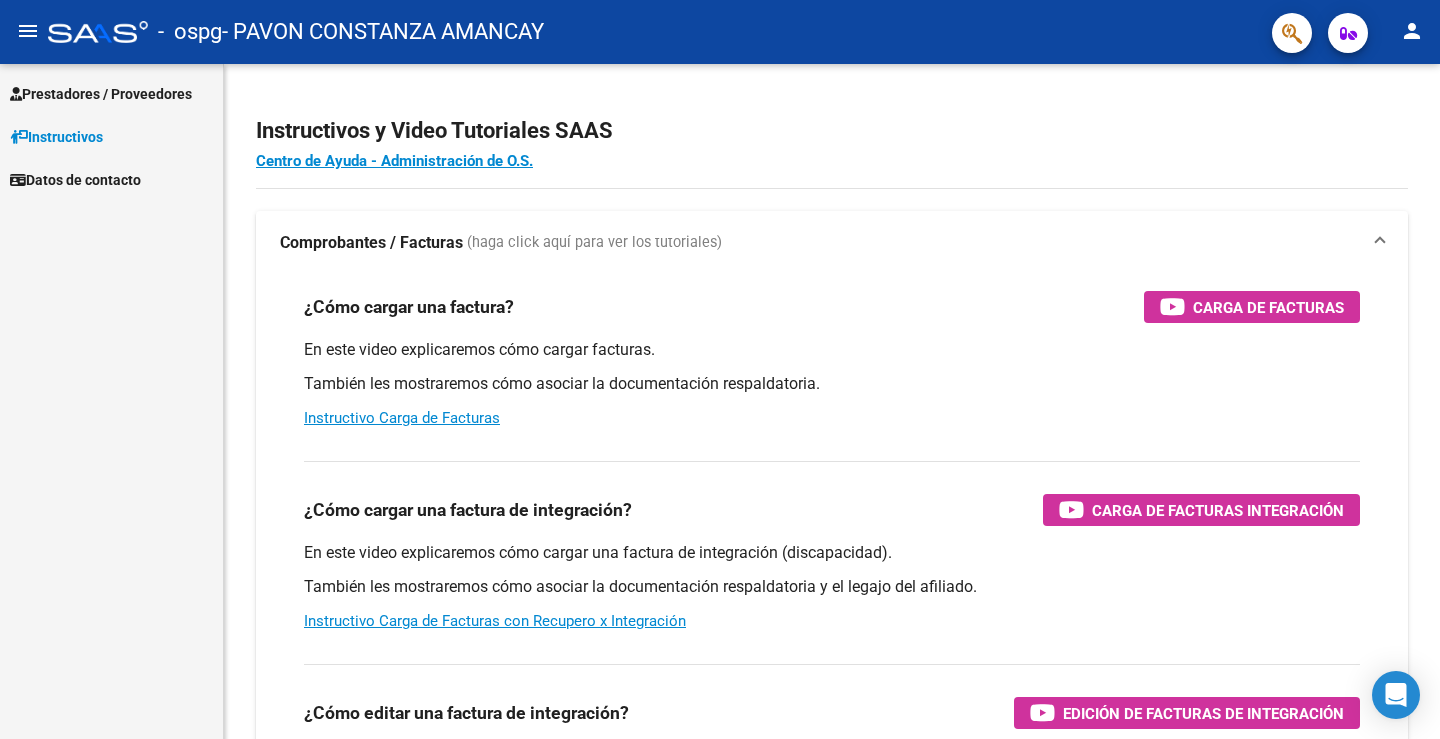 scroll, scrollTop: 0, scrollLeft: 0, axis: both 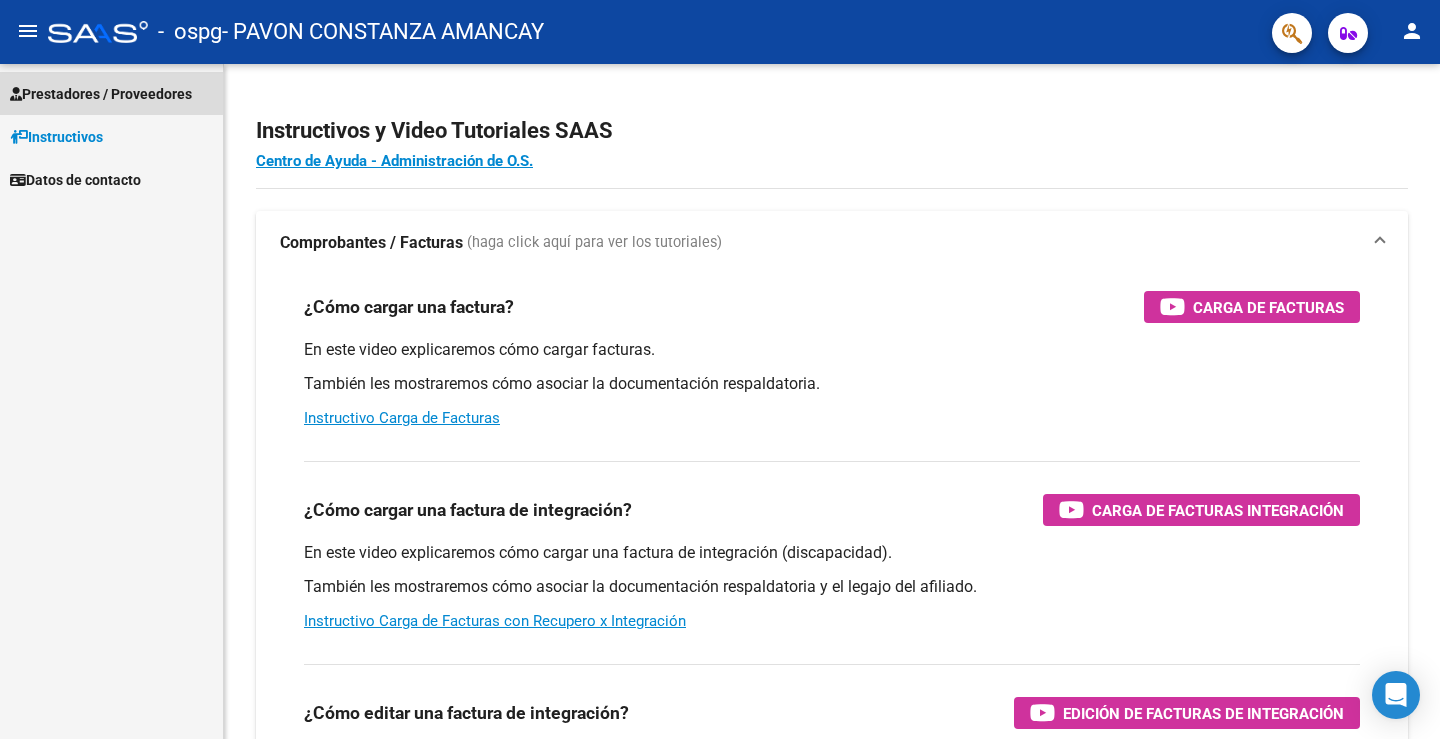 click on "Prestadores / Proveedores" at bounding box center [101, 94] 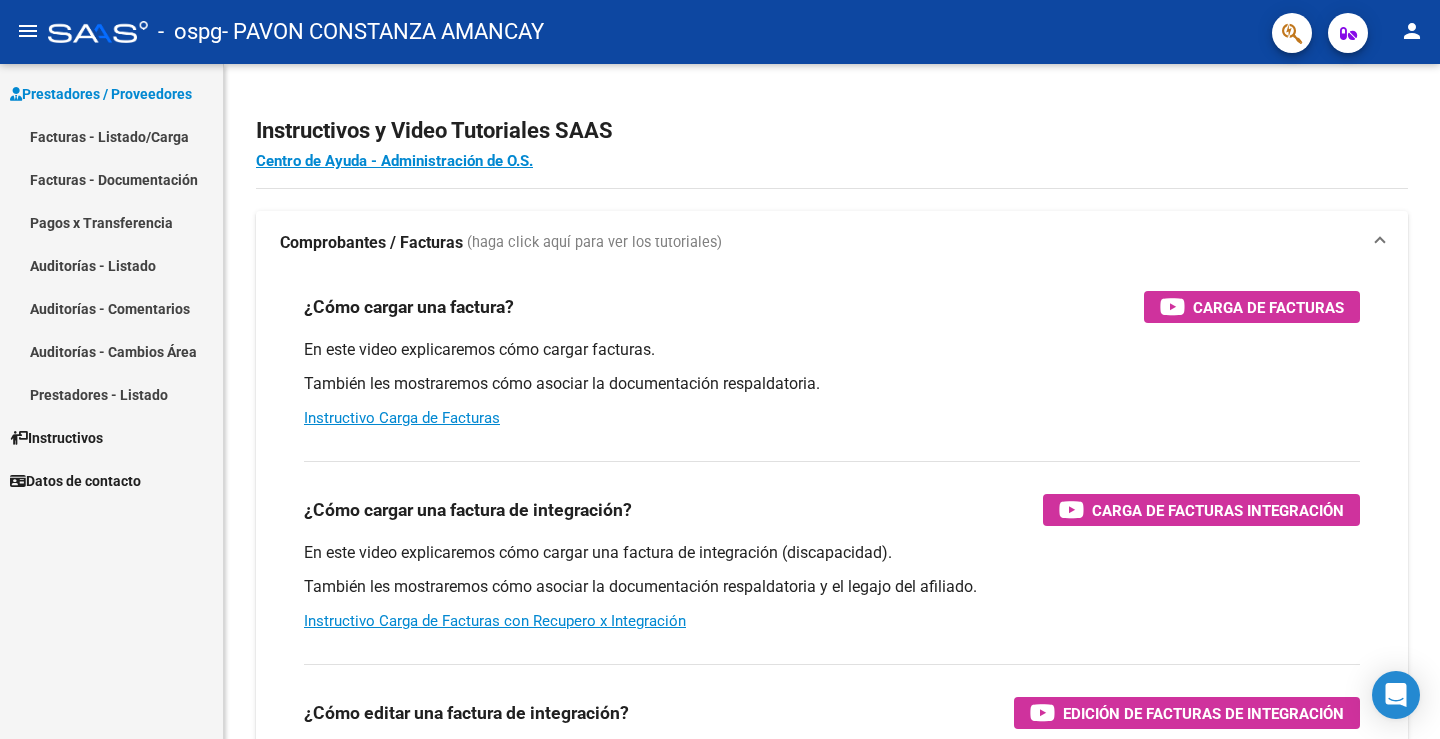 click on "Facturas - Listado/Carga" at bounding box center [111, 136] 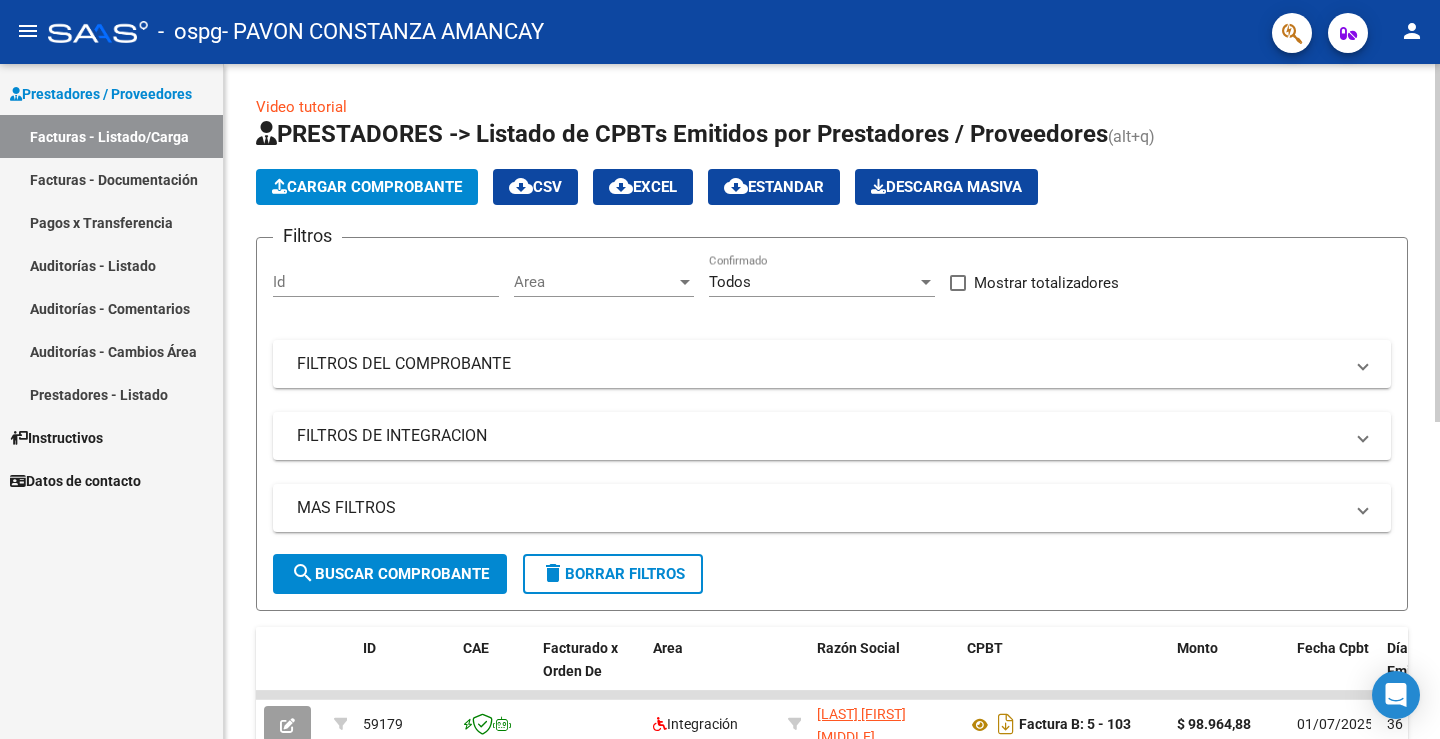 click on "Cargar Comprobante" 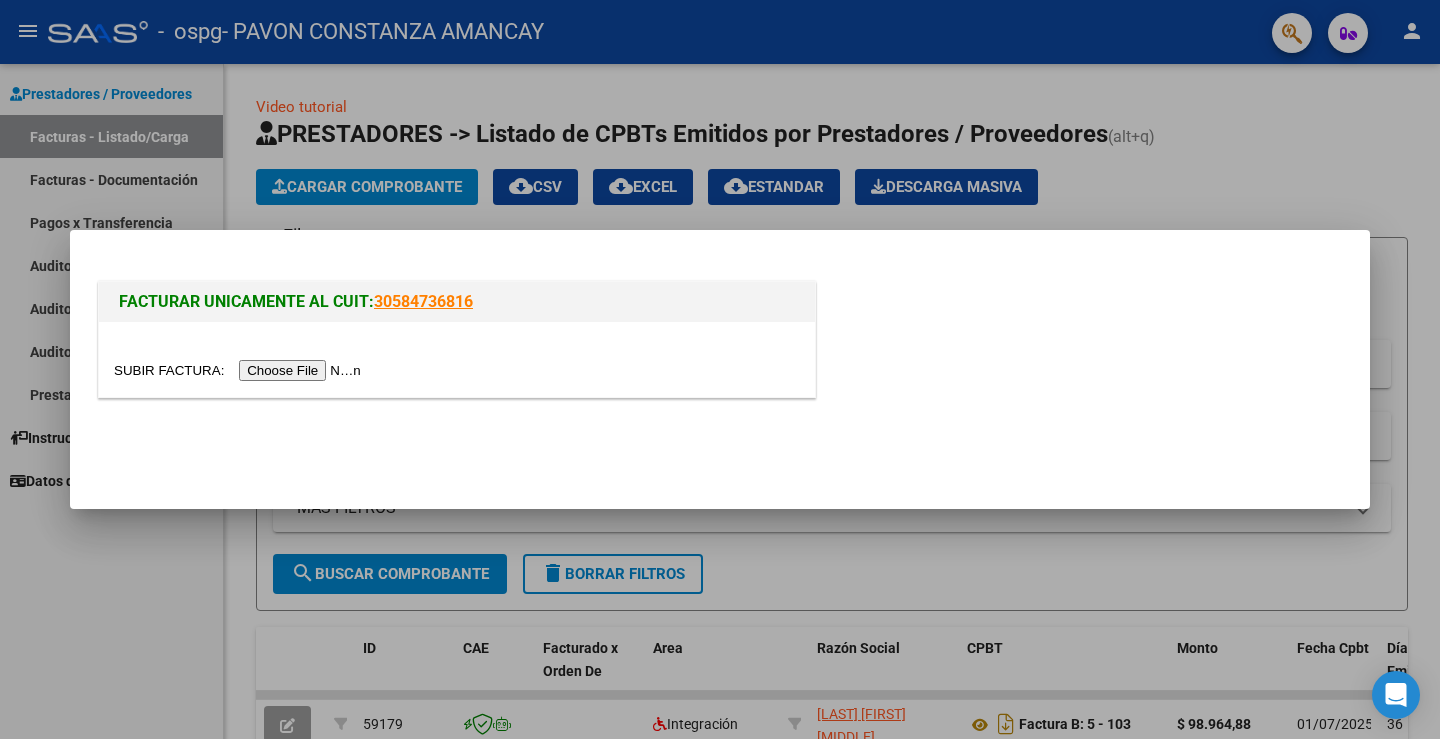 click at bounding box center (240, 370) 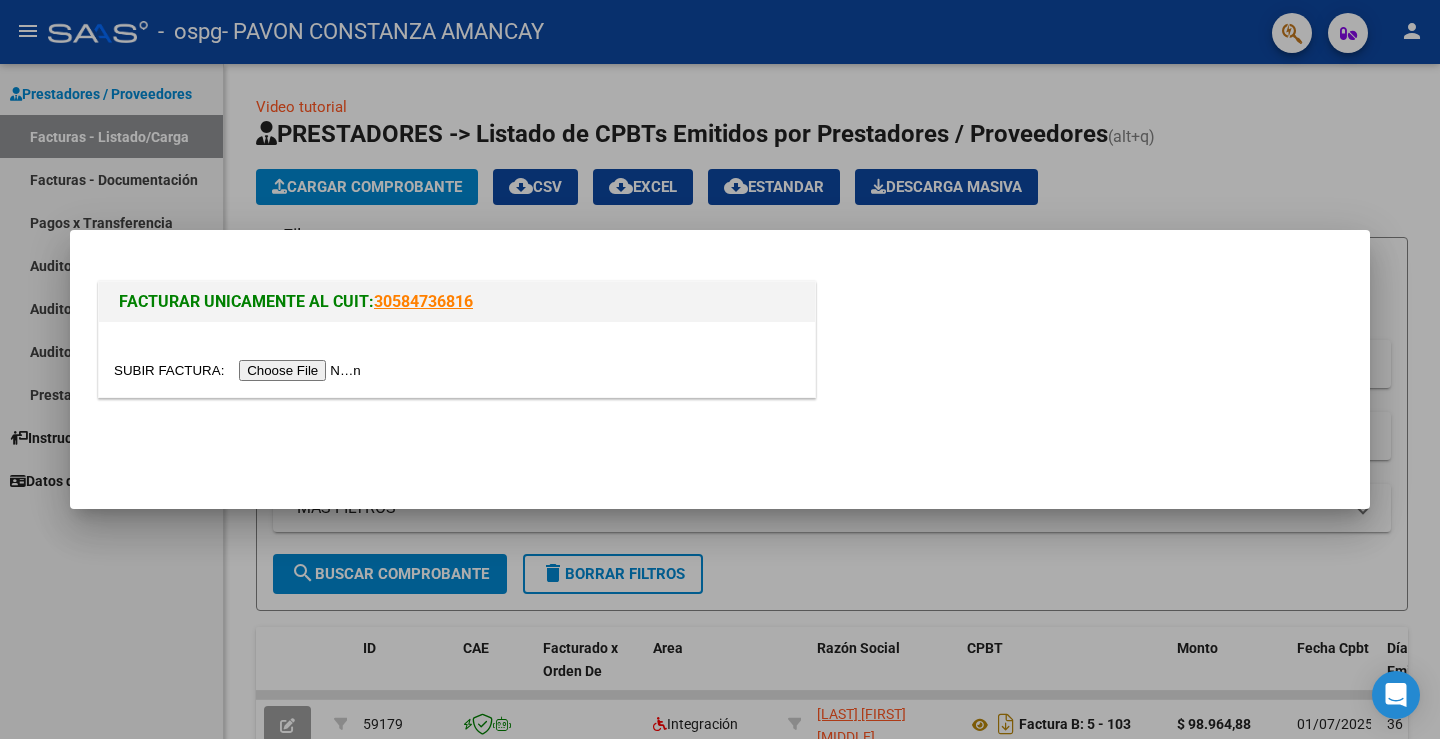 click at bounding box center (240, 370) 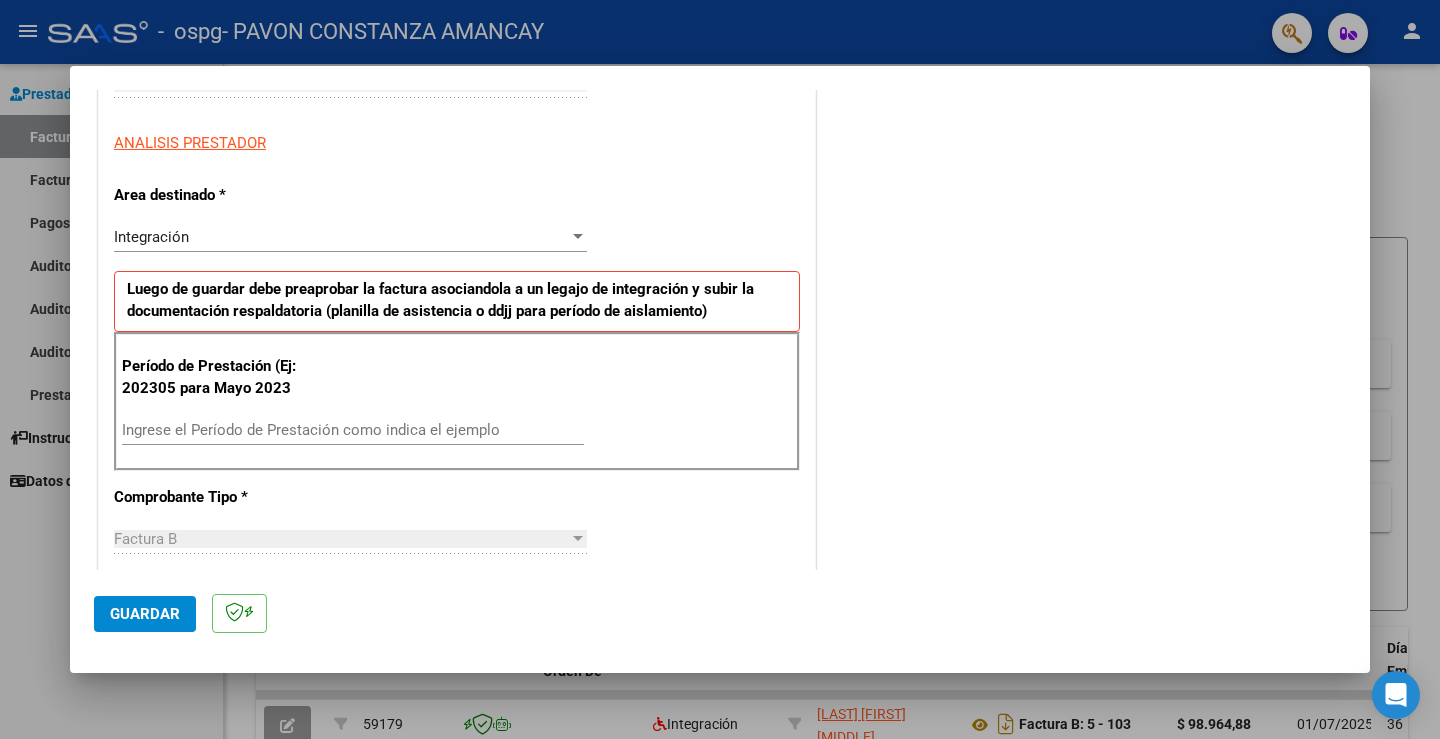 scroll, scrollTop: 400, scrollLeft: 0, axis: vertical 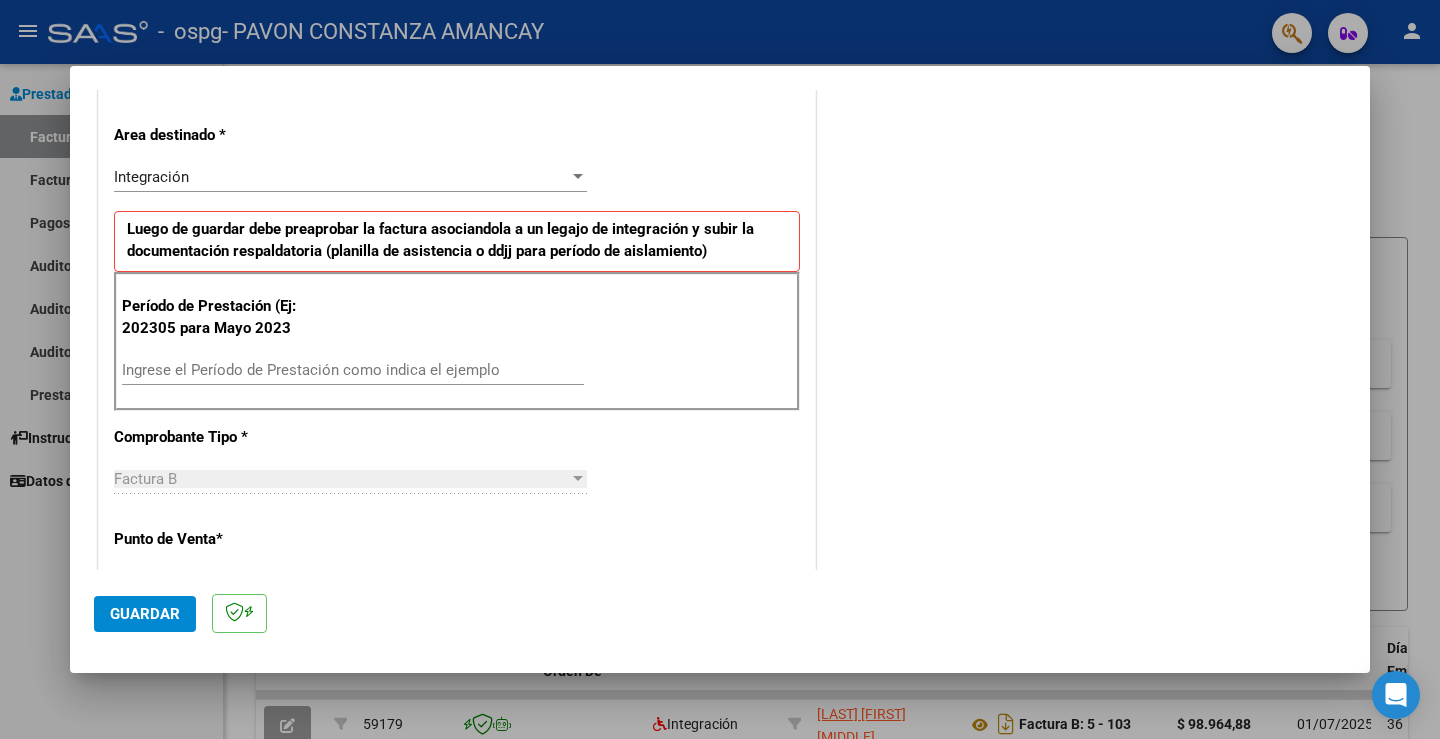 click on "Ingrese el Período de Prestación como indica el ejemplo" at bounding box center (353, 370) 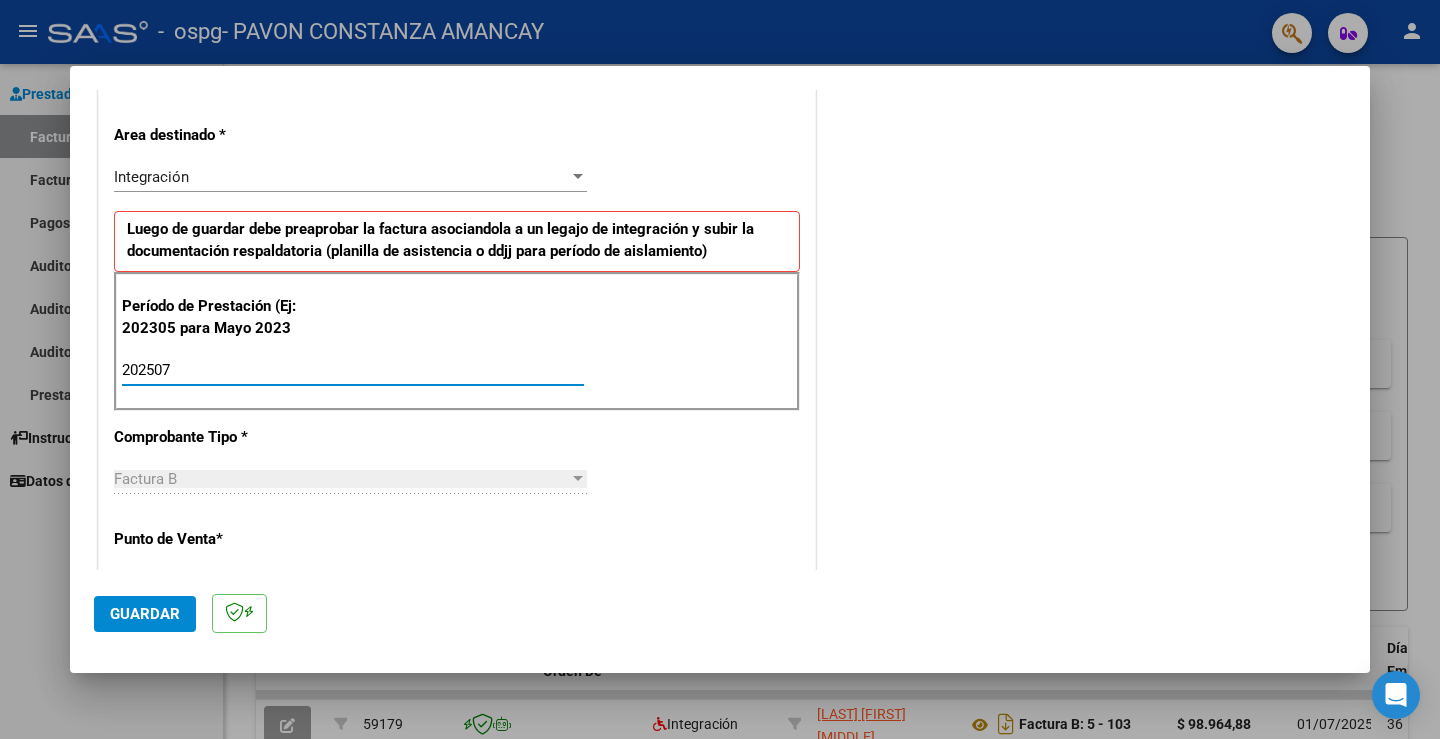 type on "202507" 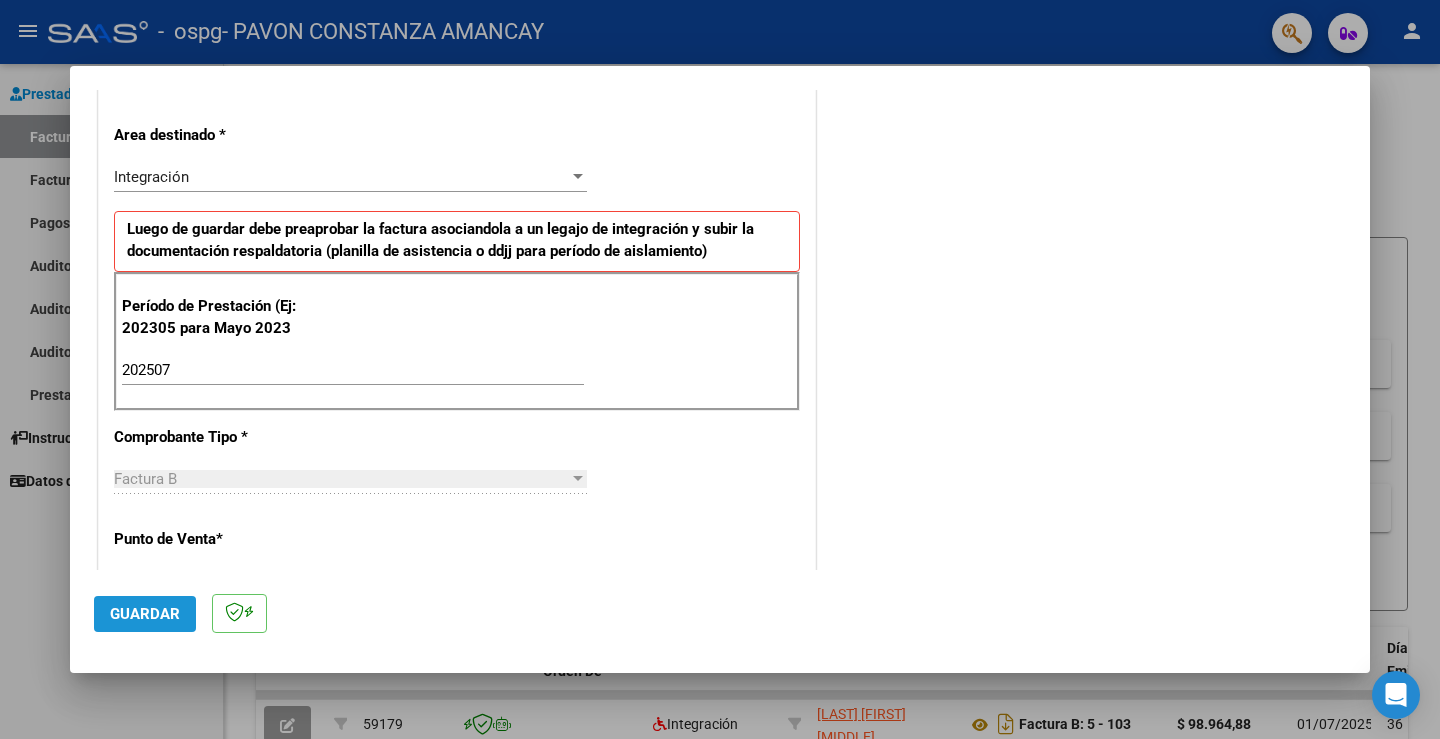click on "Guardar" 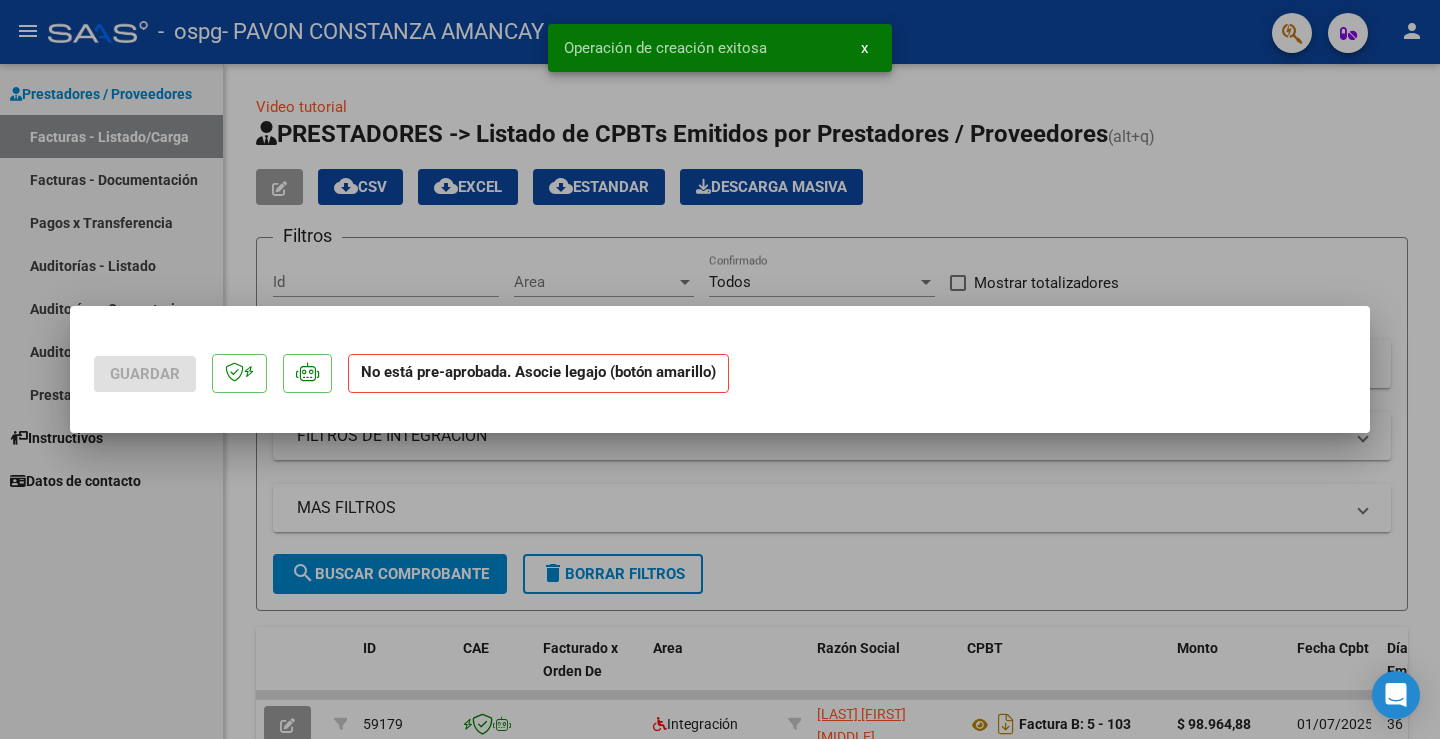 scroll, scrollTop: 0, scrollLeft: 0, axis: both 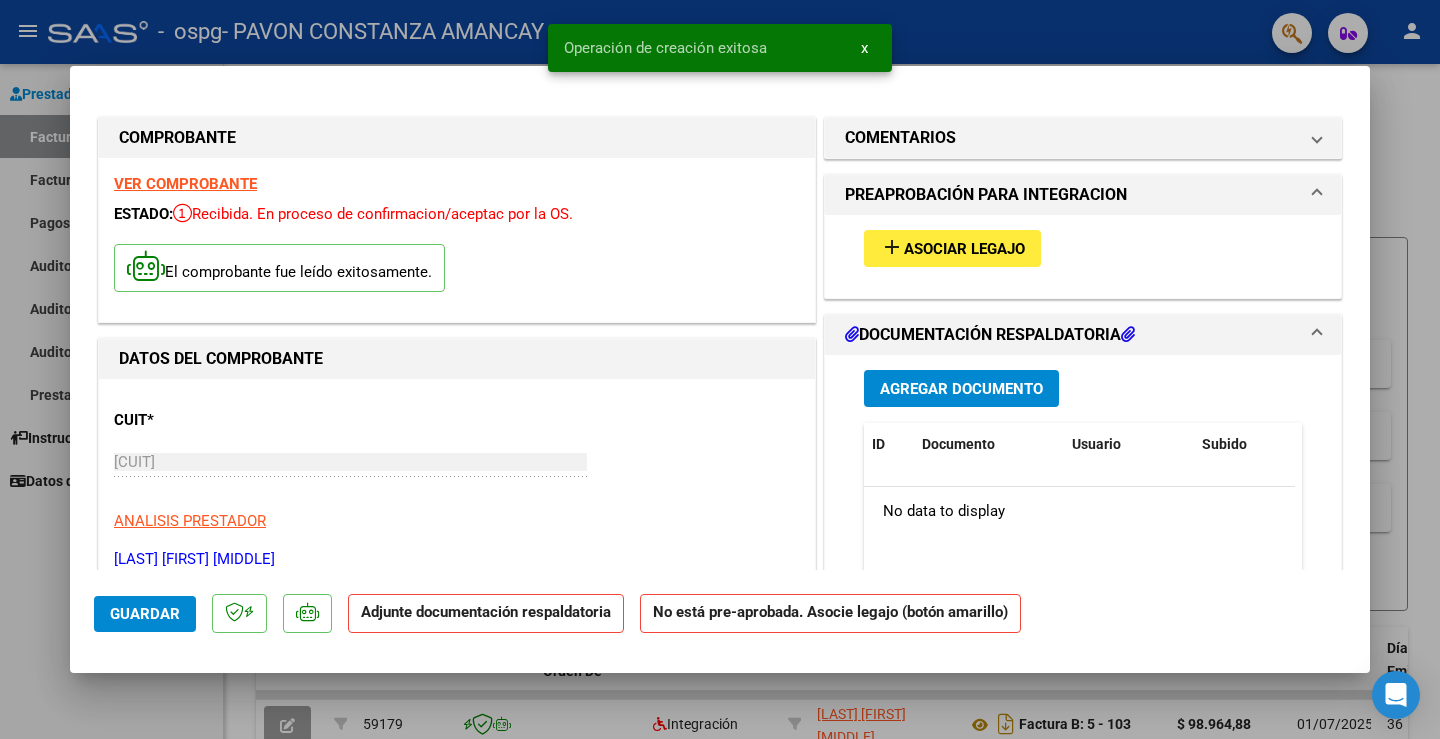 click on "Asociar Legajo" at bounding box center (964, 249) 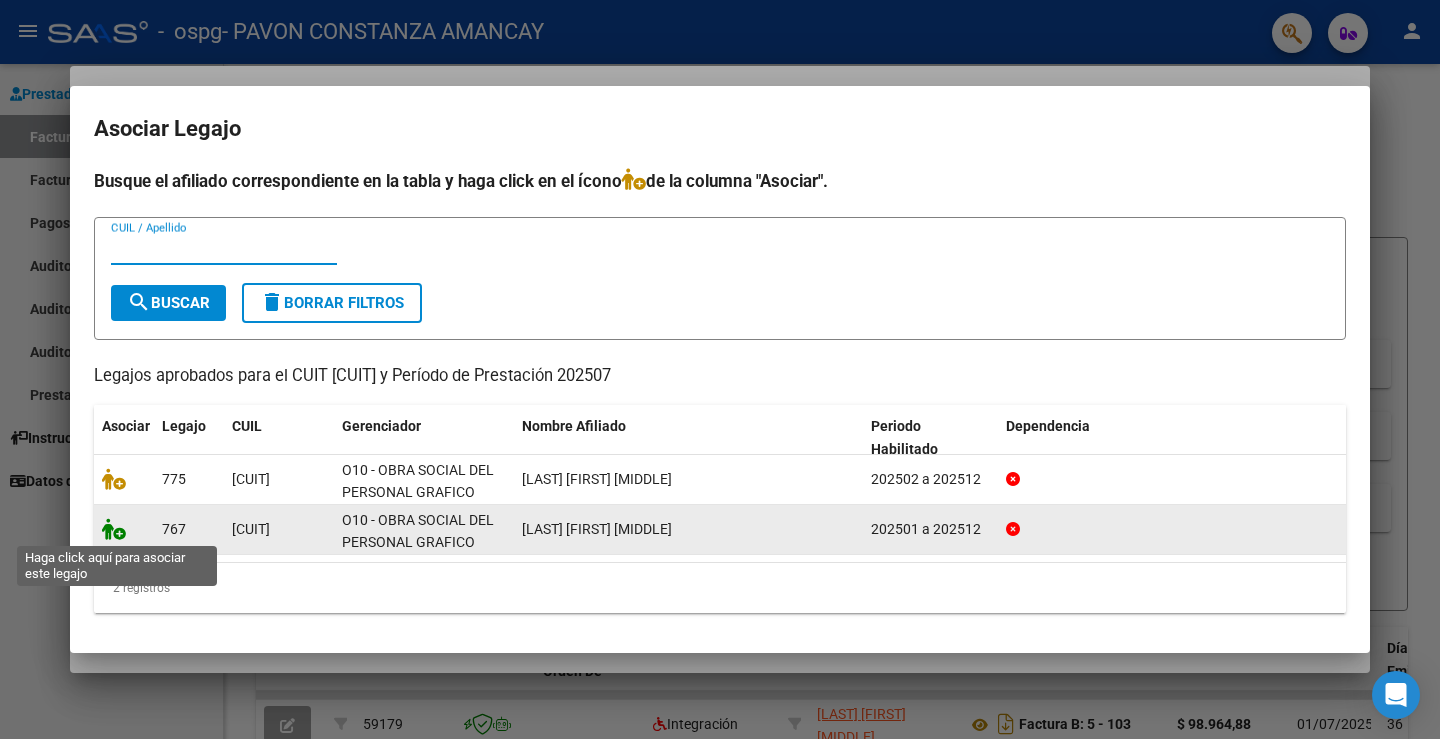 click 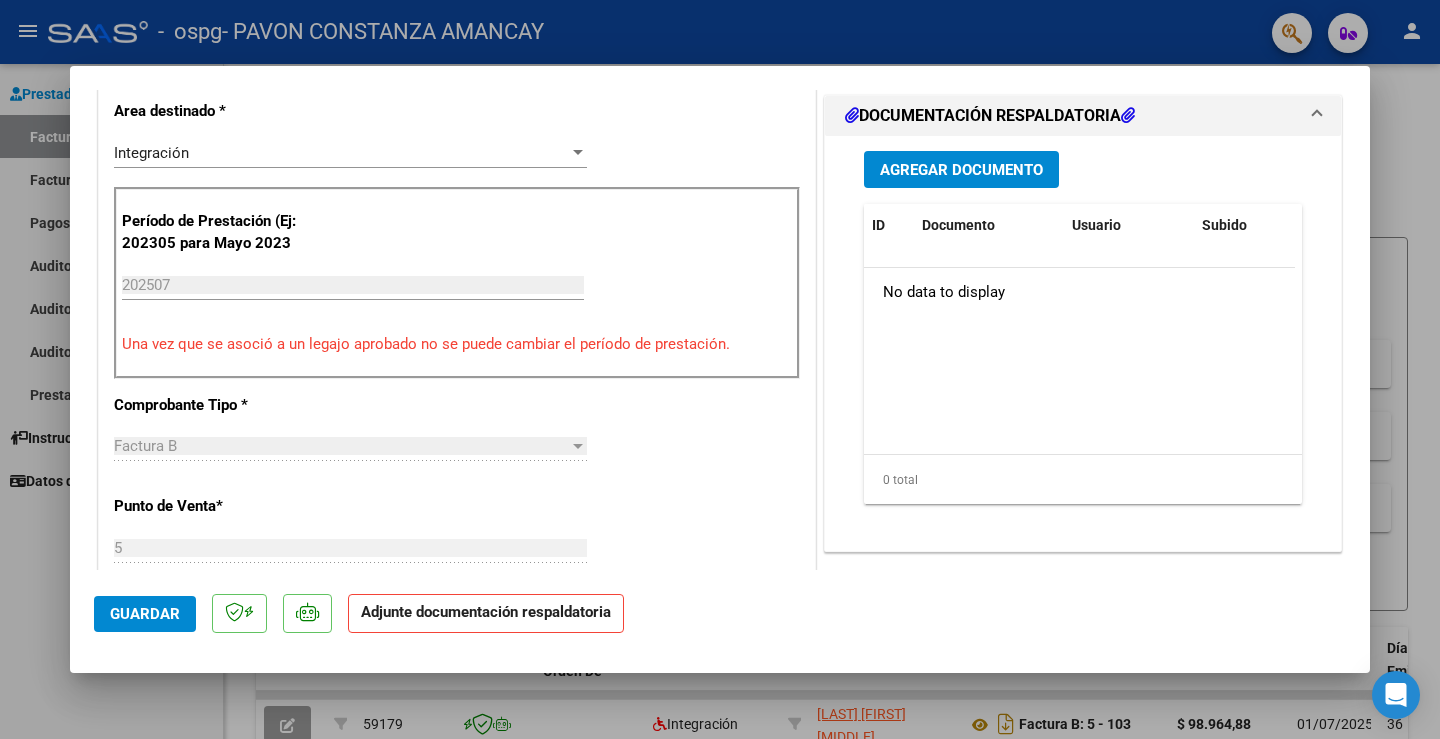 scroll, scrollTop: 400, scrollLeft: 0, axis: vertical 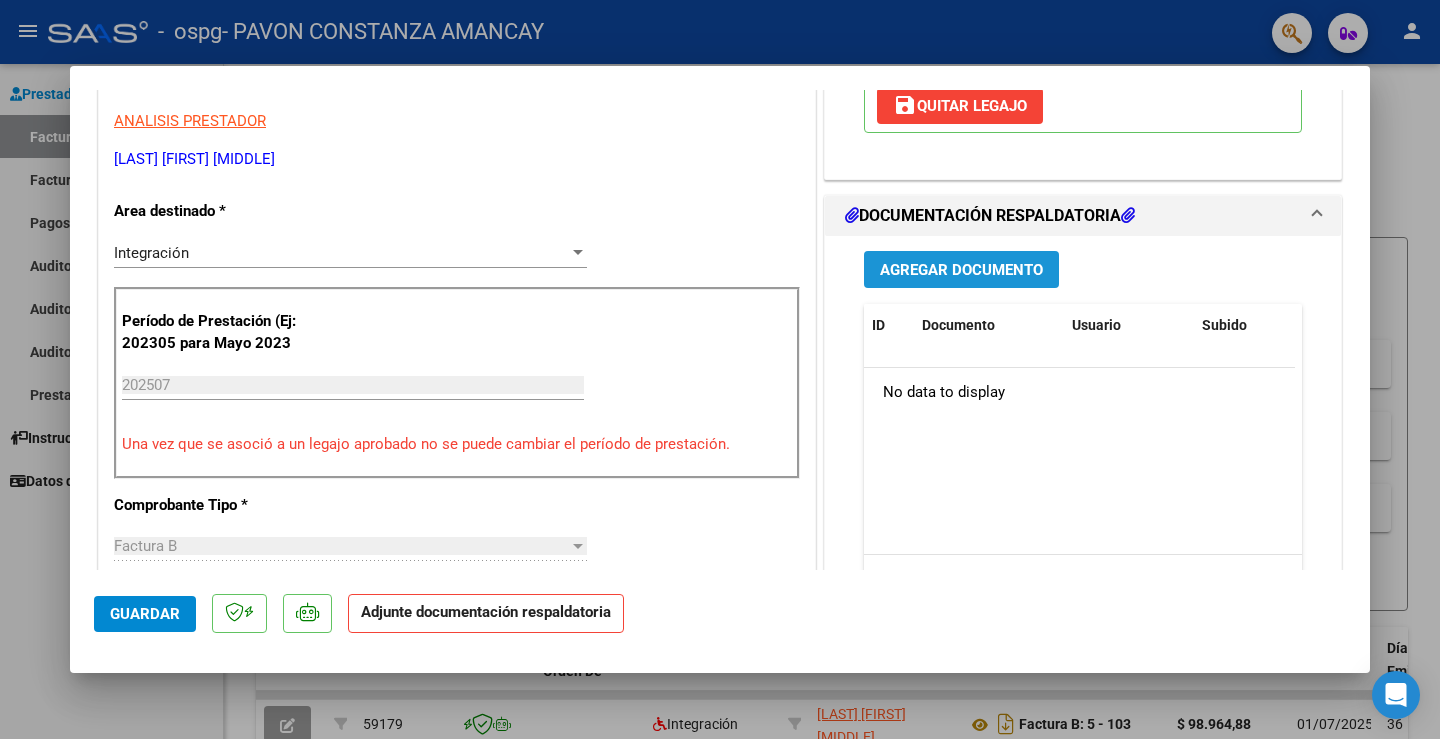 click on "Agregar Documento" at bounding box center [961, 270] 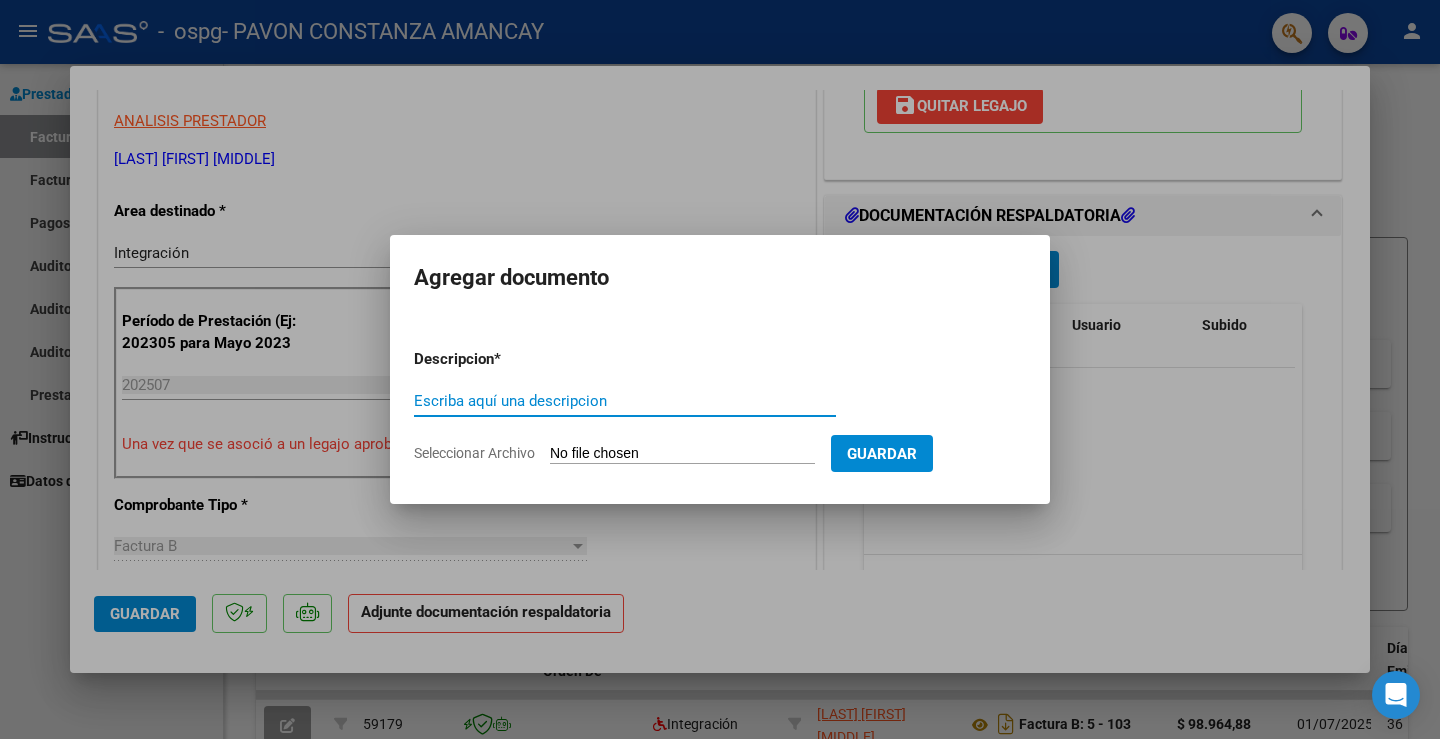 click on "Escriba aquí una descripcion" at bounding box center (625, 401) 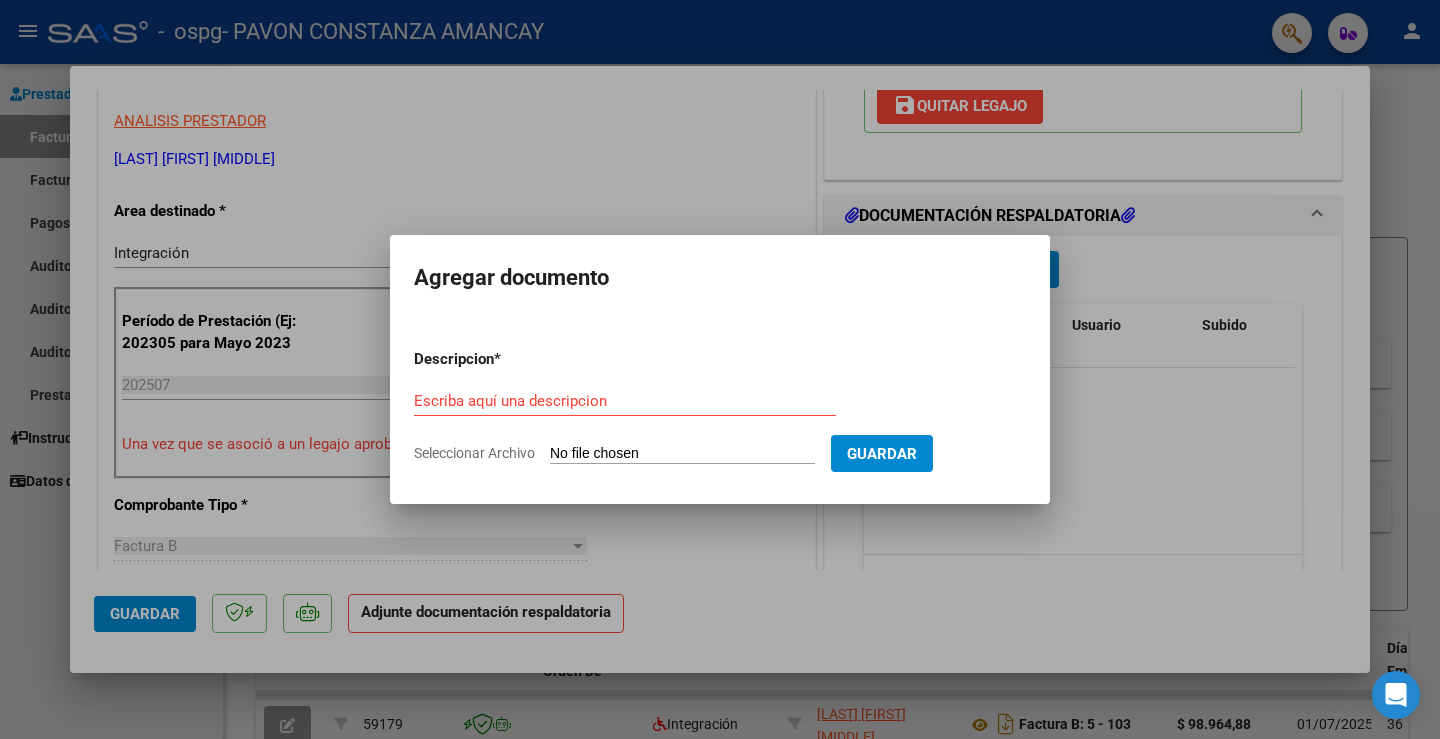 type on "C:\fakepath\Planilla Fono- Niz Guadalupe (Julio 2025).pdf" 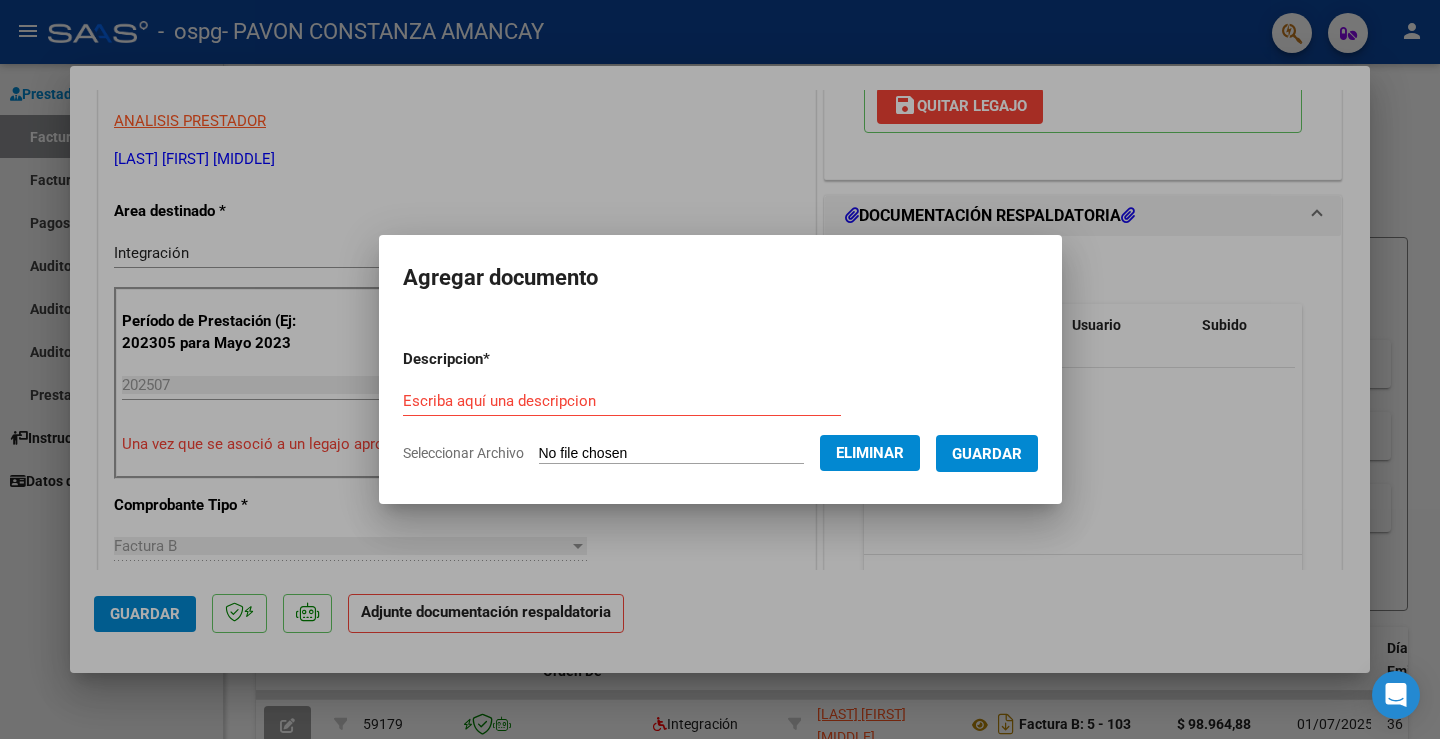 click on "Escriba aquí una descripcion" at bounding box center [622, 401] 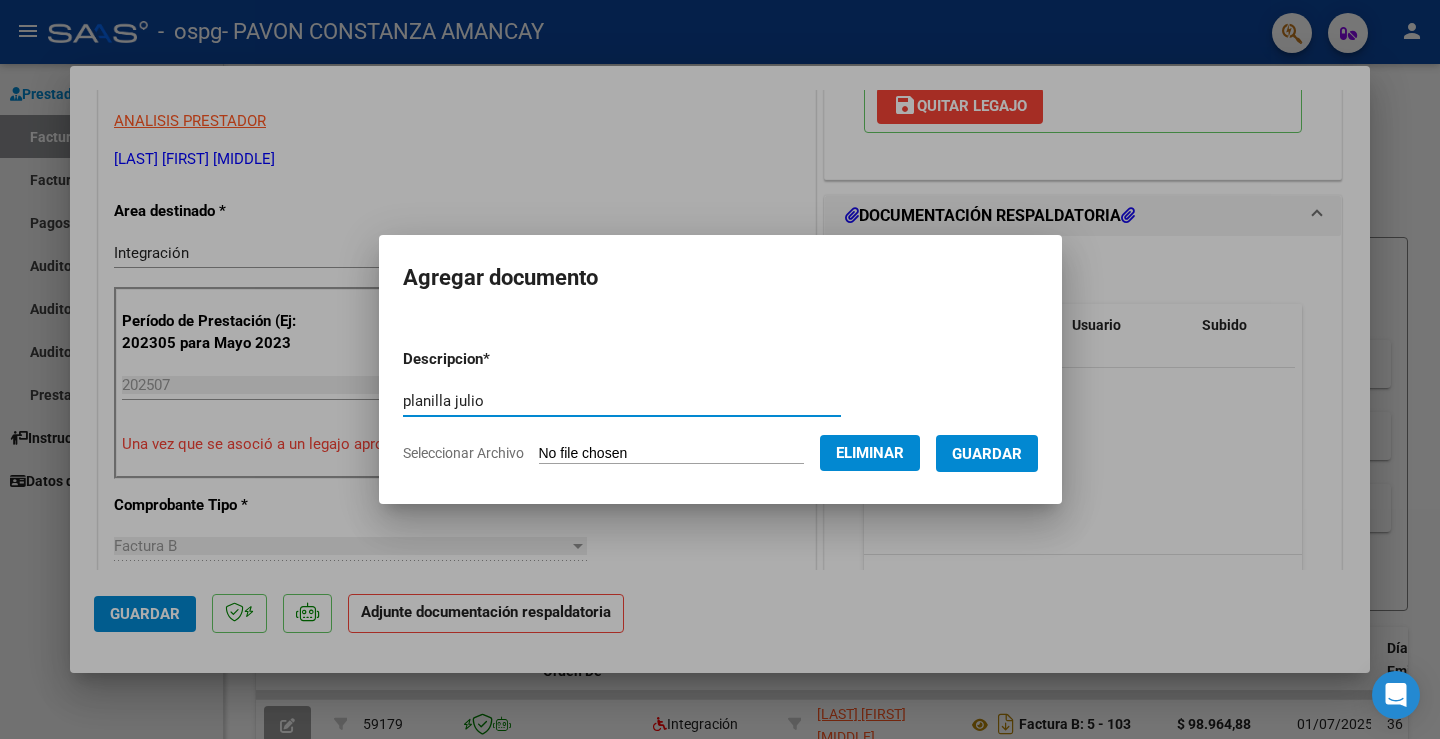 type on "planilla julio" 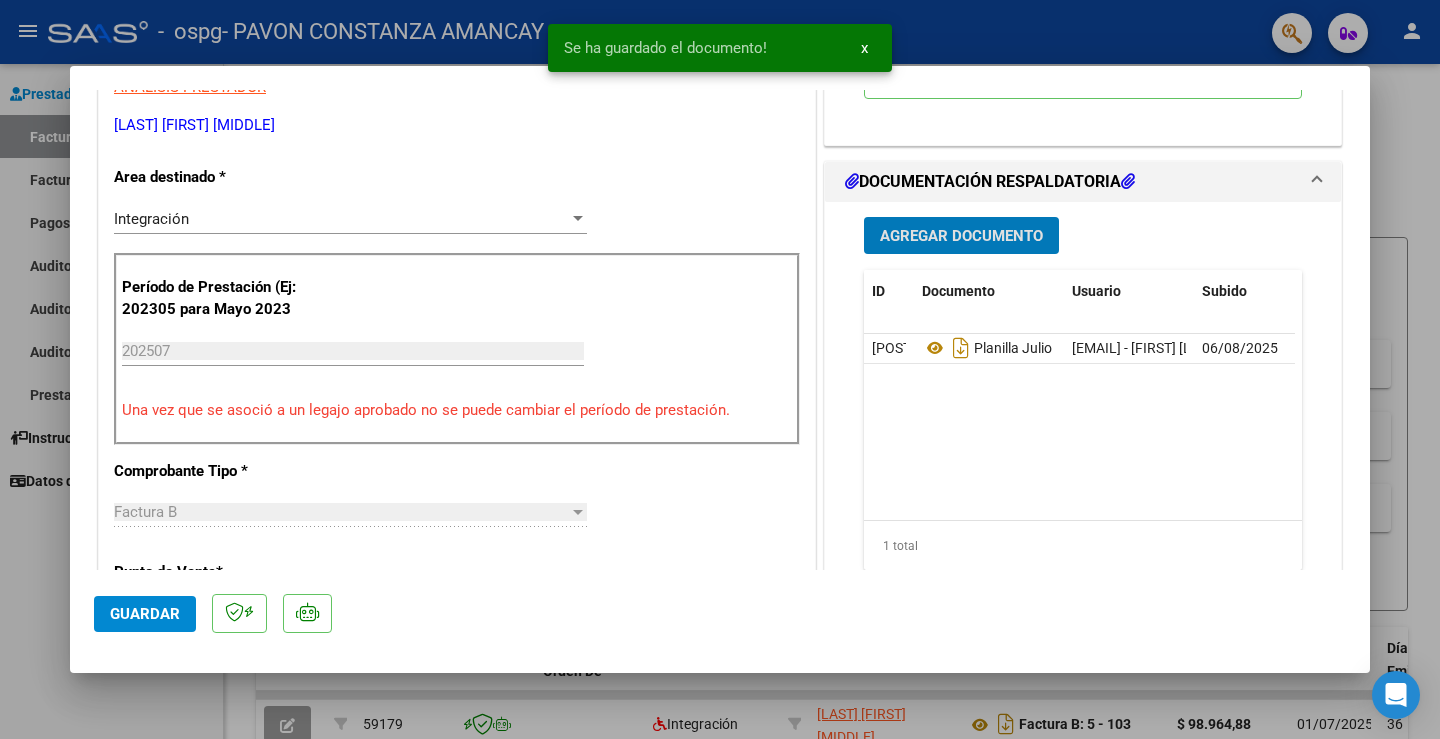 scroll, scrollTop: 500, scrollLeft: 0, axis: vertical 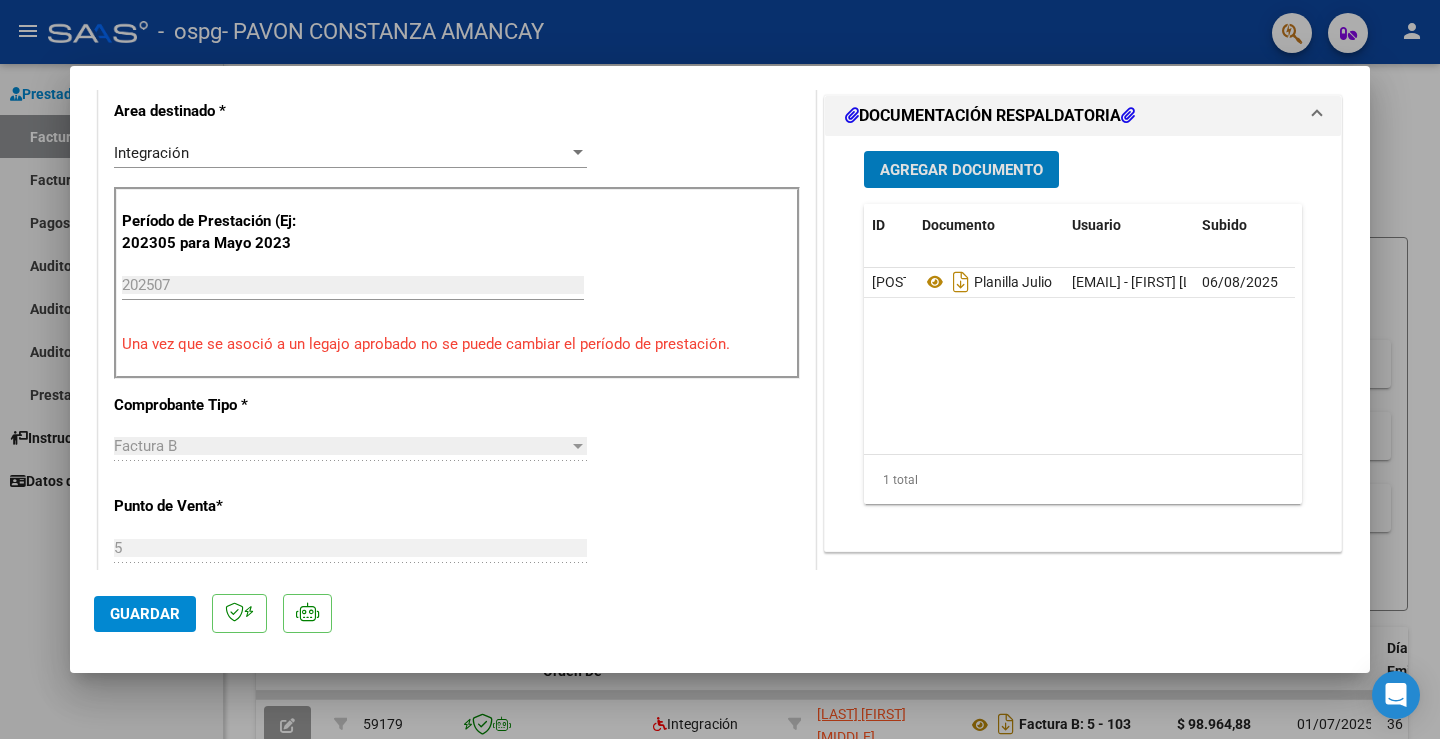 click on "Guardar" 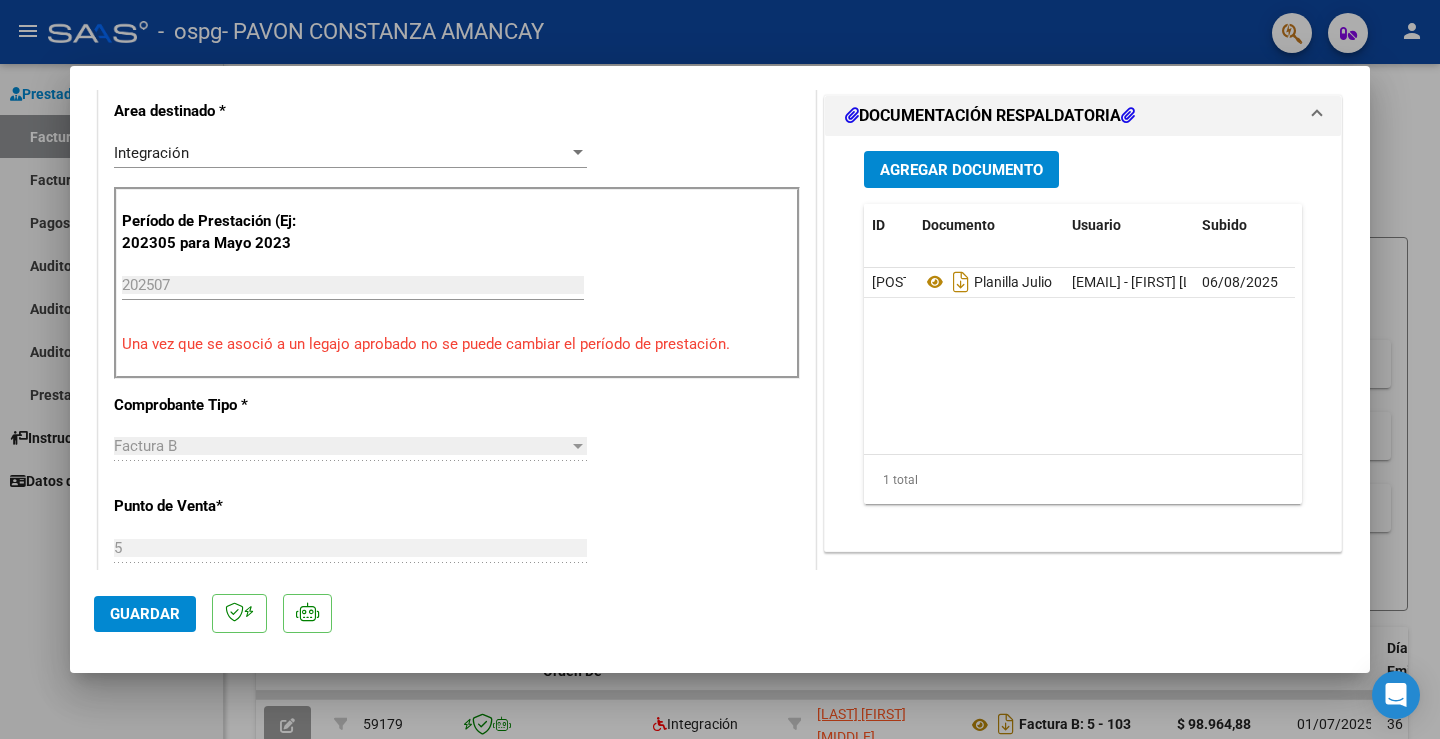 click at bounding box center [720, 369] 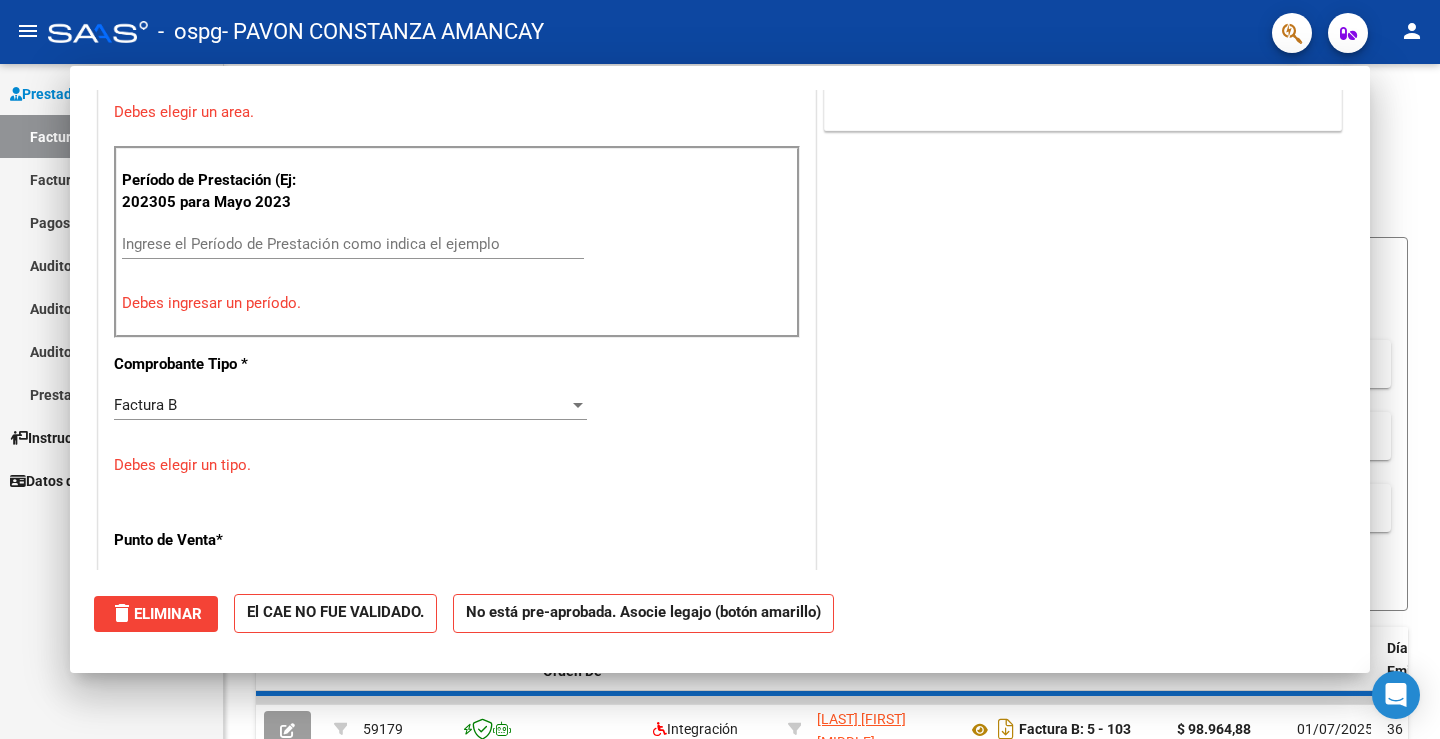 scroll, scrollTop: 414, scrollLeft: 0, axis: vertical 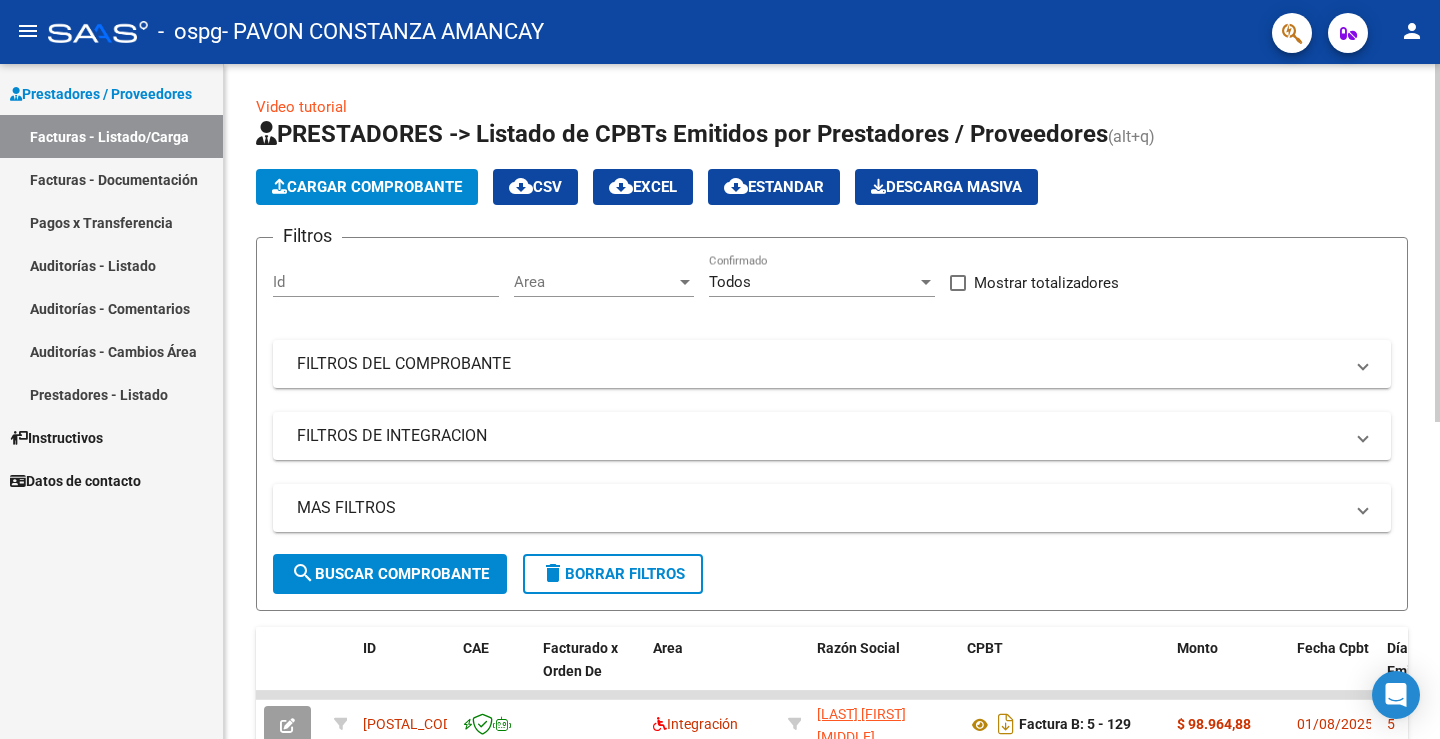 click on "Cargar Comprobante" 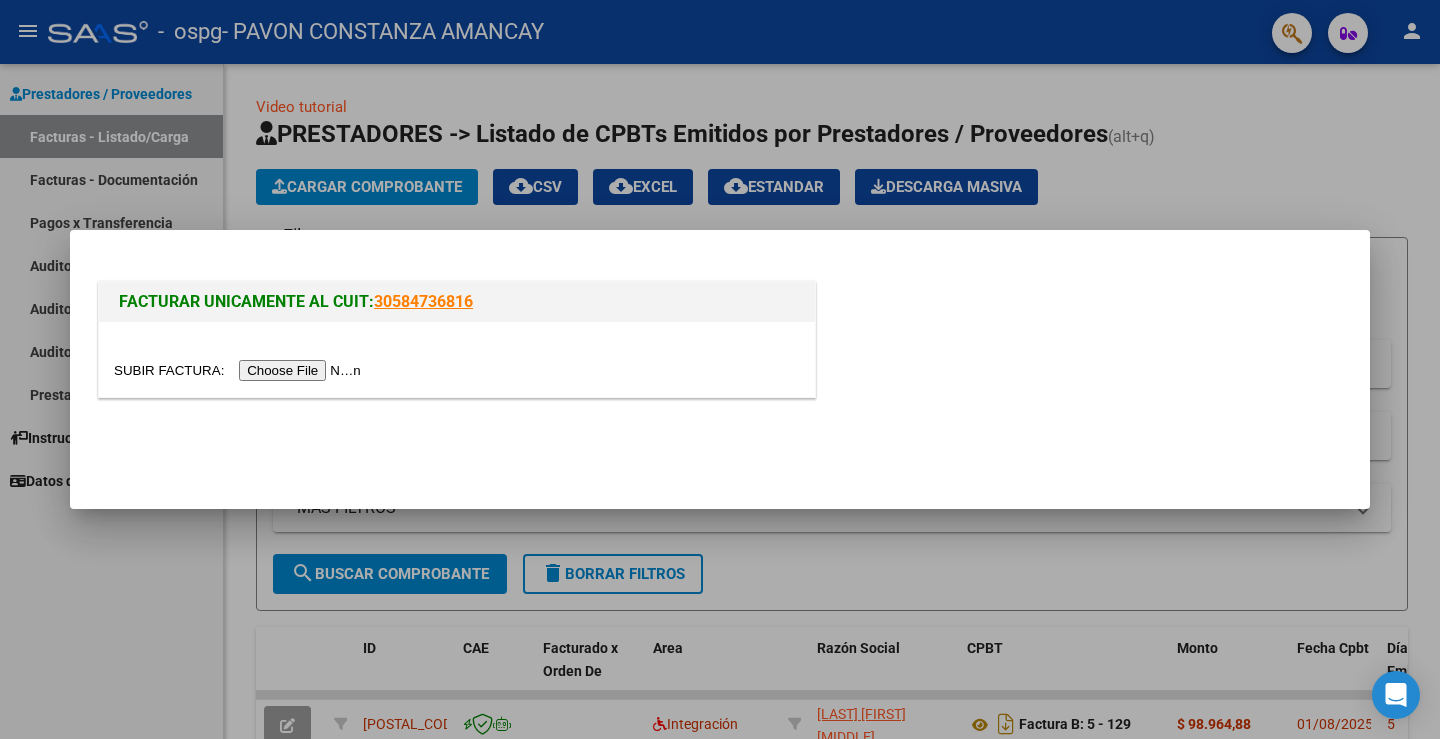 click at bounding box center [240, 370] 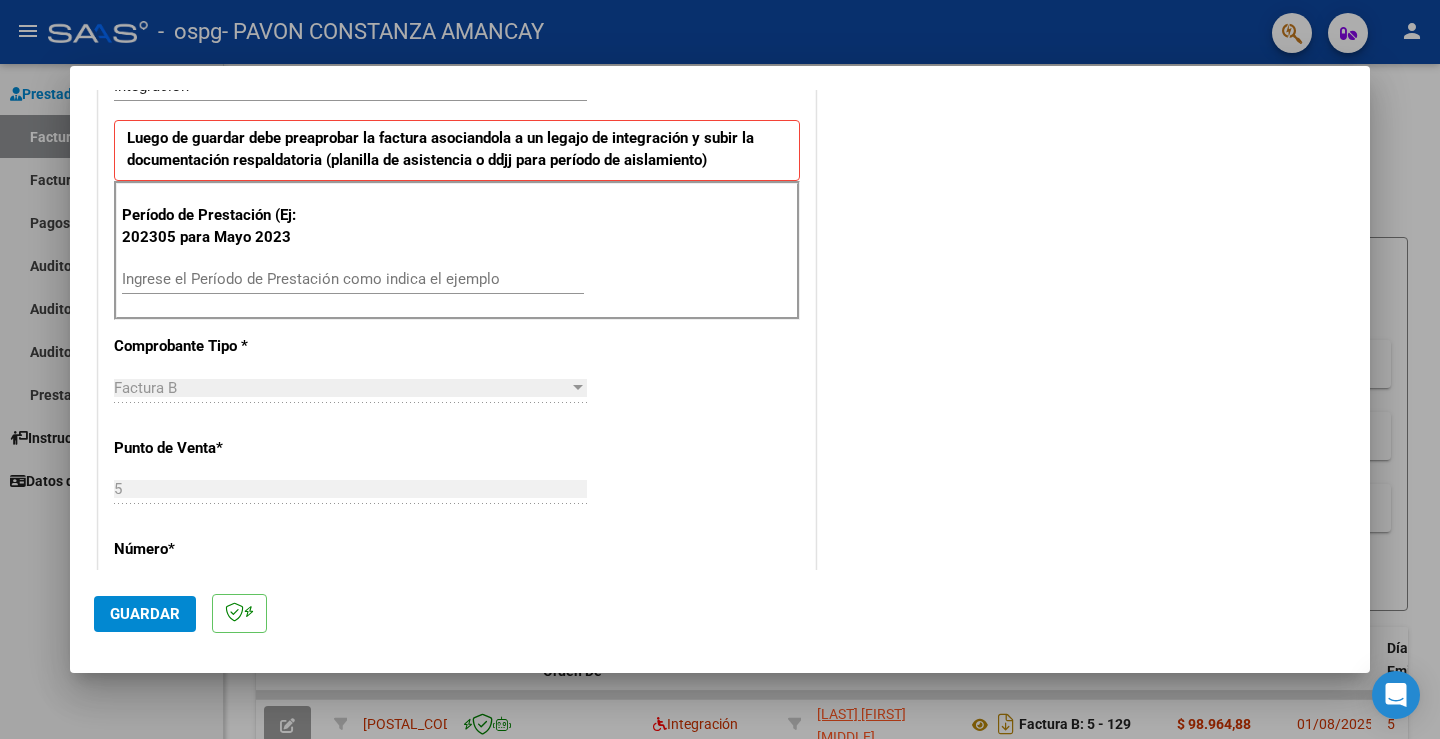 scroll, scrollTop: 500, scrollLeft: 0, axis: vertical 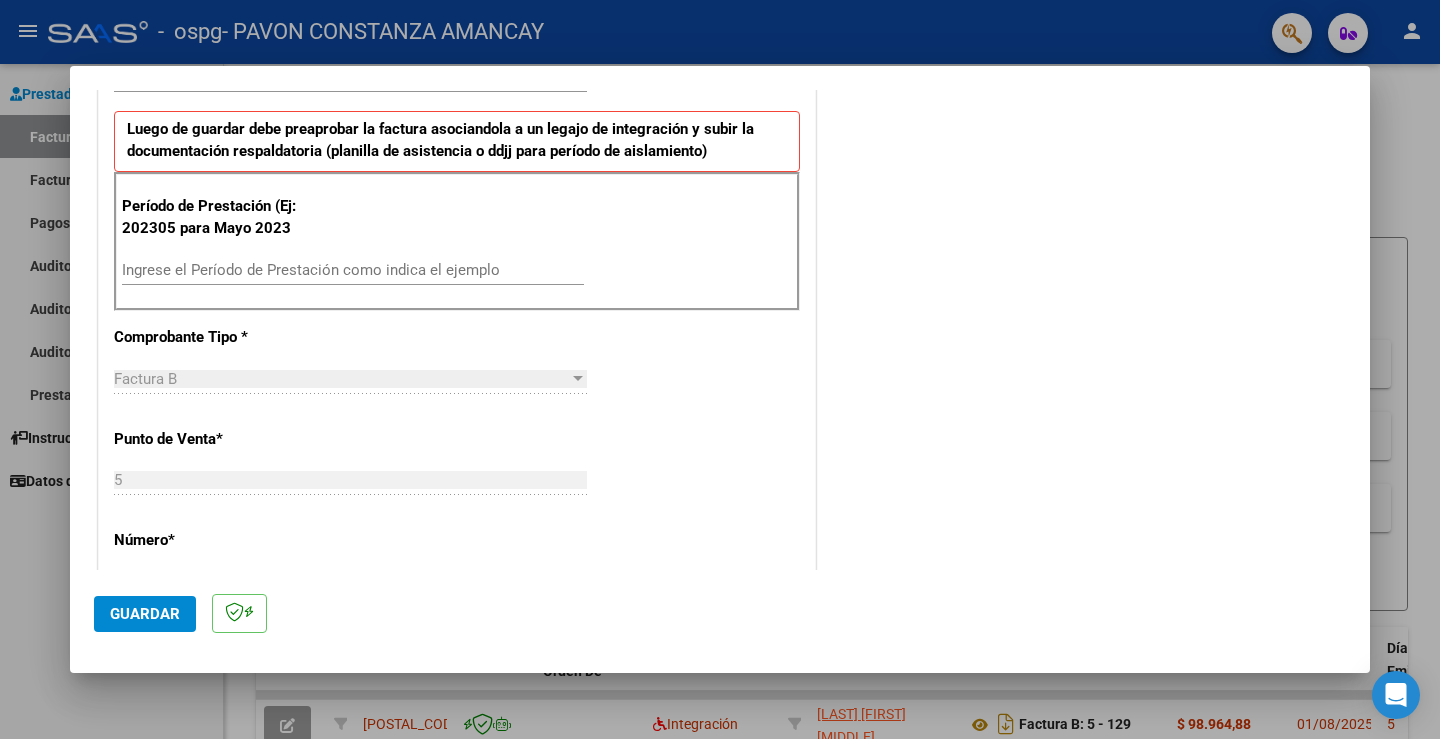 click on "Ingrese el Período de Prestación como indica el ejemplo" at bounding box center [353, 270] 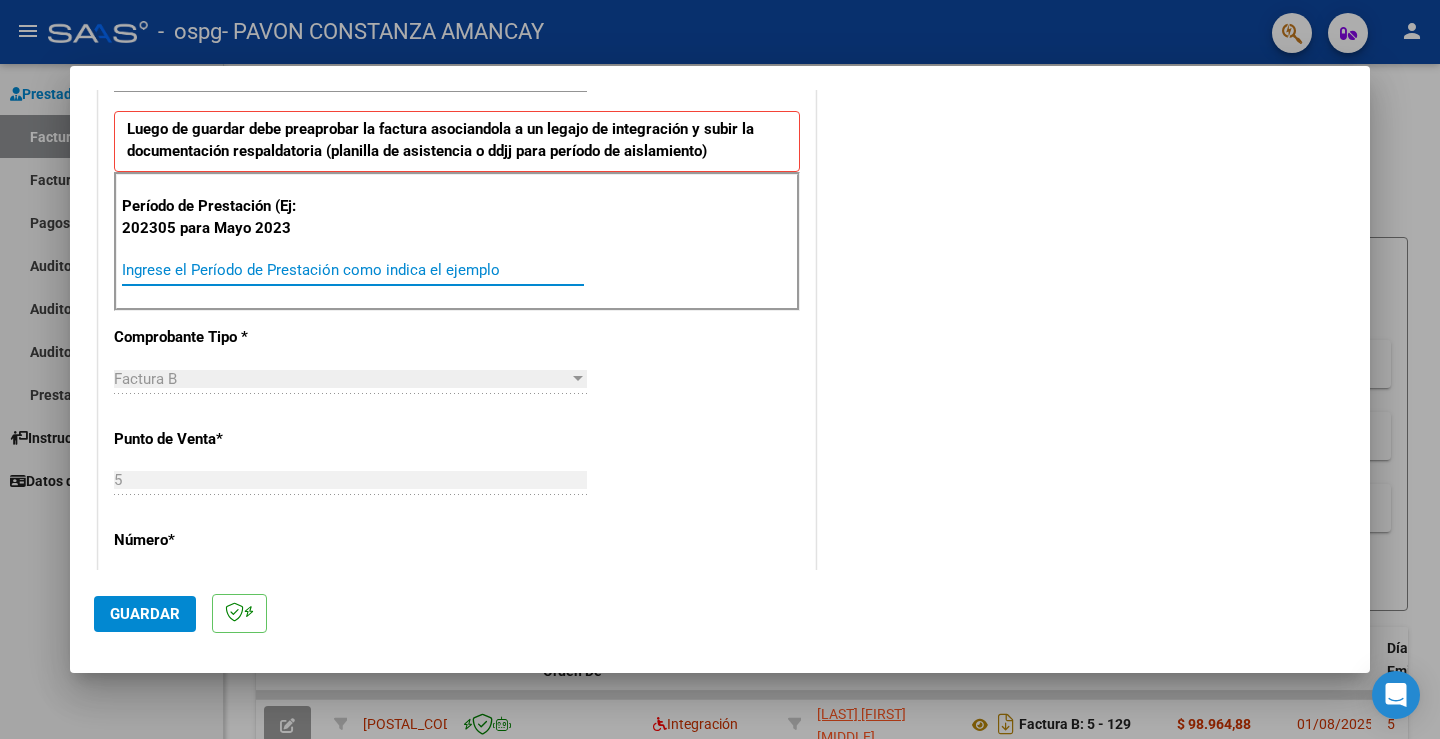 click on "Ingrese el Período de Prestación como indica el ejemplo" at bounding box center [353, 270] 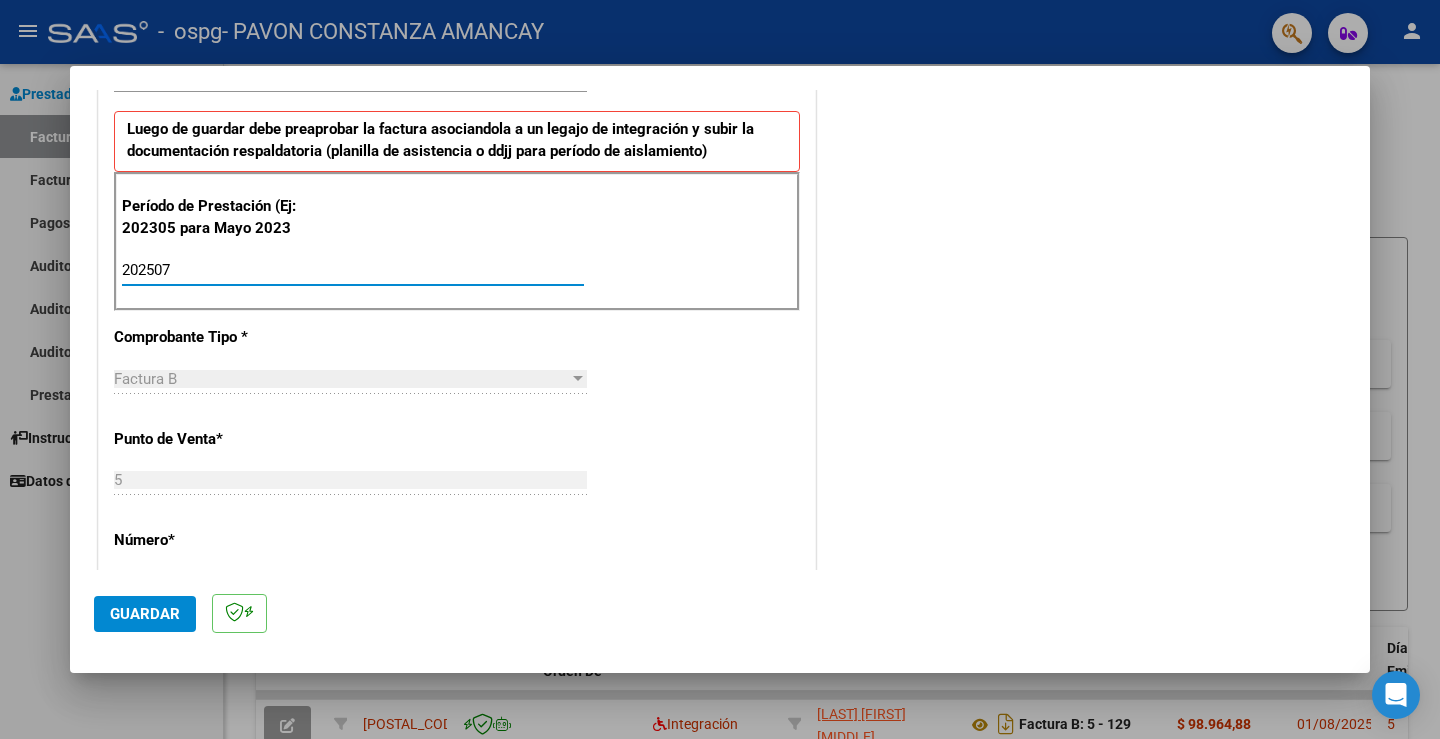 type on "202507" 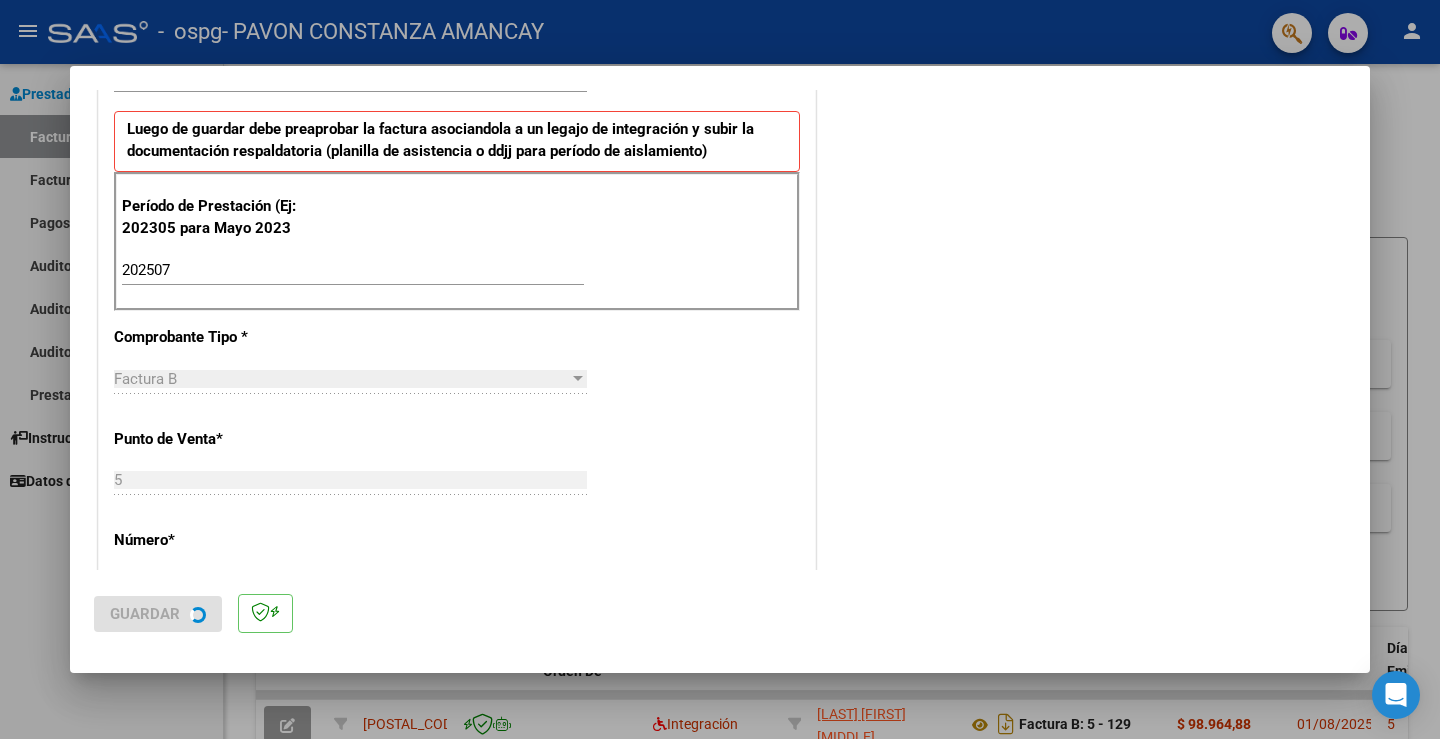 scroll, scrollTop: 0, scrollLeft: 0, axis: both 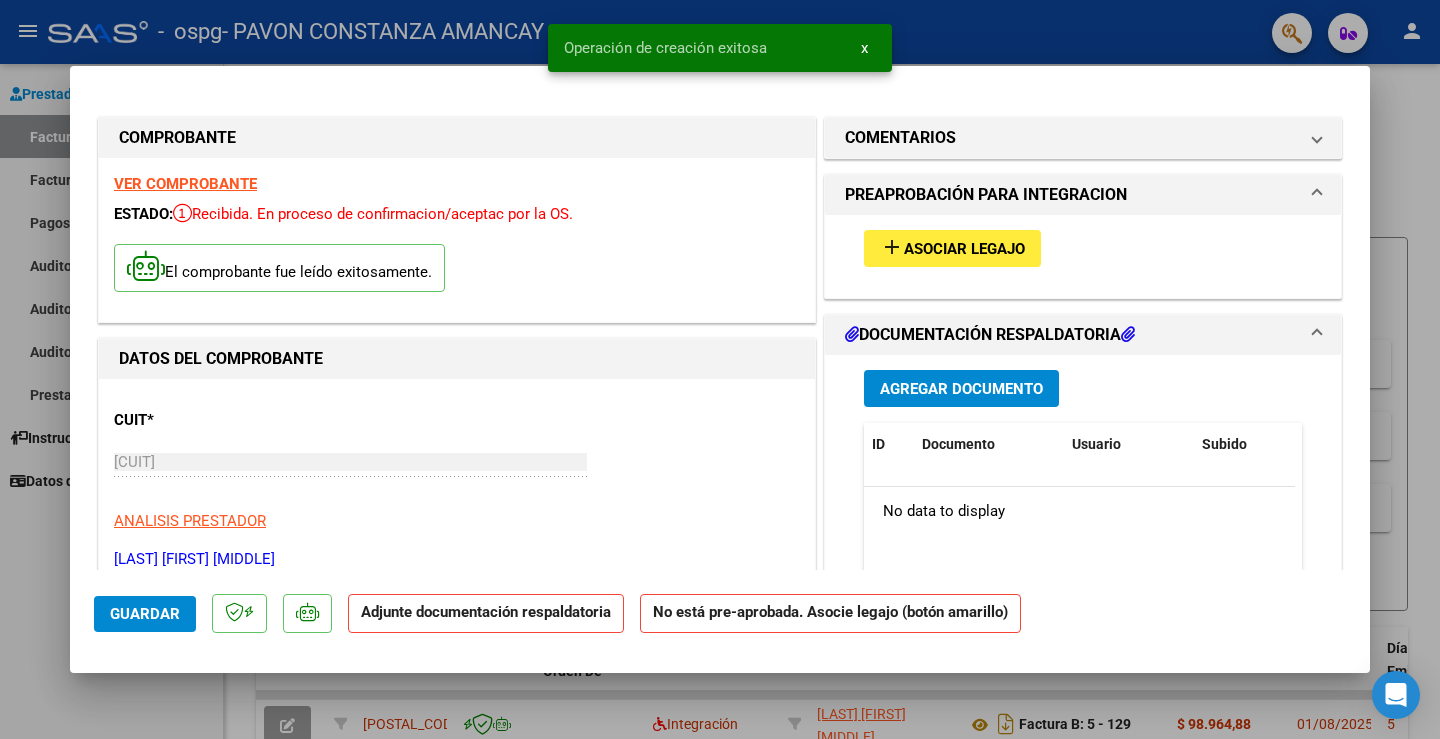 click on "Asociar Legajo" at bounding box center [964, 249] 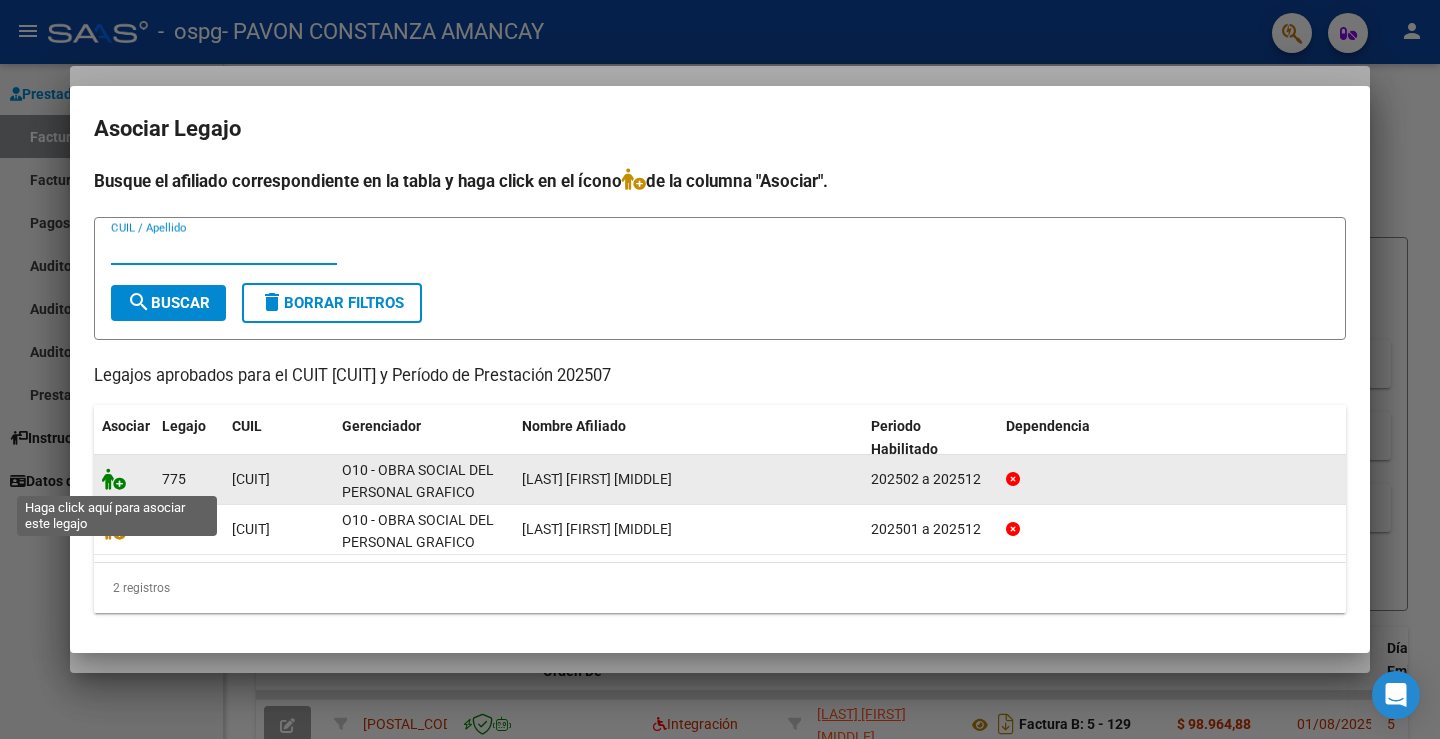 click 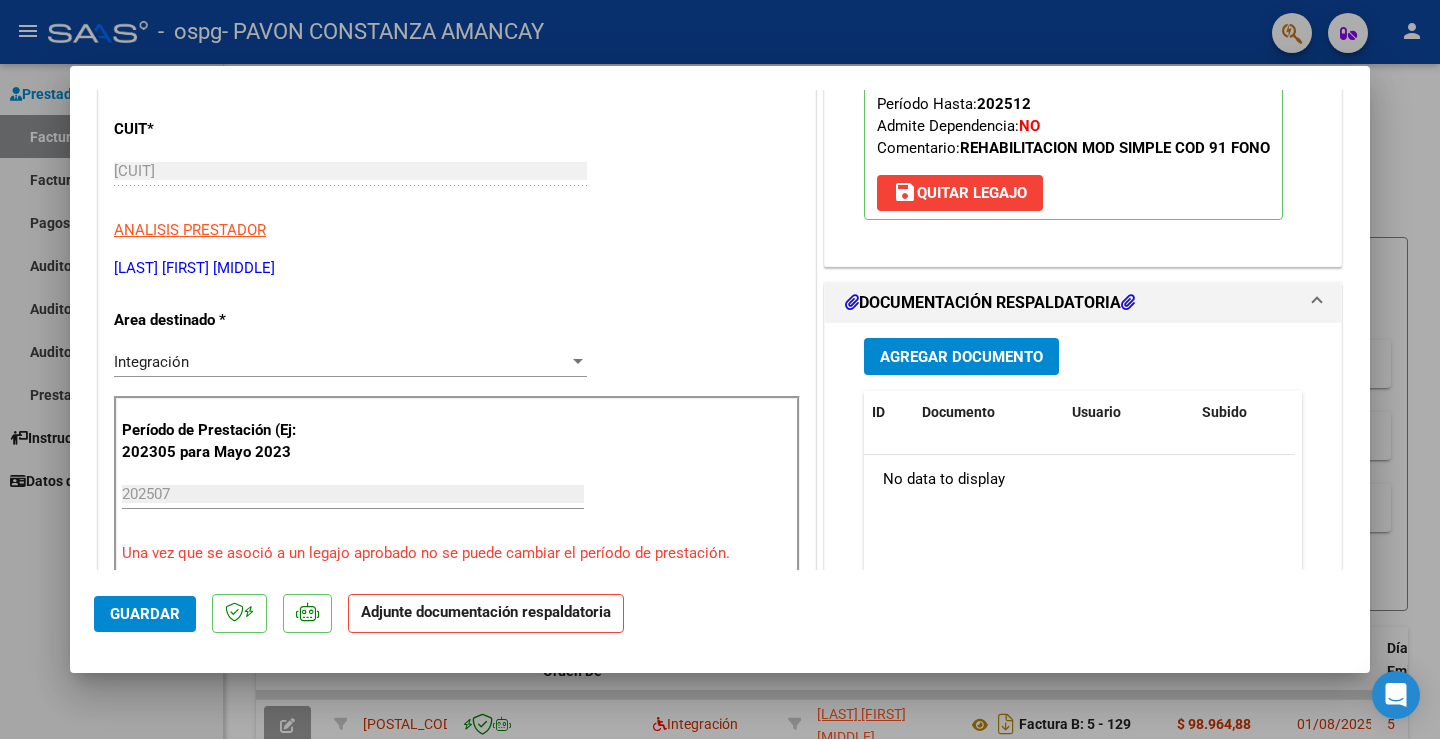 scroll, scrollTop: 500, scrollLeft: 0, axis: vertical 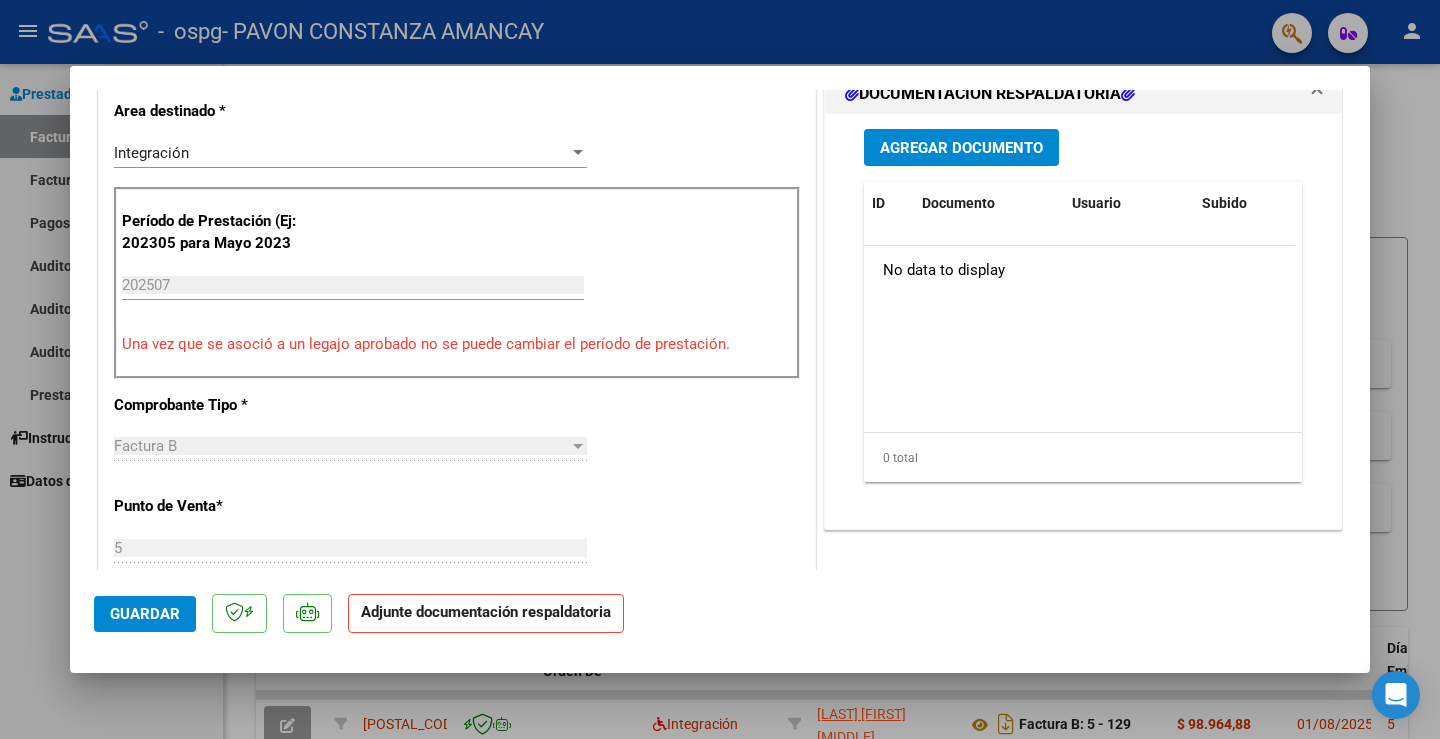 click on "Agregar Documento" at bounding box center (961, 148) 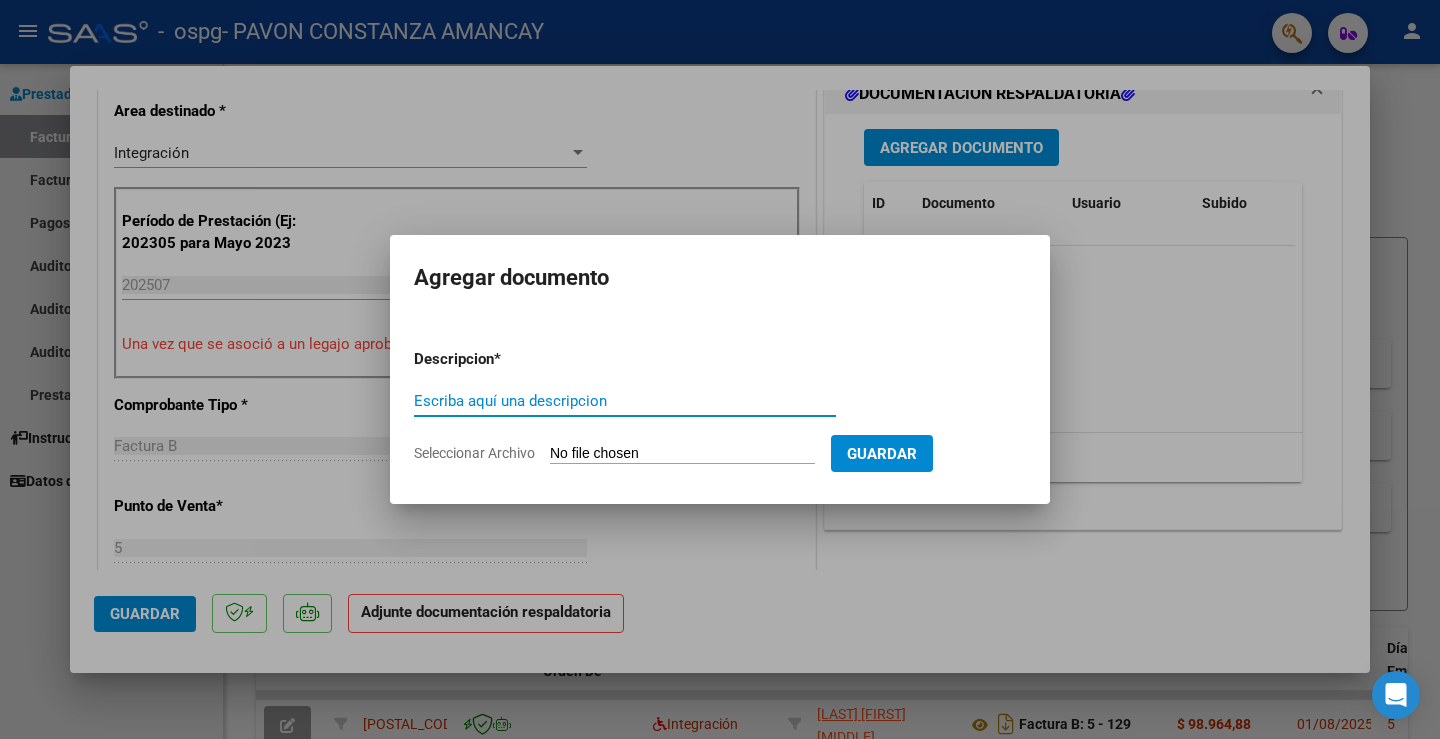 click on "Seleccionar Archivo" at bounding box center [682, 454] 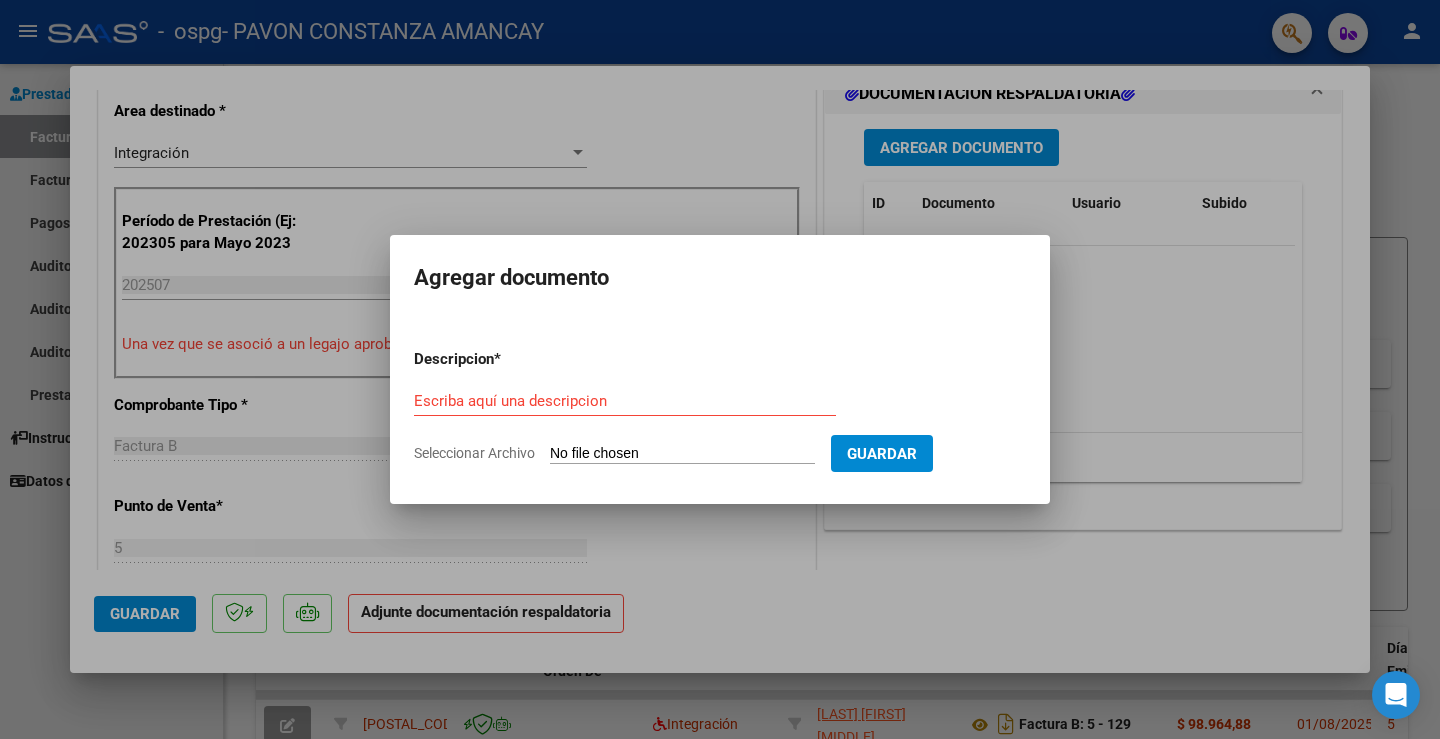 type on "C:\fakepath\Planilla Fono- Niz Candelaria (Julio 2025).pdf" 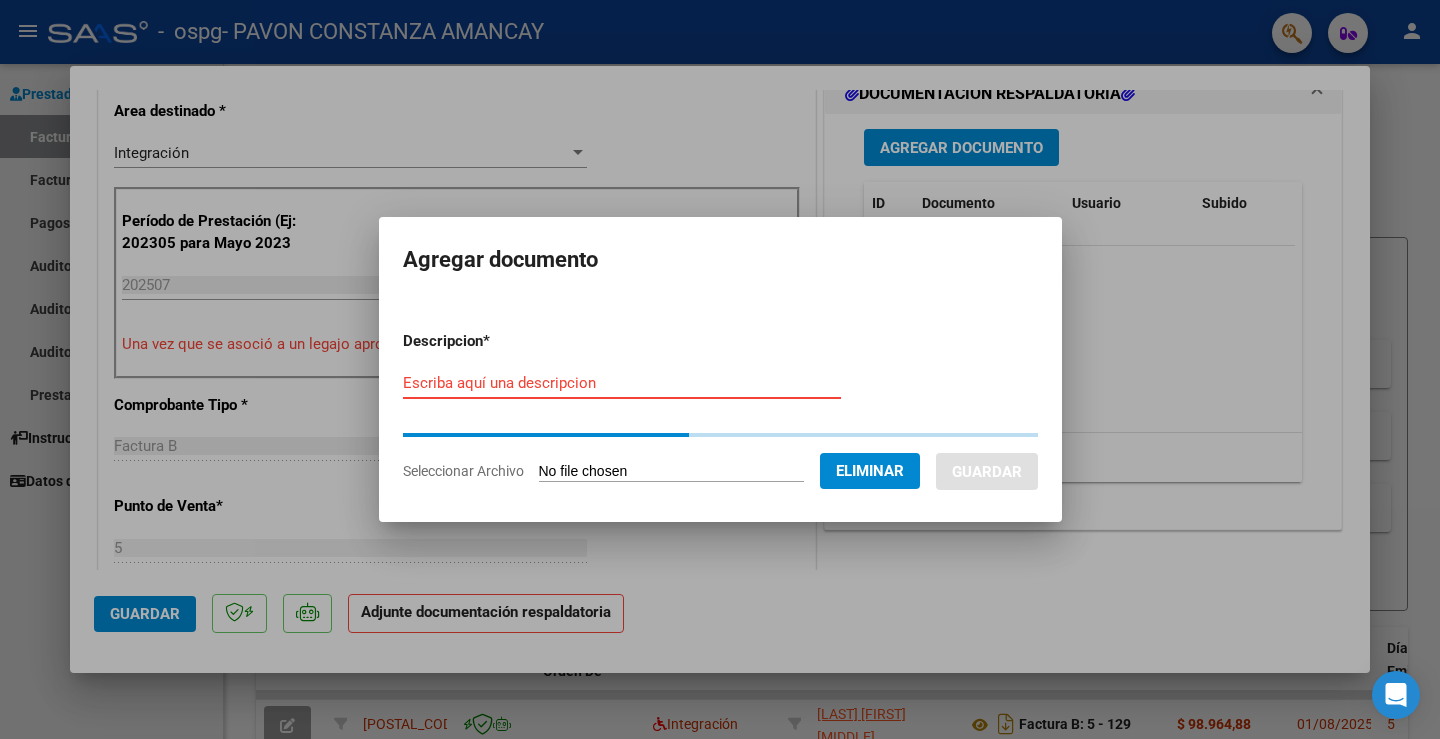 click on "Escriba aquí una descripcion" at bounding box center [622, 383] 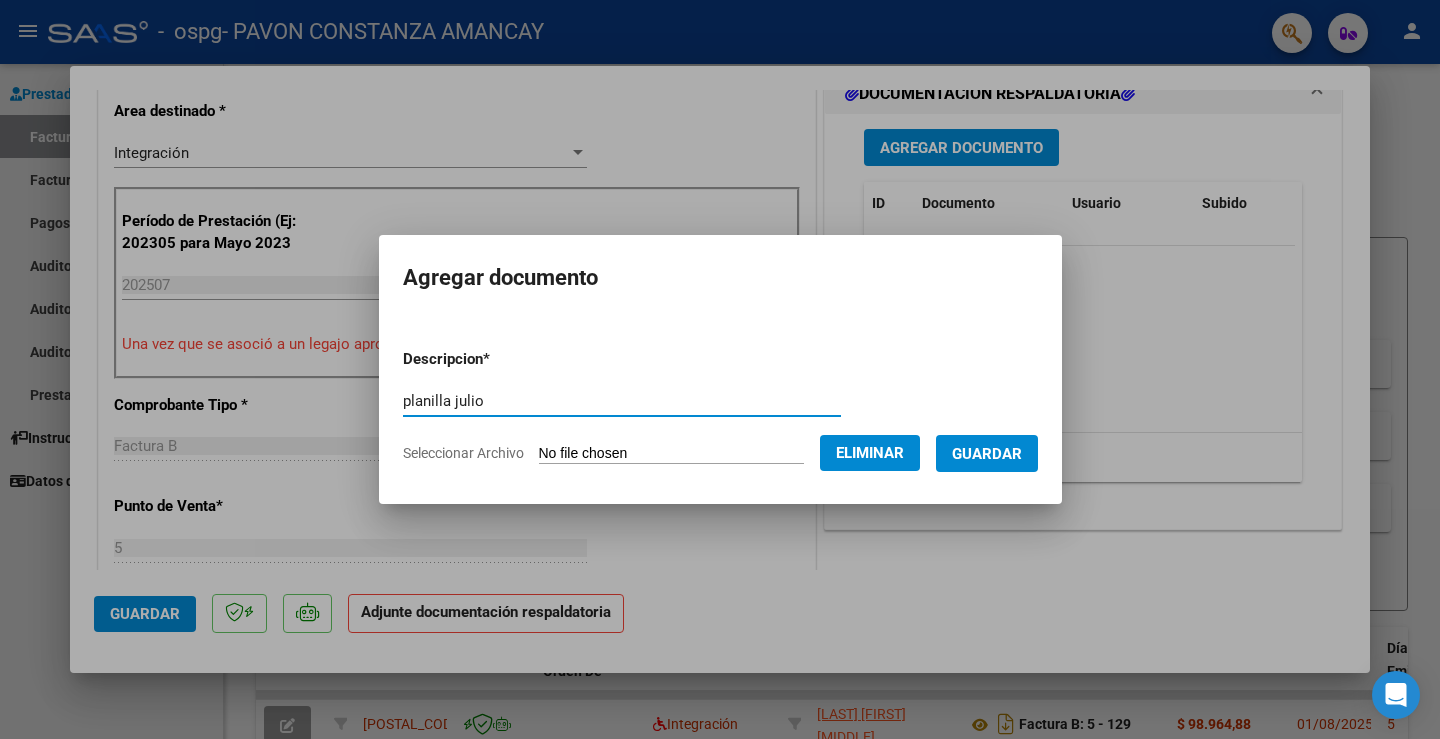type on "planilla julio" 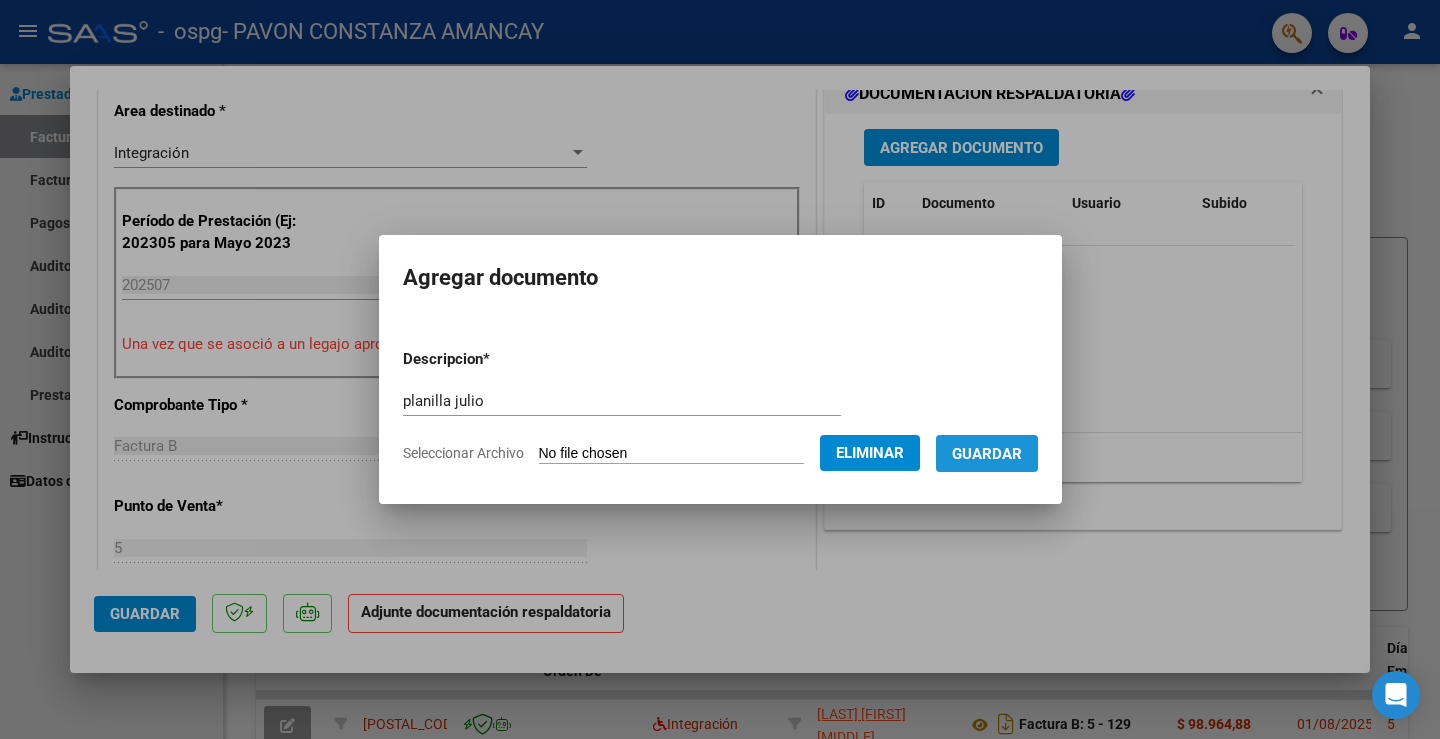 click on "Guardar" at bounding box center (987, 453) 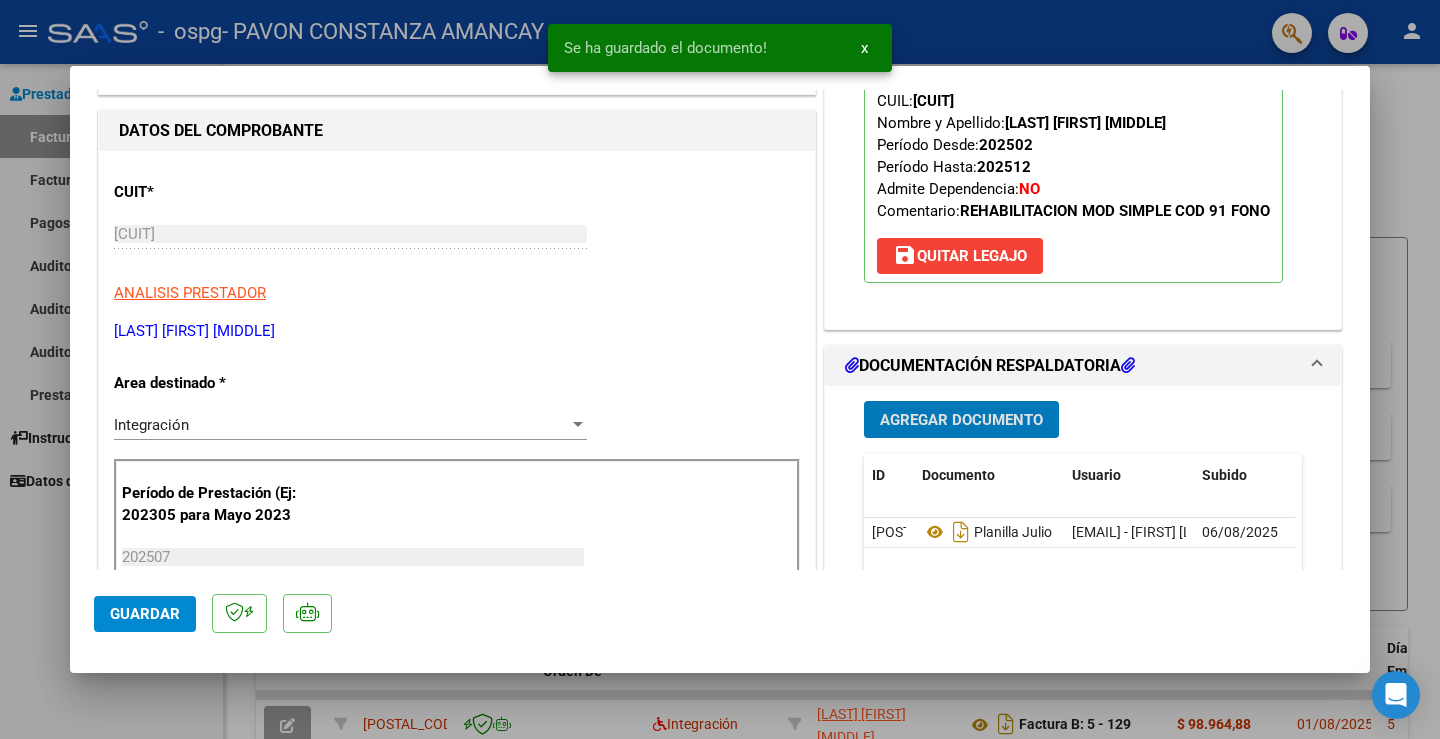 scroll, scrollTop: 200, scrollLeft: 0, axis: vertical 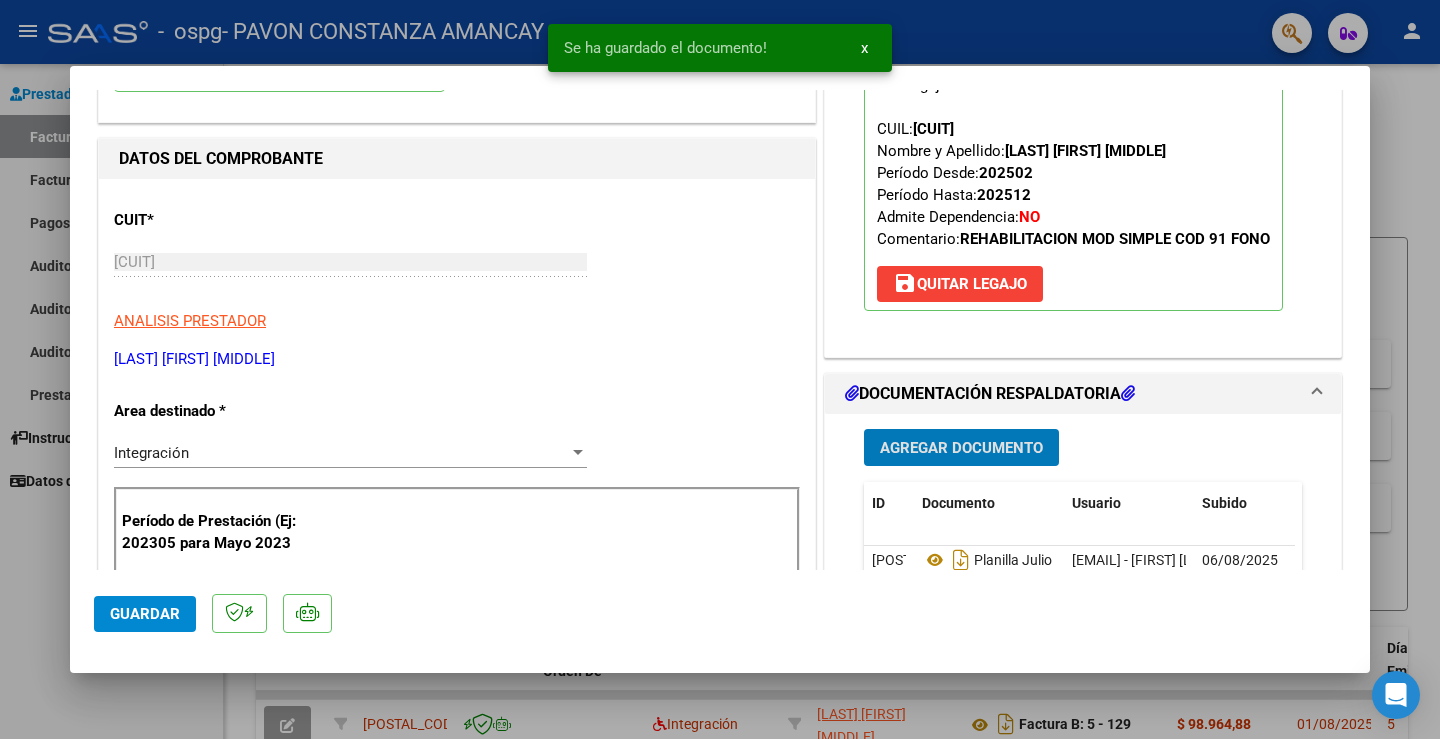 click on "Guardar" 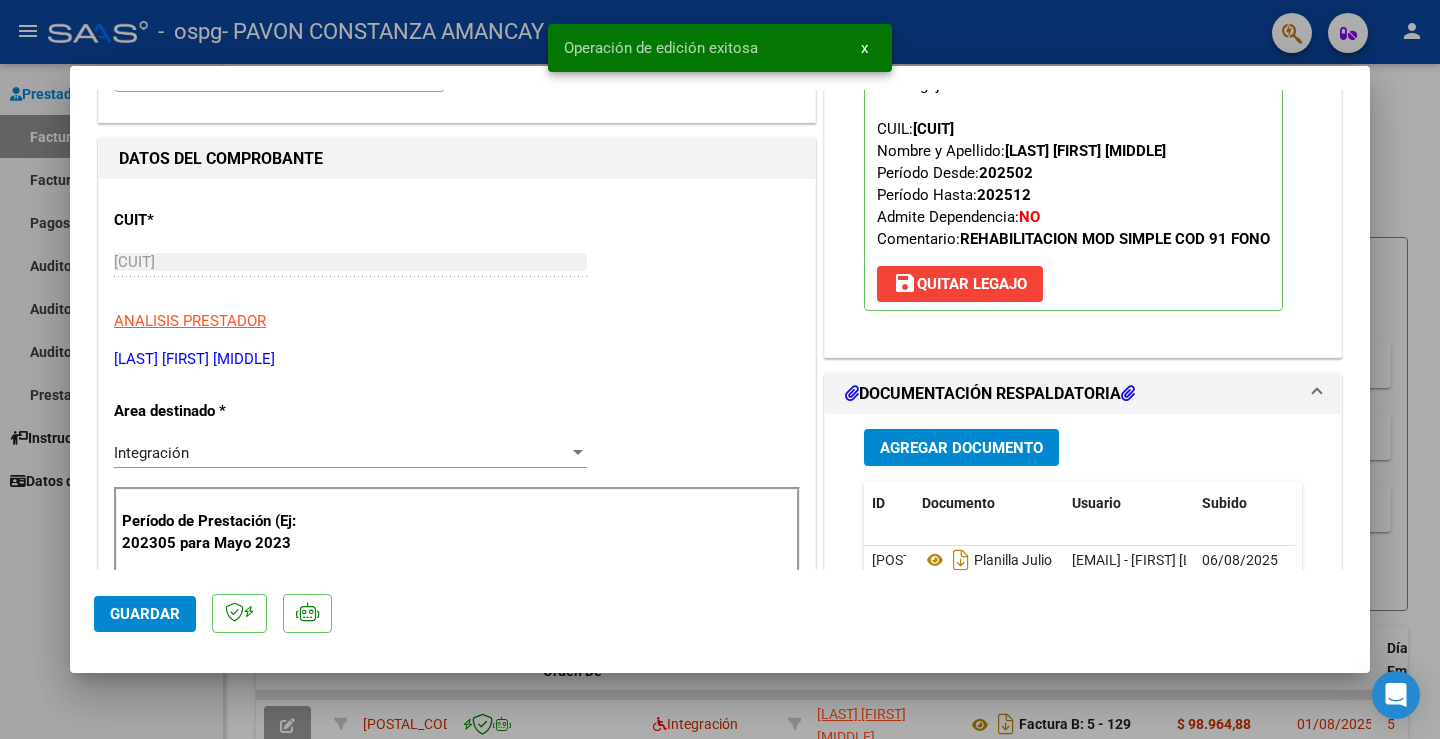 click at bounding box center [720, 369] 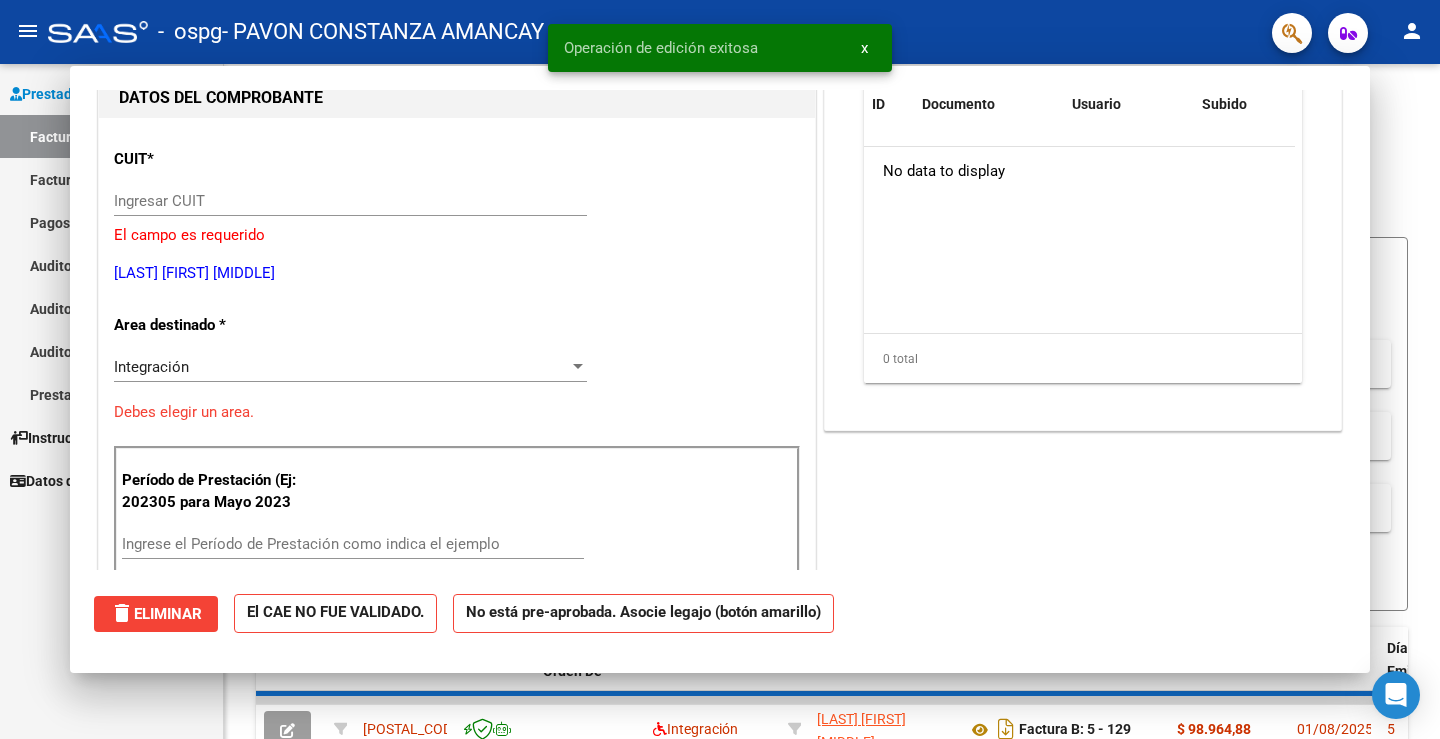scroll, scrollTop: 212, scrollLeft: 0, axis: vertical 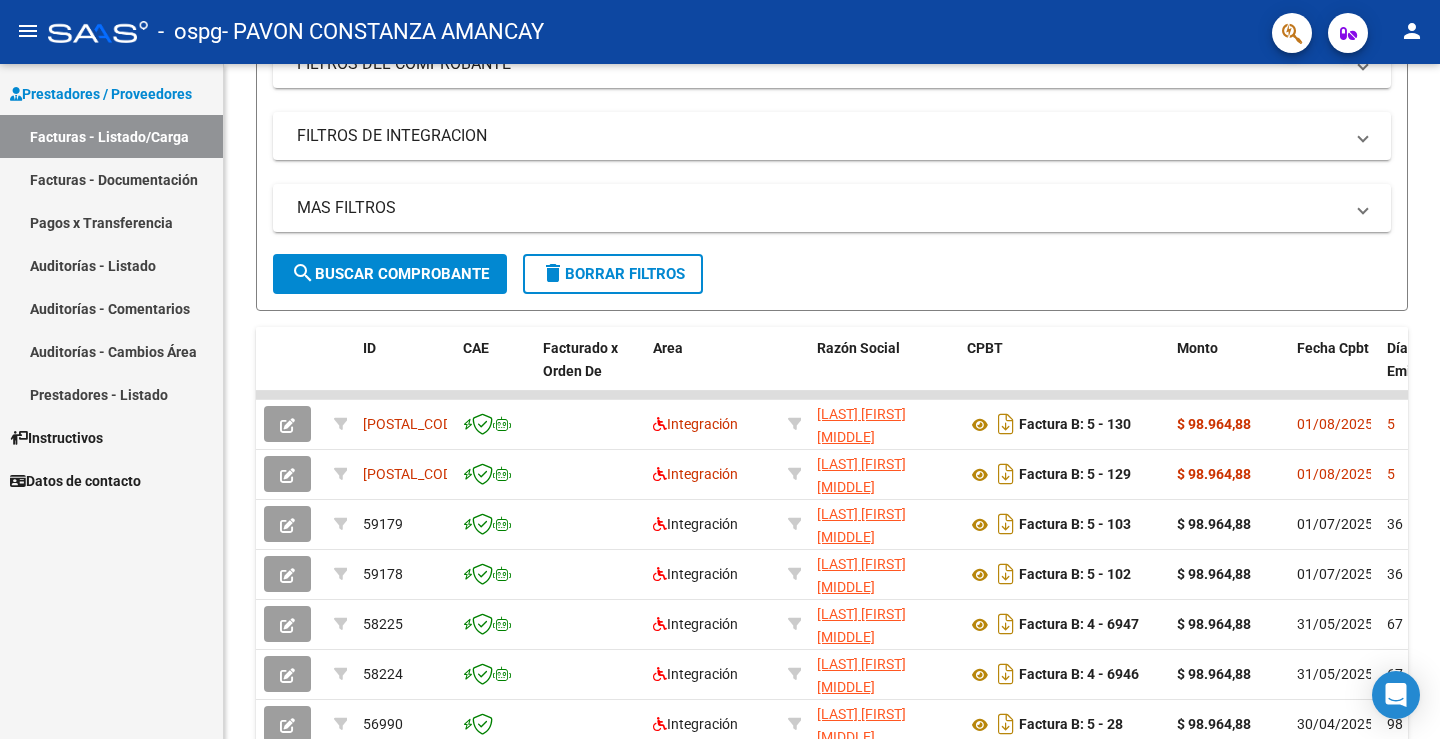 click on "person" 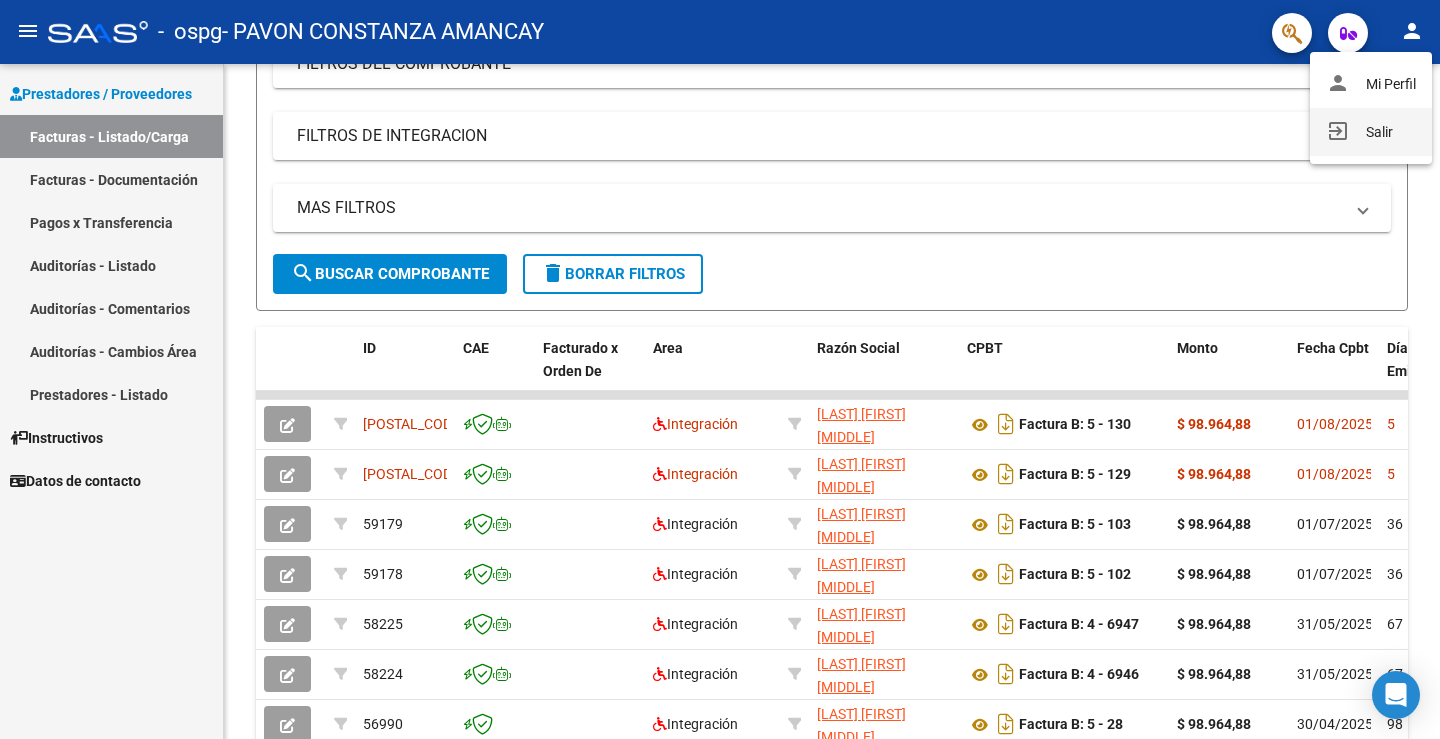 click on "exit_to_app  Salir" at bounding box center [1371, 132] 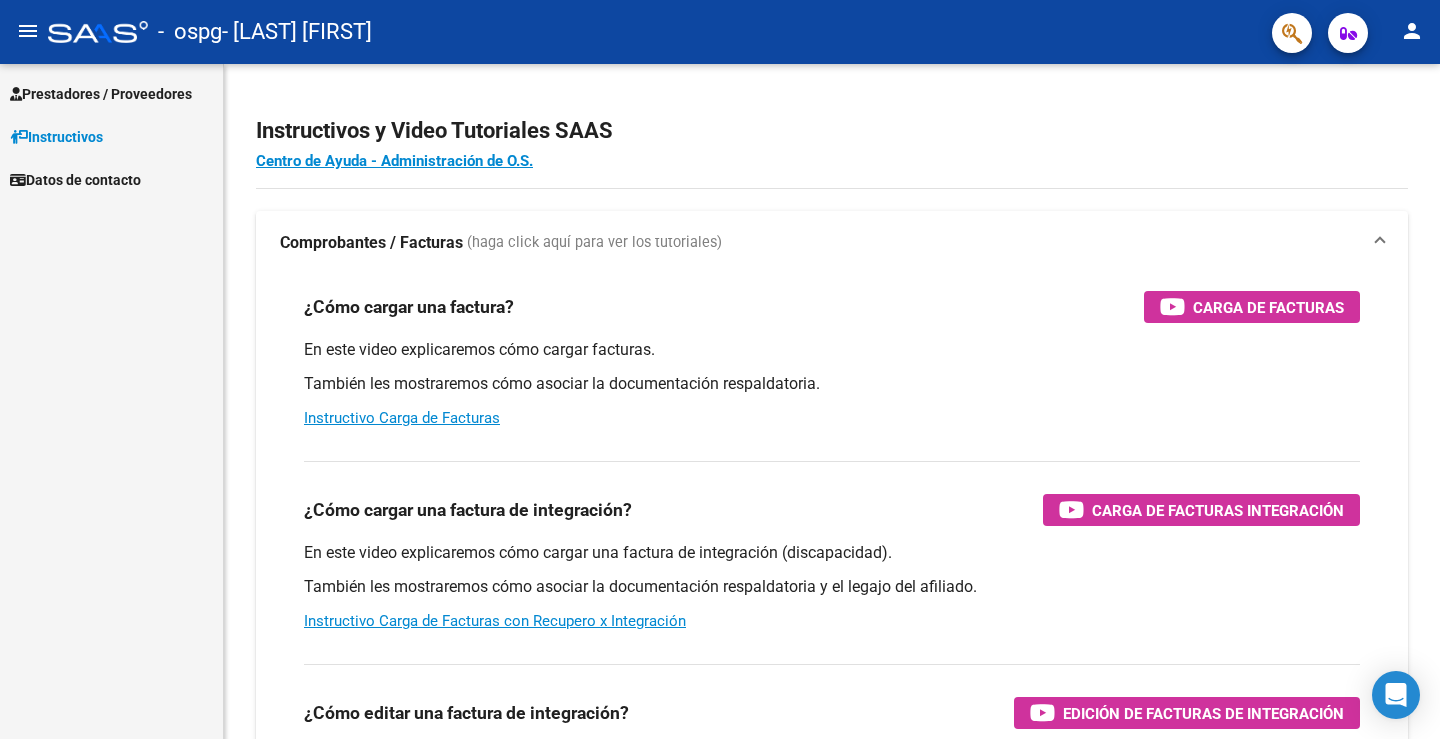 scroll, scrollTop: 0, scrollLeft: 0, axis: both 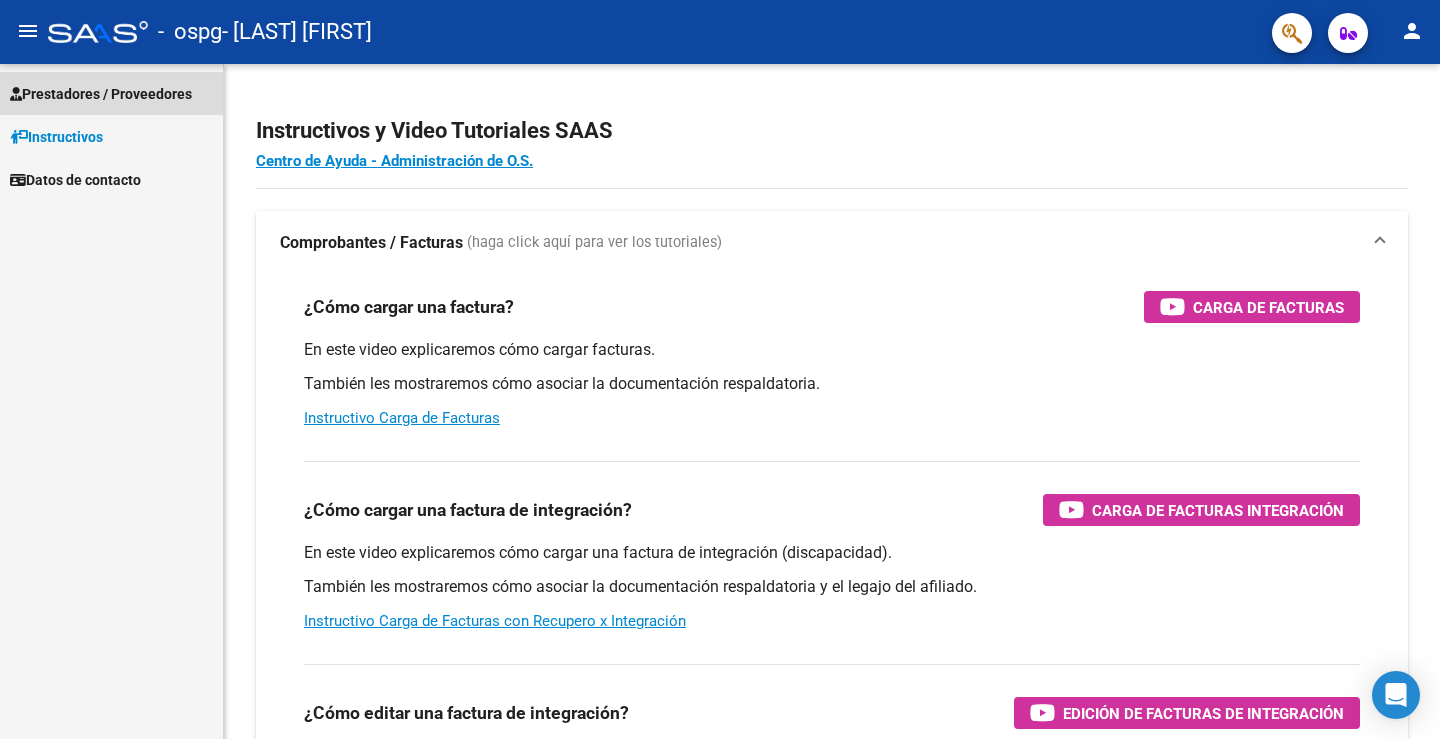 click on "Prestadores / Proveedores" at bounding box center [101, 94] 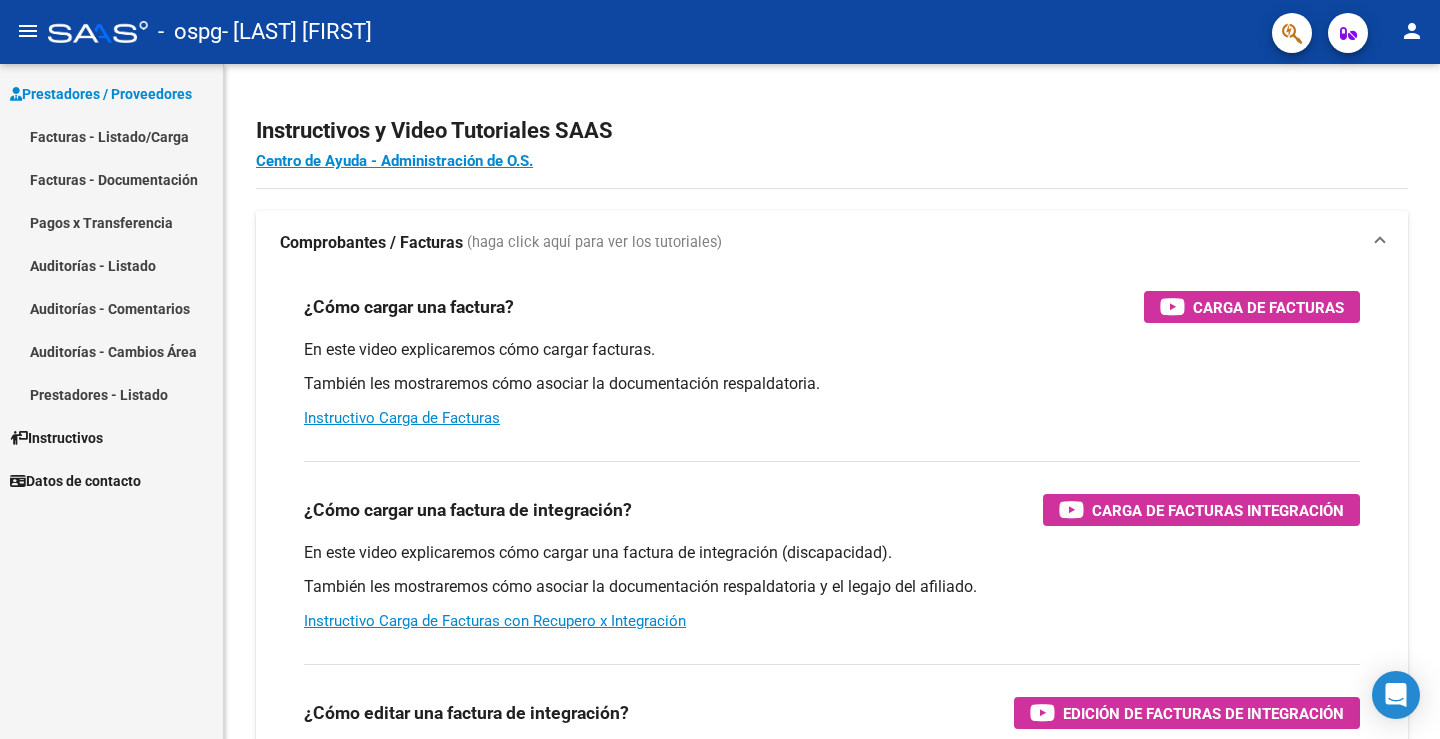 click on "Facturas - Listado/Carga" at bounding box center [111, 136] 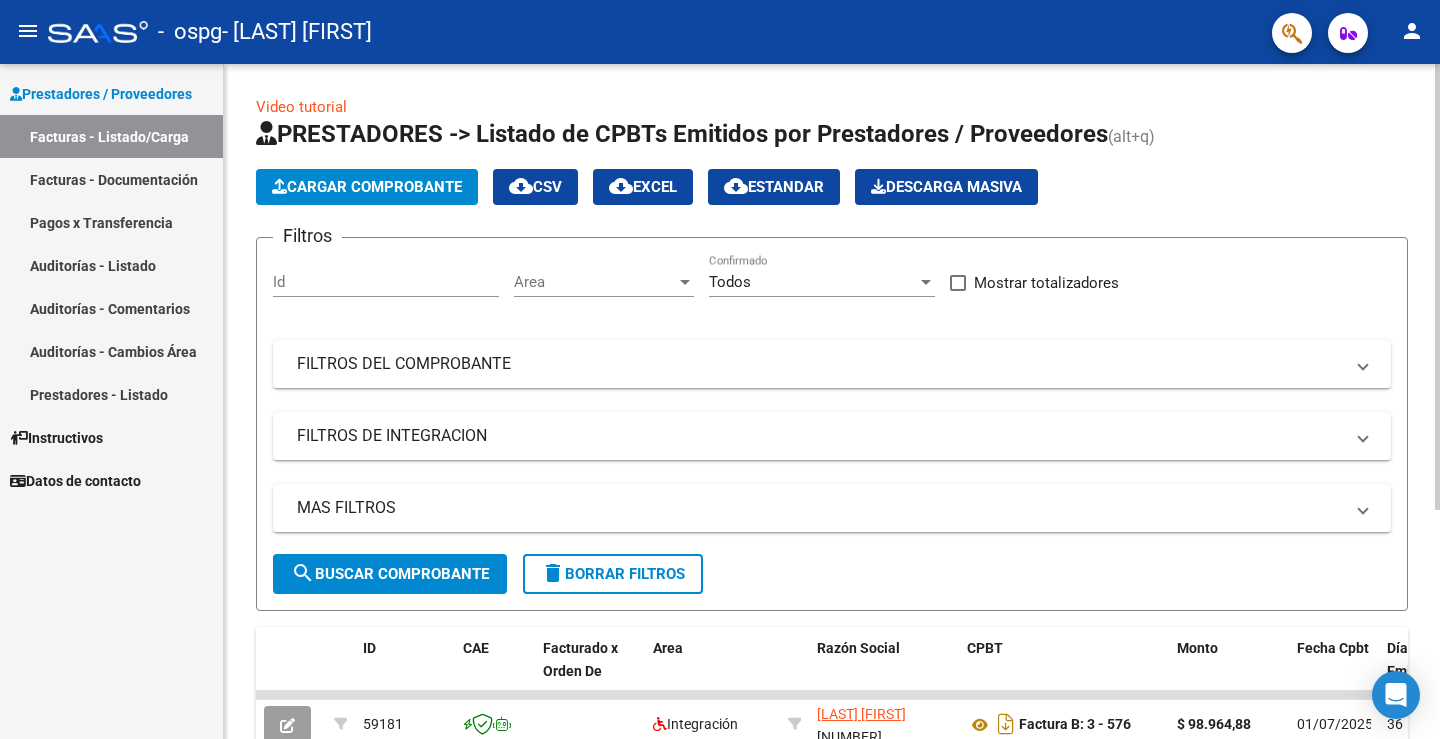 click on "Cargar Comprobante" 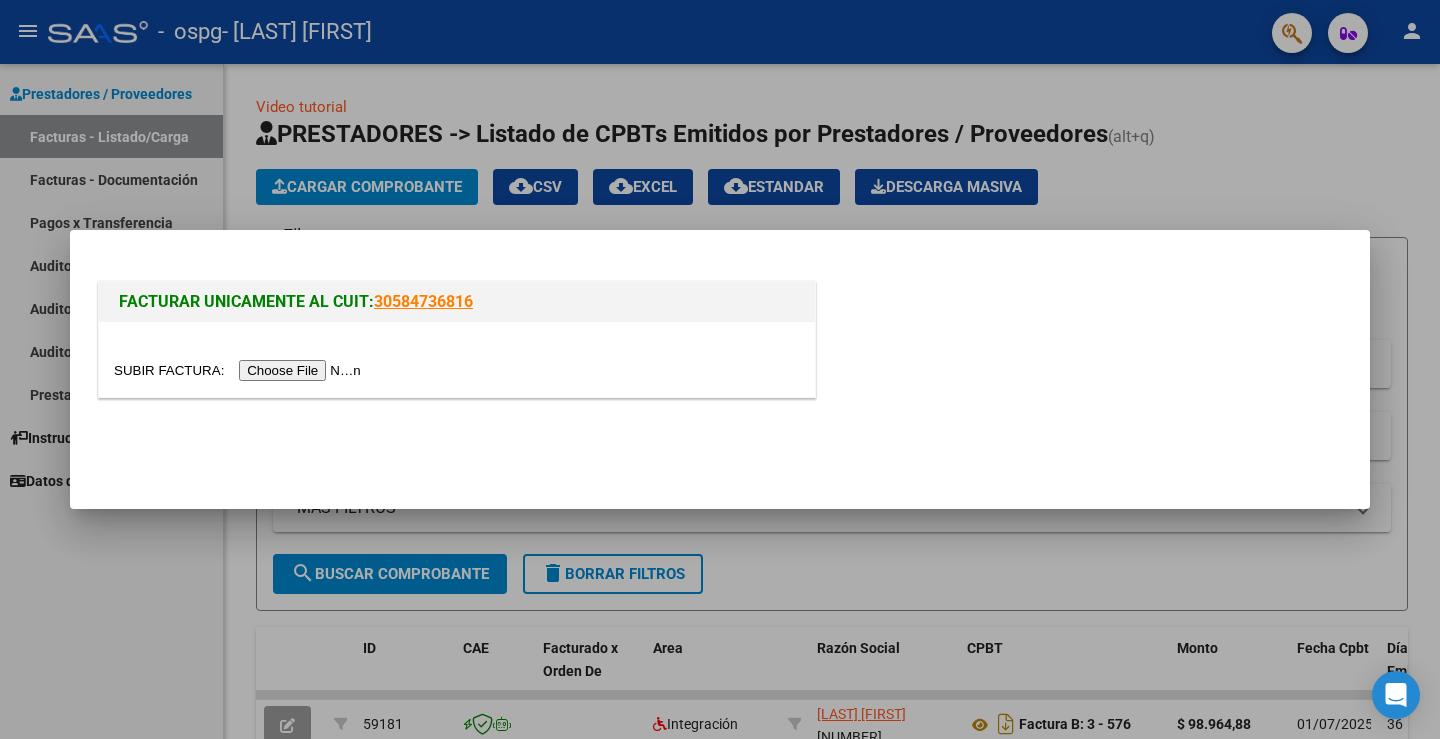 click at bounding box center [240, 370] 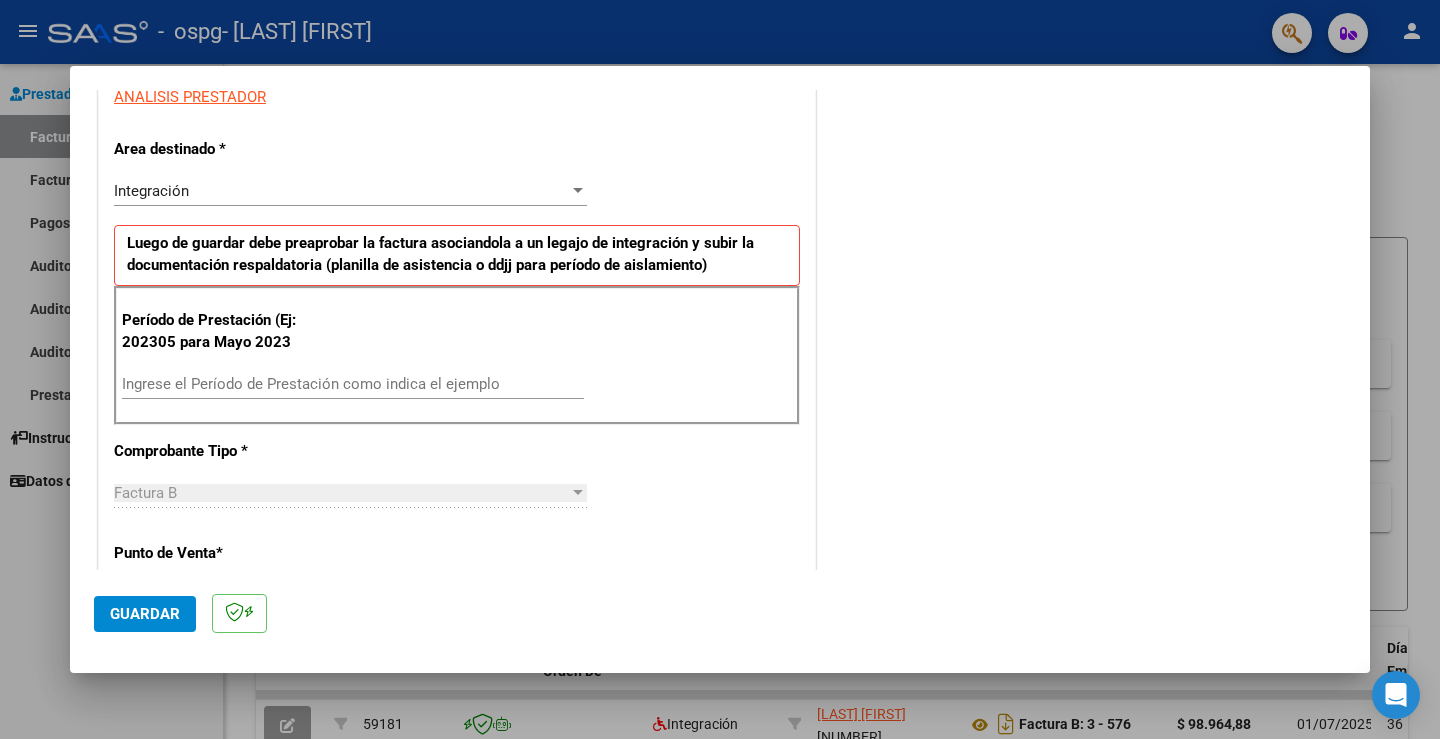 scroll, scrollTop: 400, scrollLeft: 0, axis: vertical 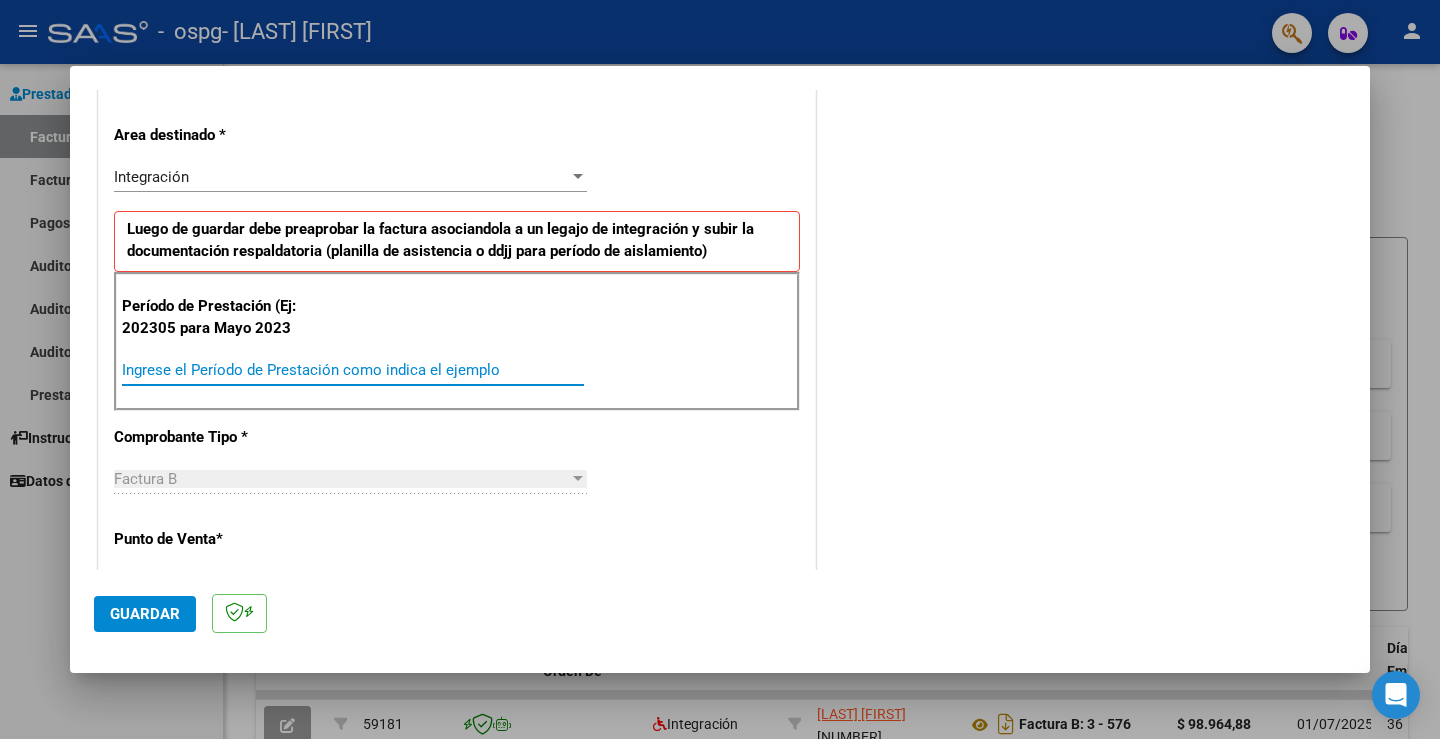 click on "Ingrese el Período de Prestación como indica el ejemplo" at bounding box center (353, 370) 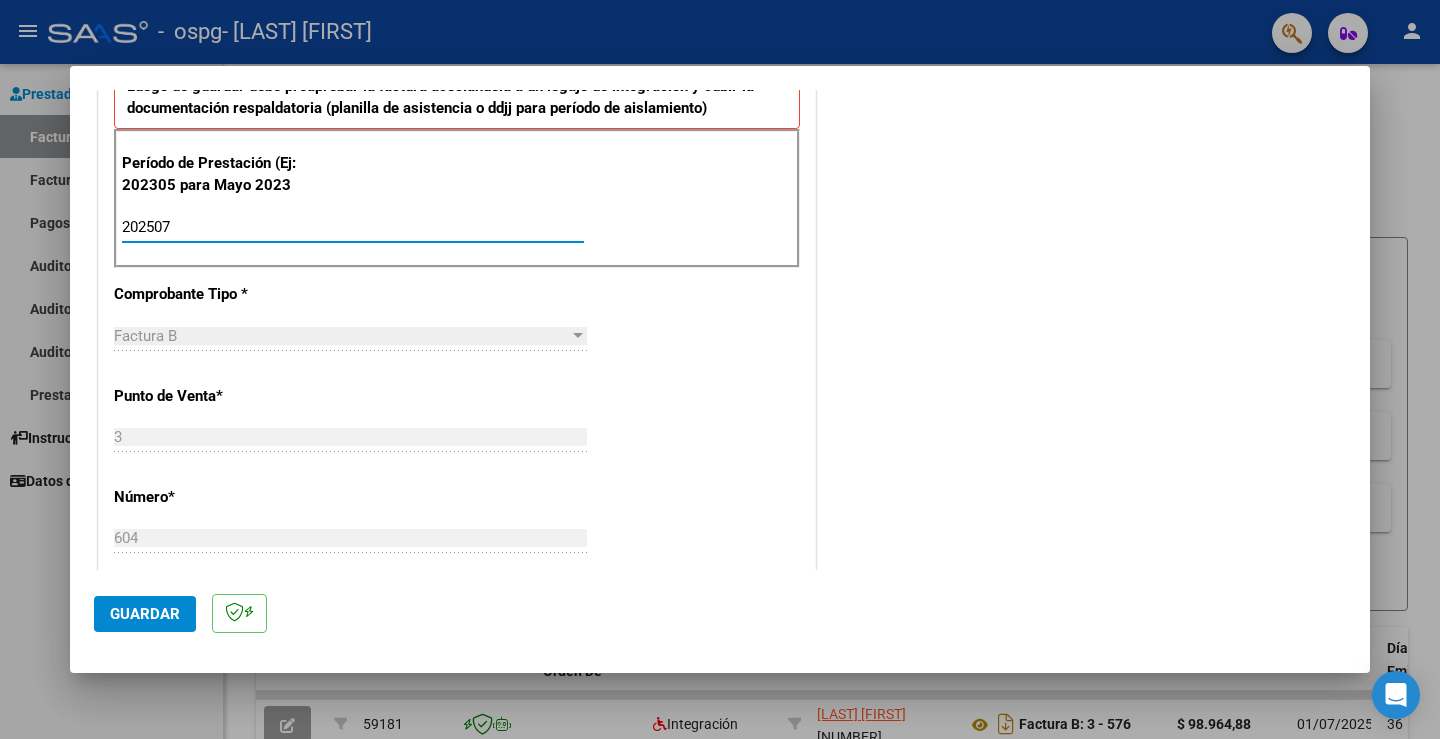 scroll, scrollTop: 443, scrollLeft: 0, axis: vertical 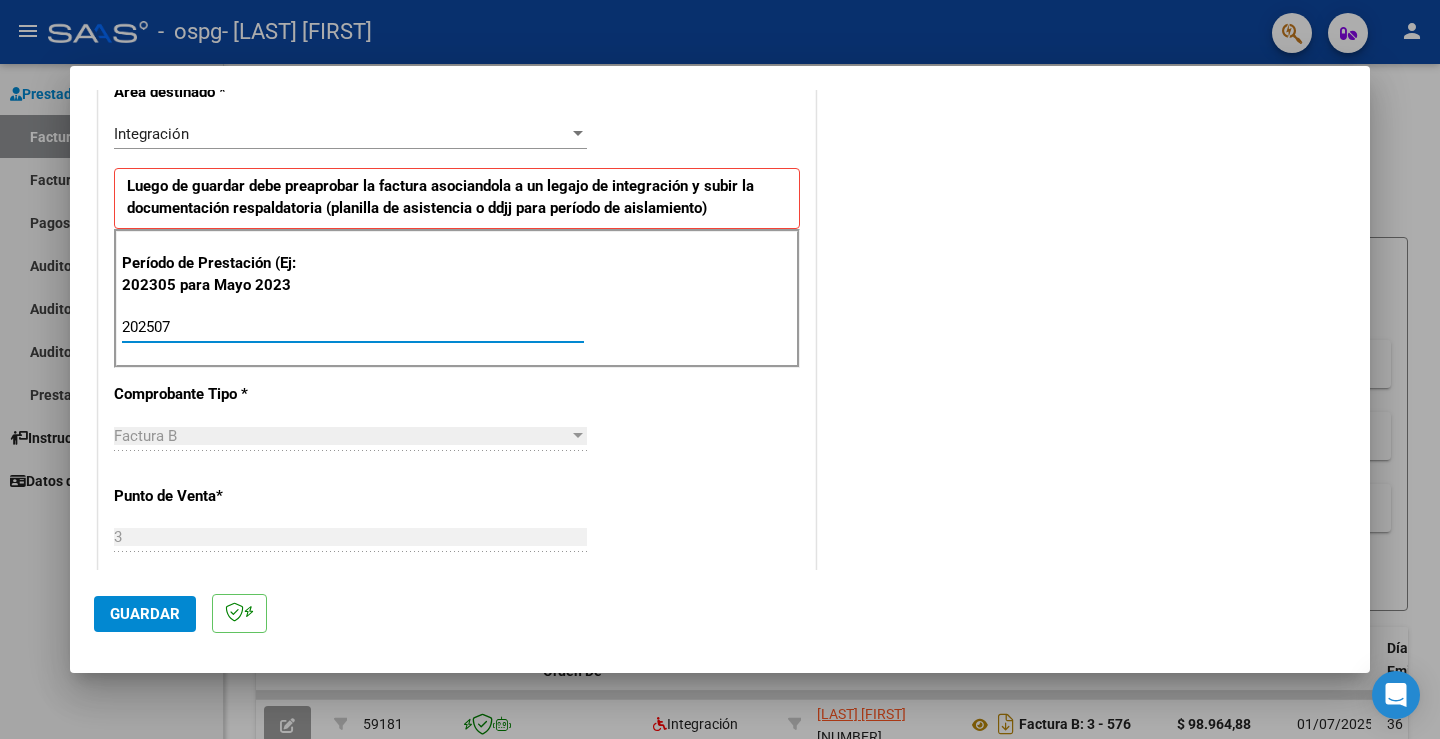 type on "202507" 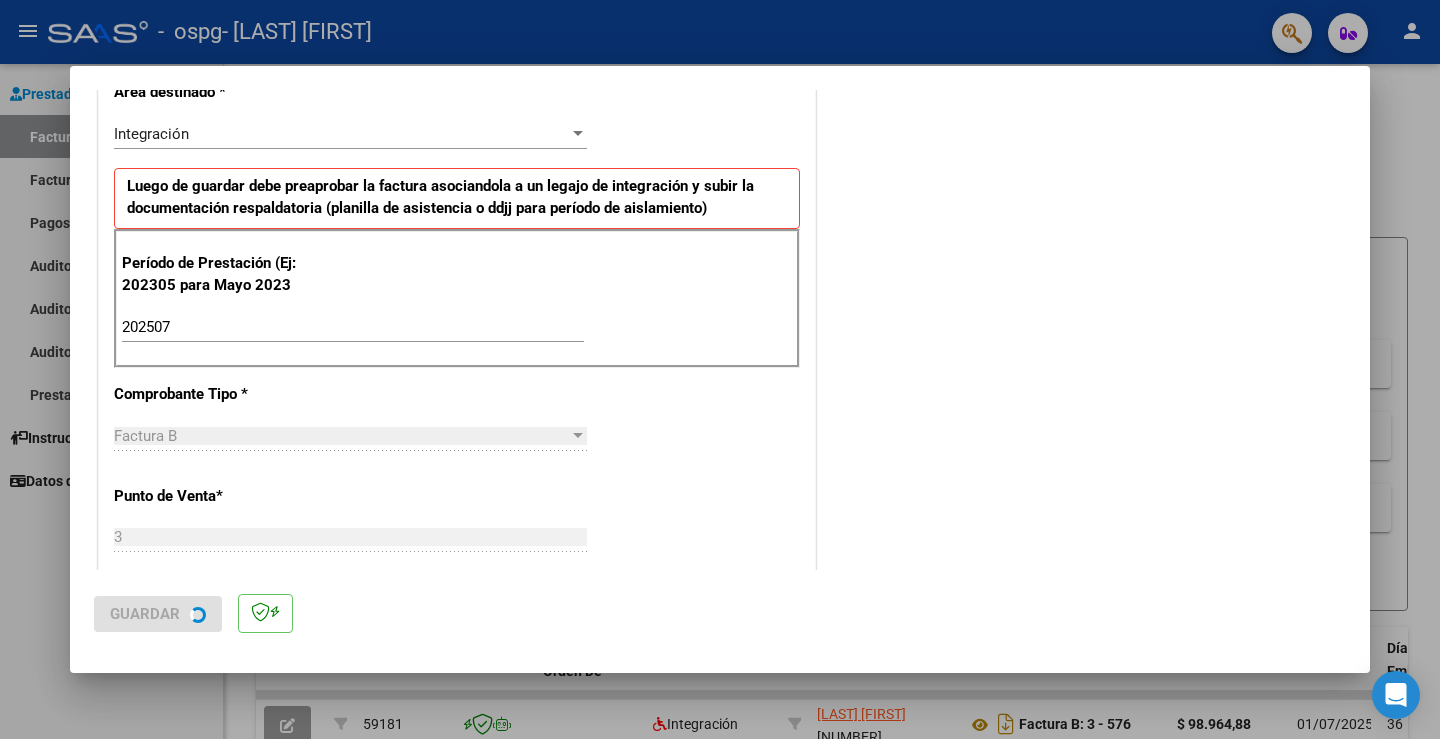 scroll, scrollTop: 0, scrollLeft: 0, axis: both 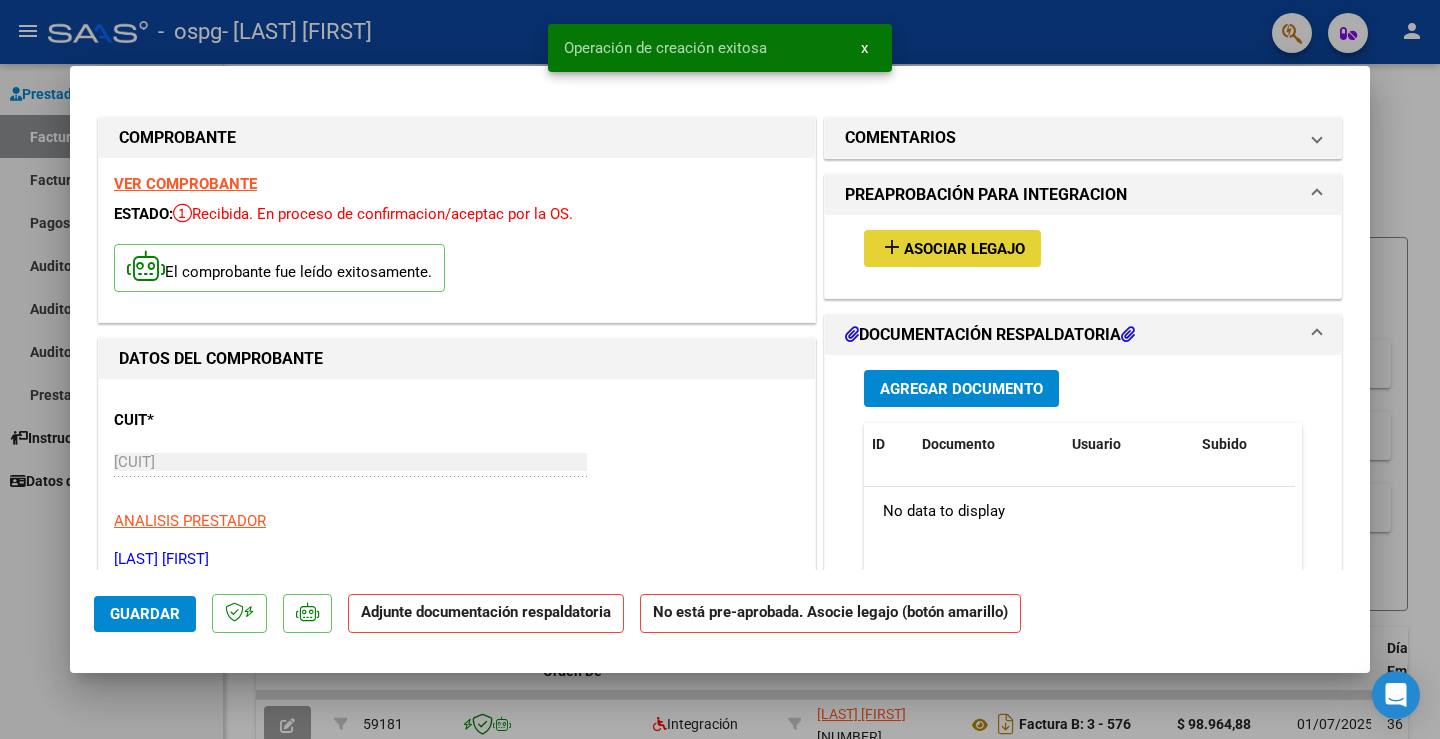 click on "add Asociar Legajo" at bounding box center [952, 248] 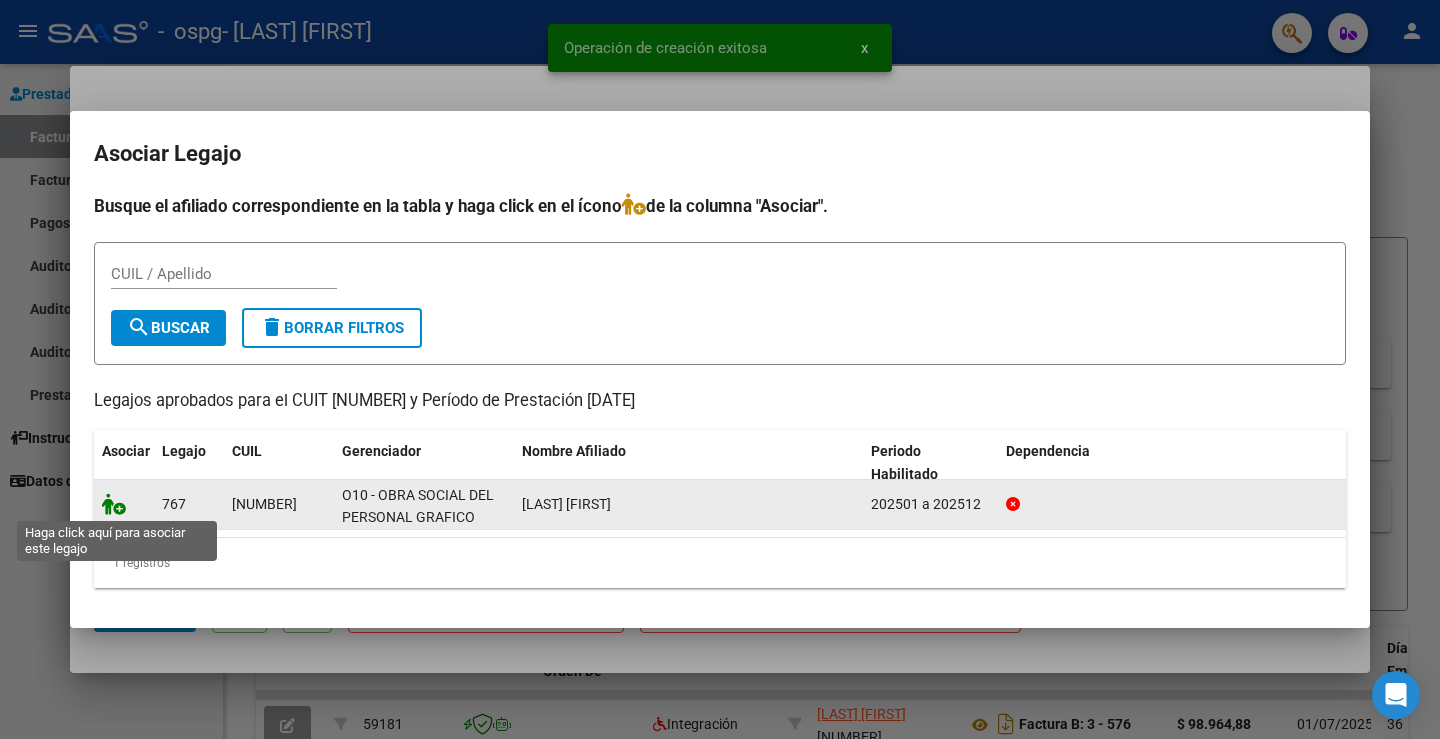 click 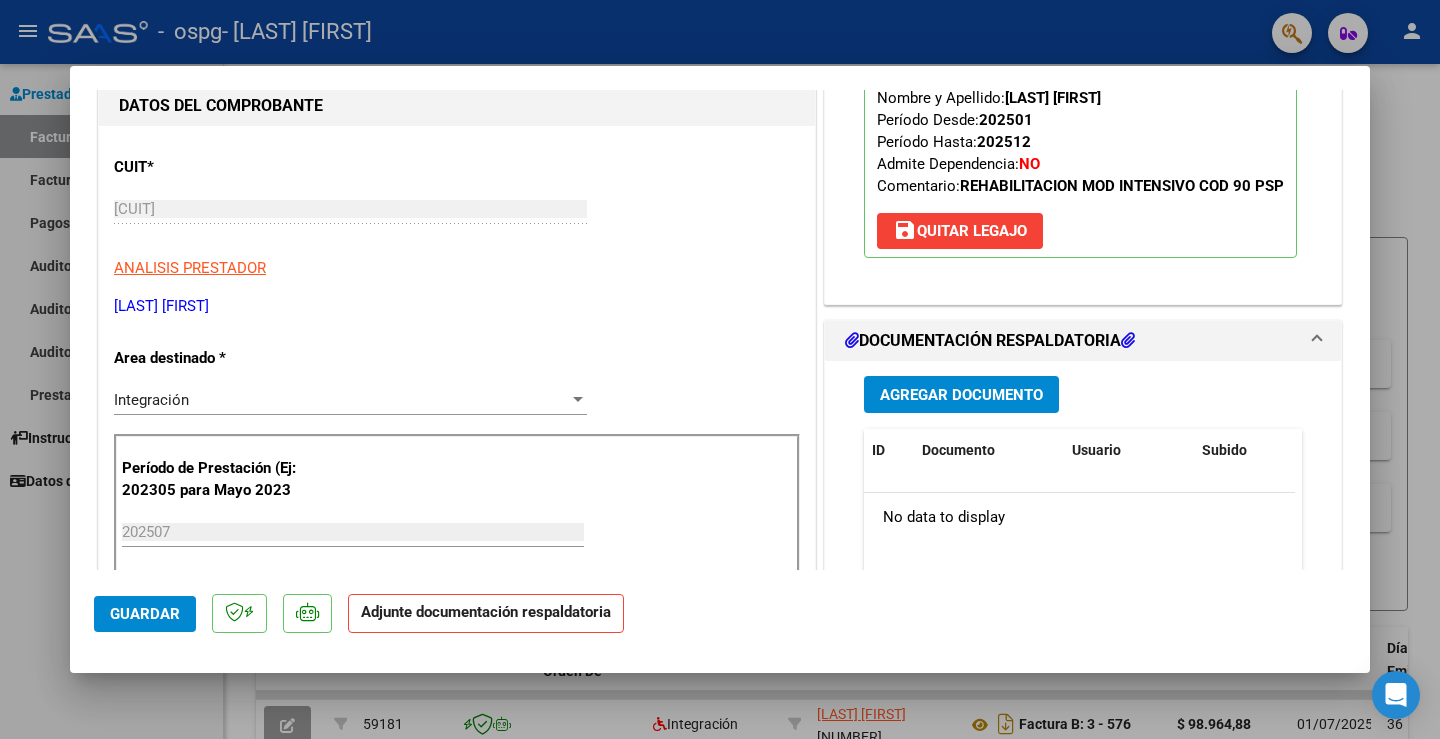 scroll, scrollTop: 300, scrollLeft: 0, axis: vertical 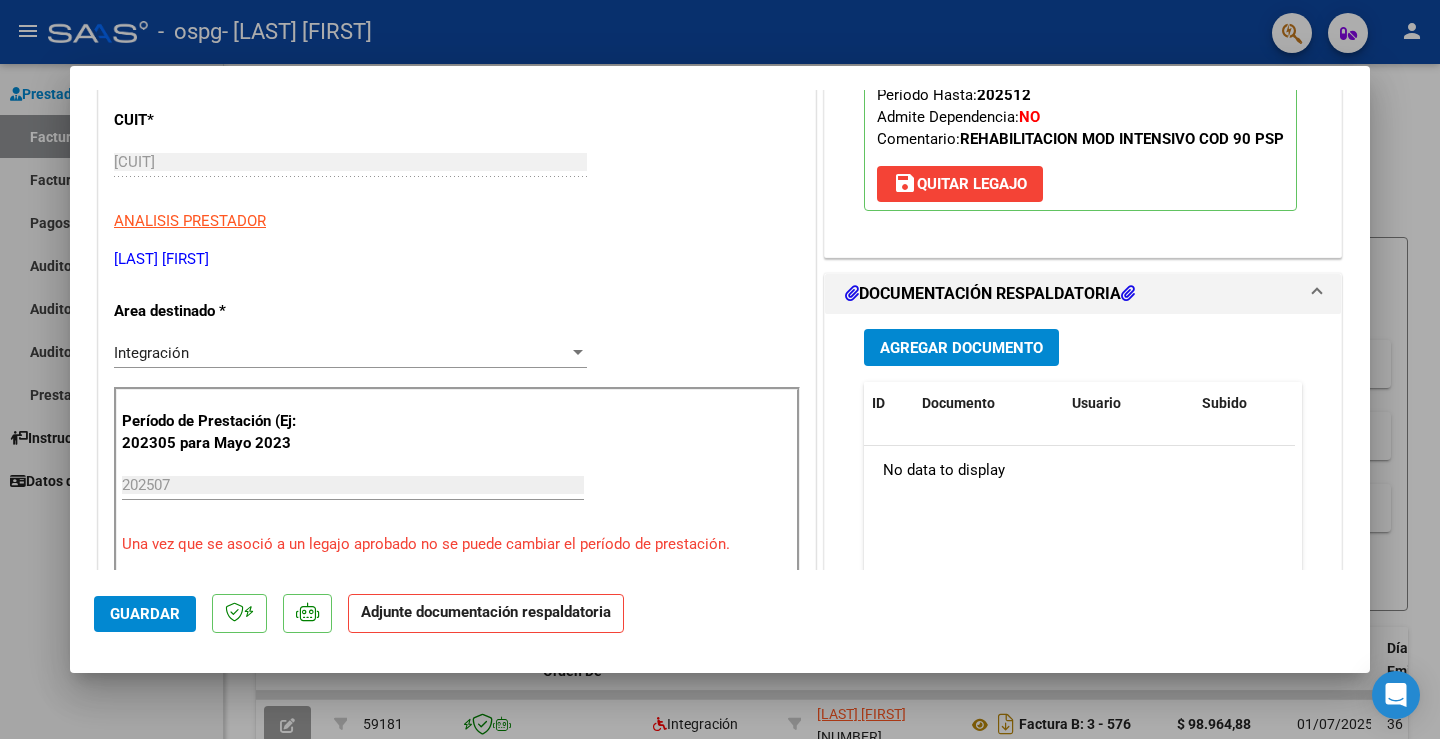 click on "Agregar Documento ID Documento Usuario Subido Acción No data to display  0 total   1" at bounding box center (1083, 513) 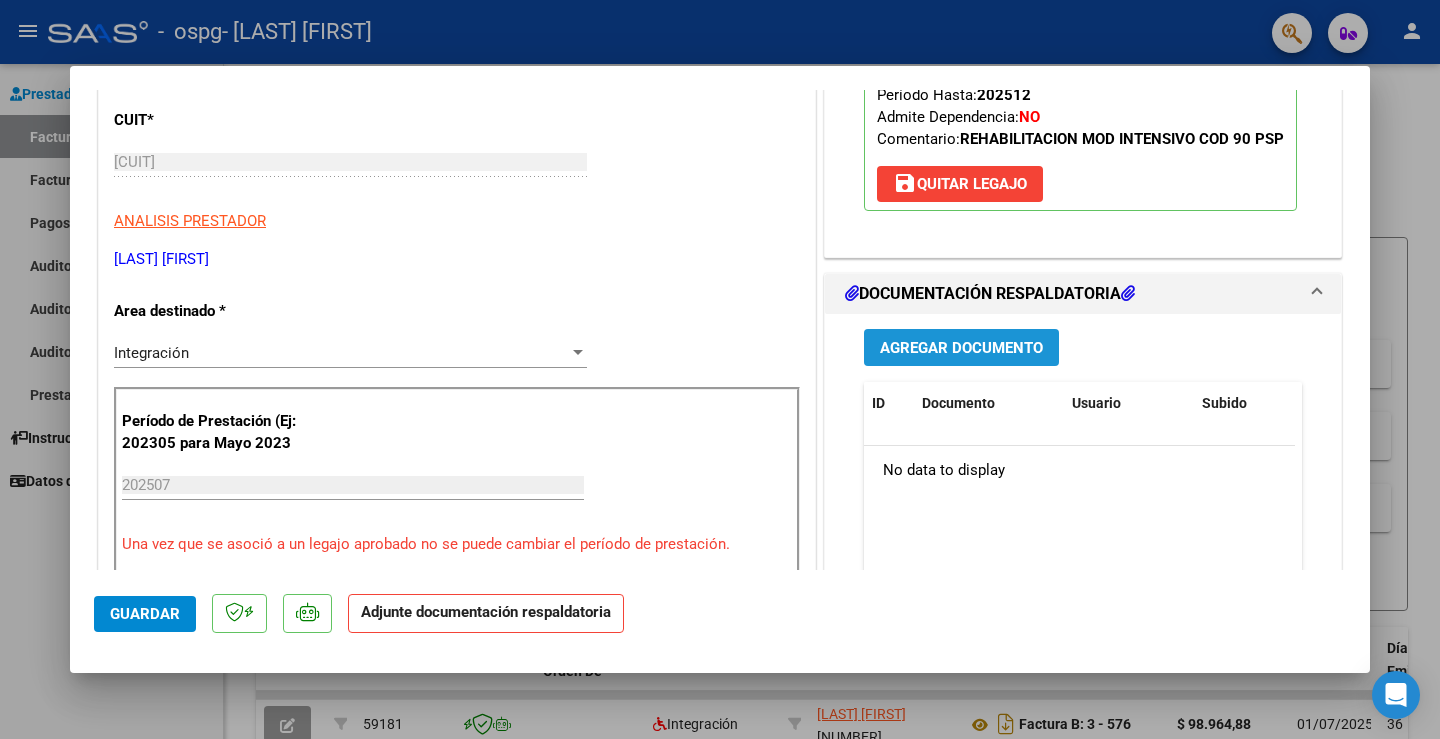 click on "Agregar Documento" at bounding box center (961, 348) 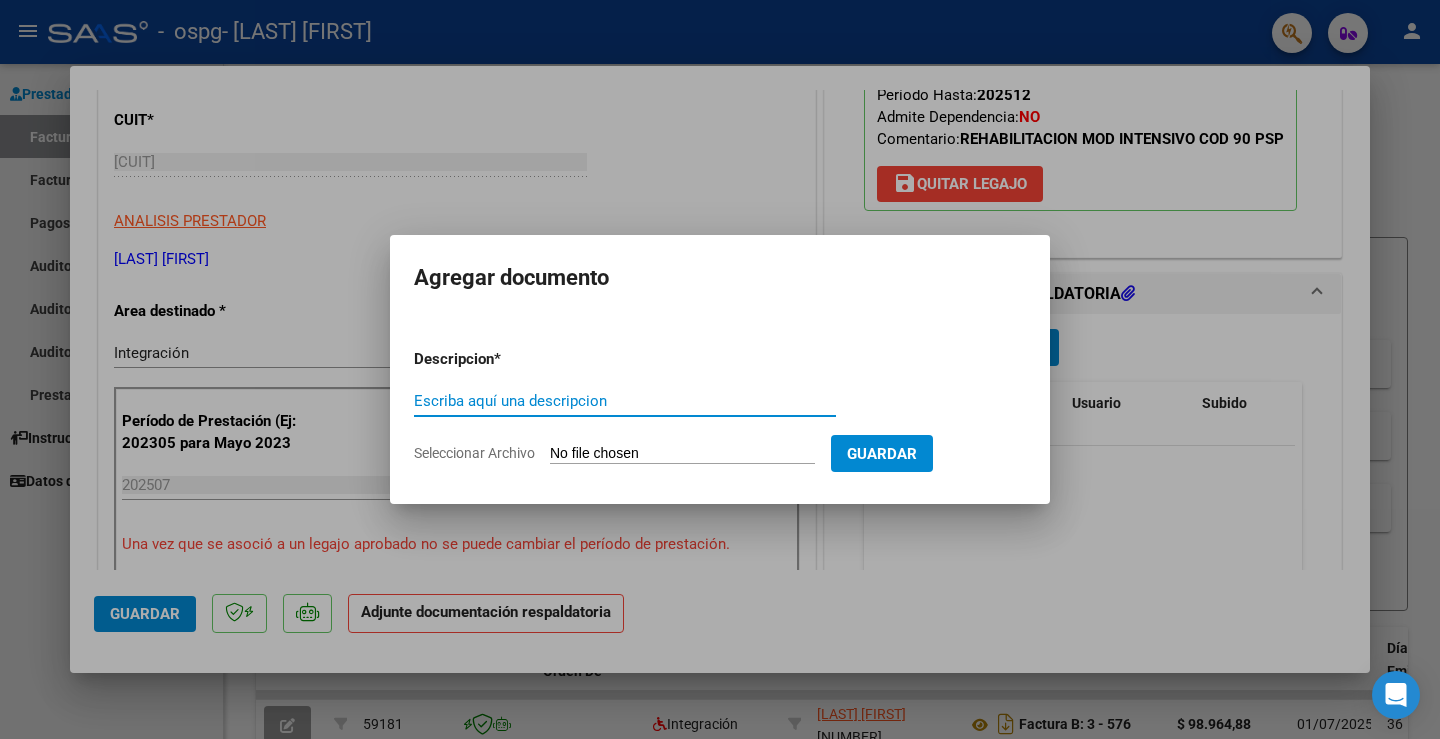 click on "Escriba aquí una descripcion" at bounding box center [625, 401] 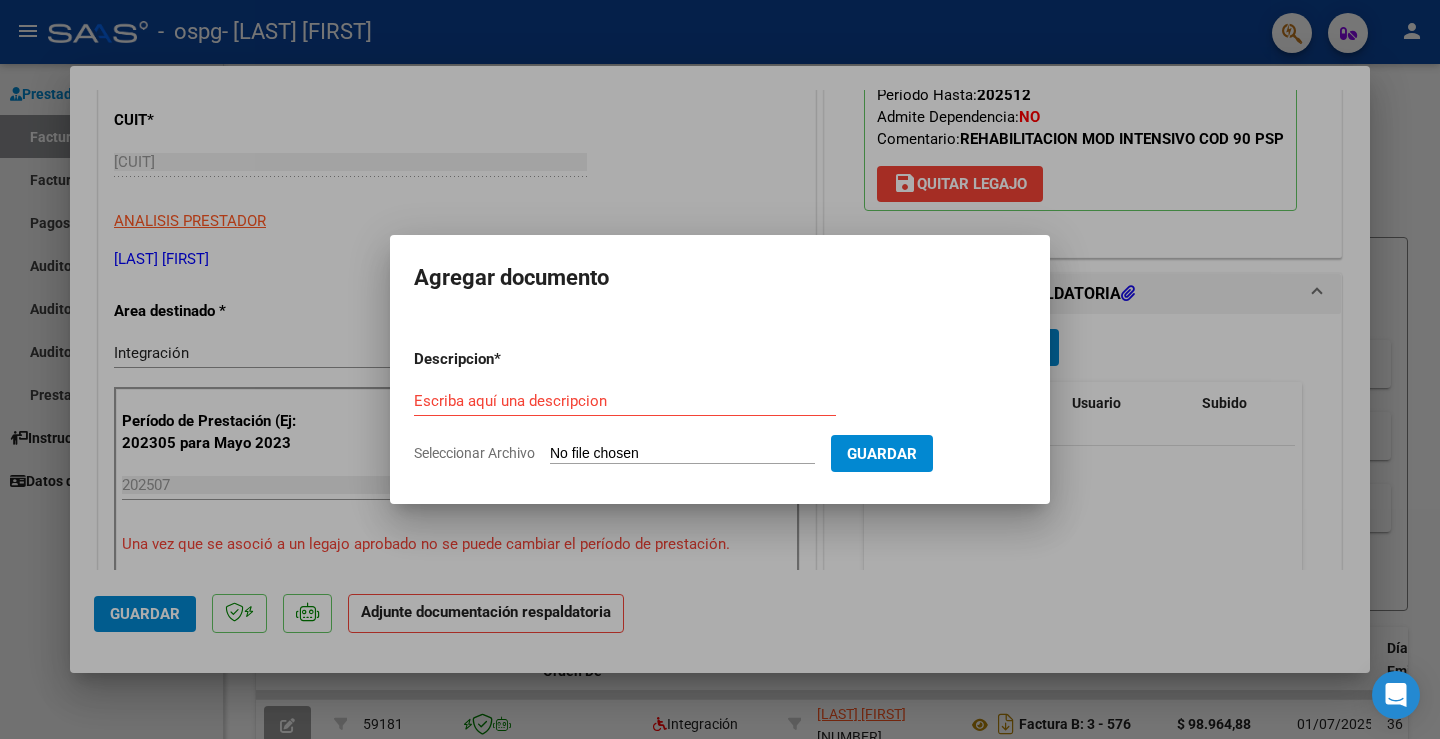 click on "Seleccionar Archivo" at bounding box center (682, 454) 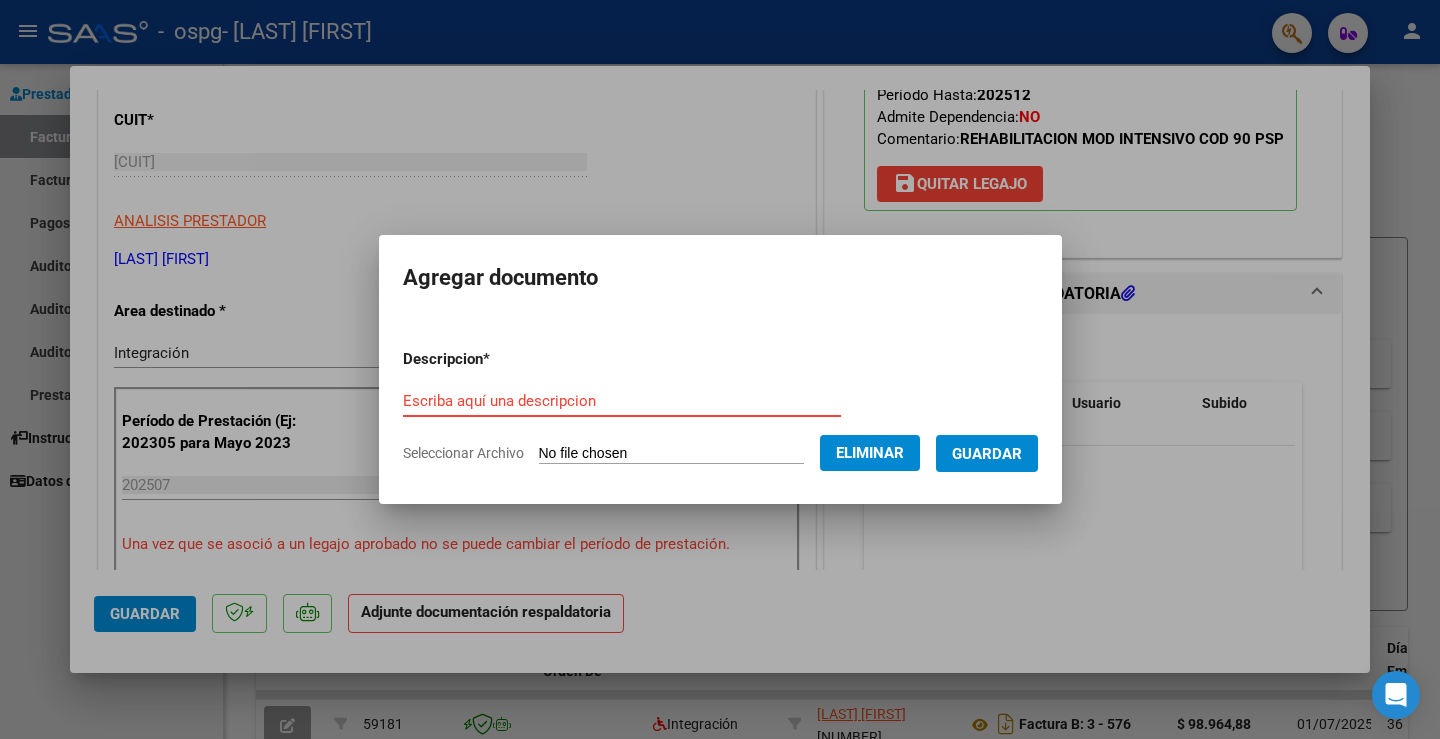 click on "Escriba aquí una descripcion" at bounding box center (622, 401) 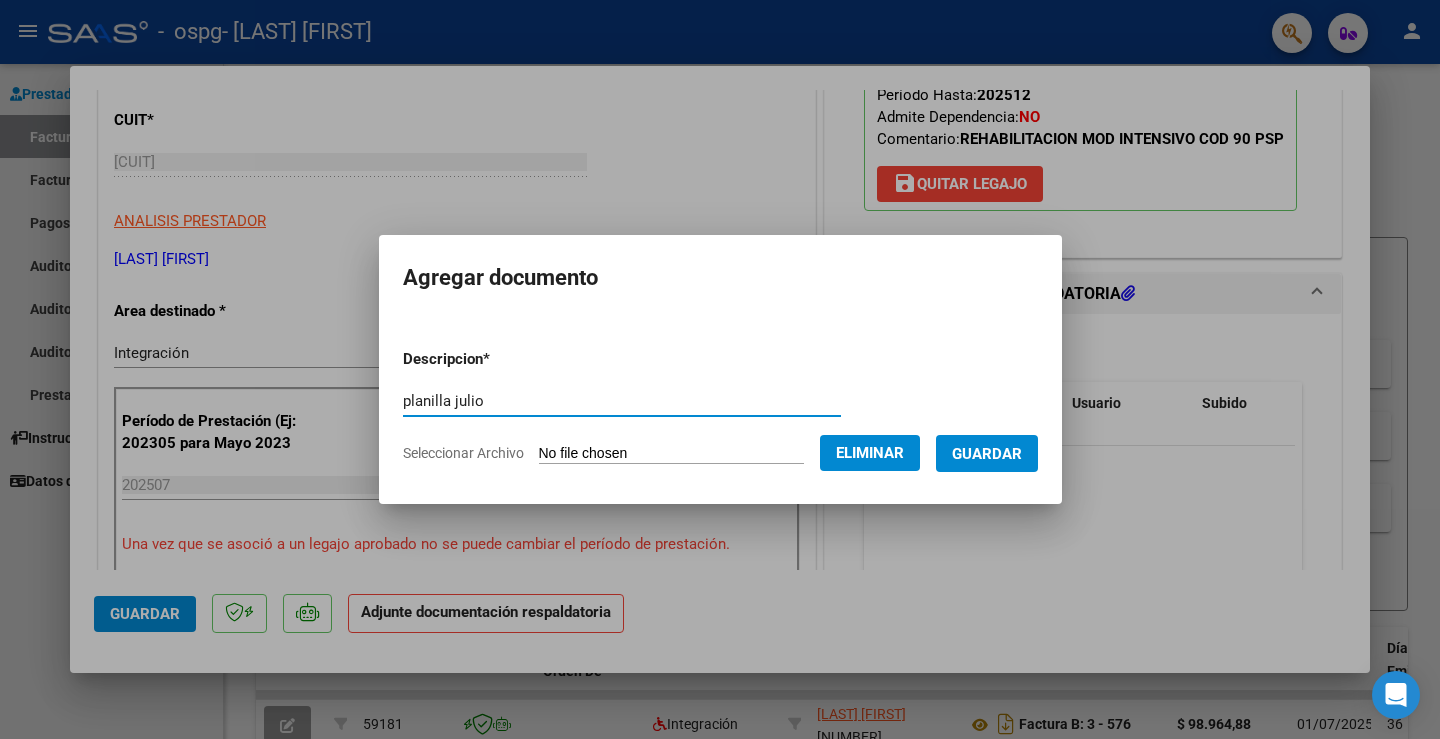 type on "planilla julio" 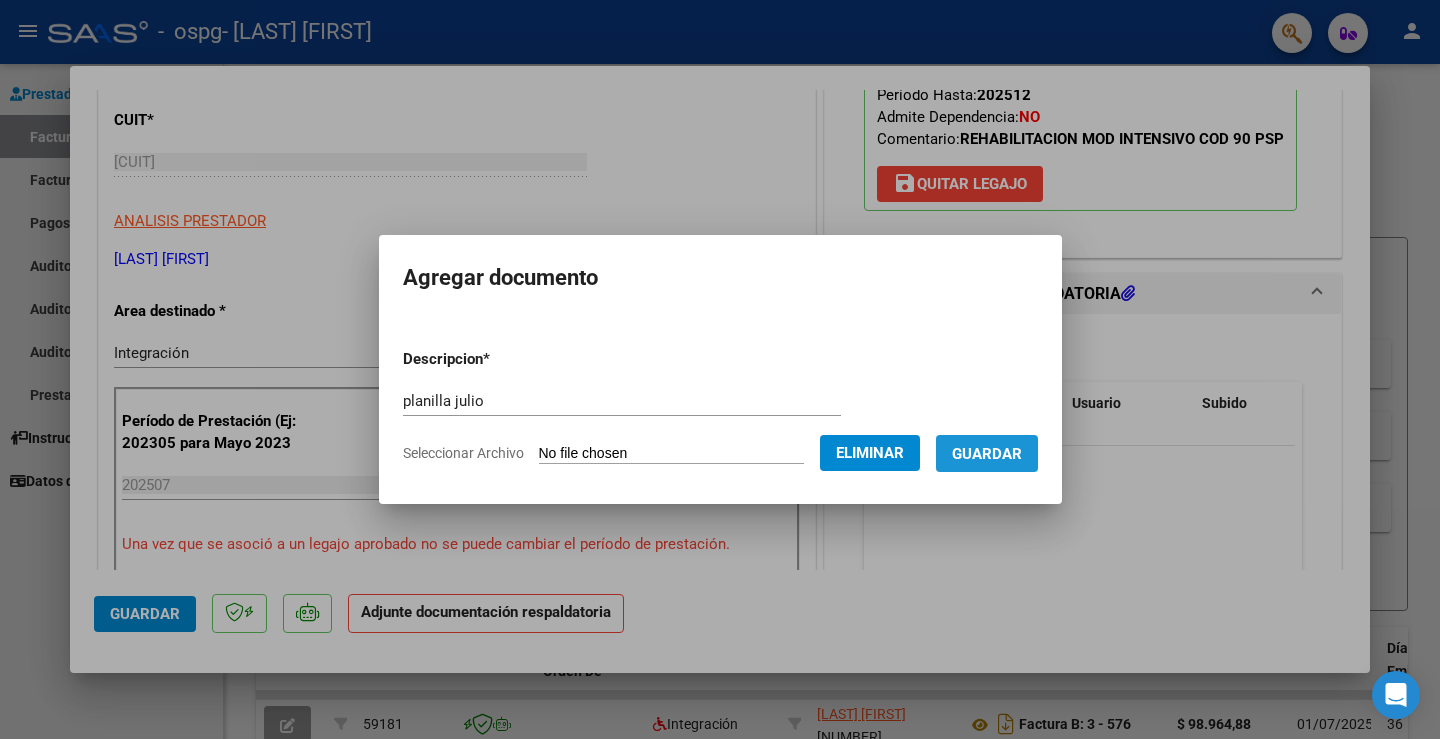 click on "Guardar" at bounding box center [987, 454] 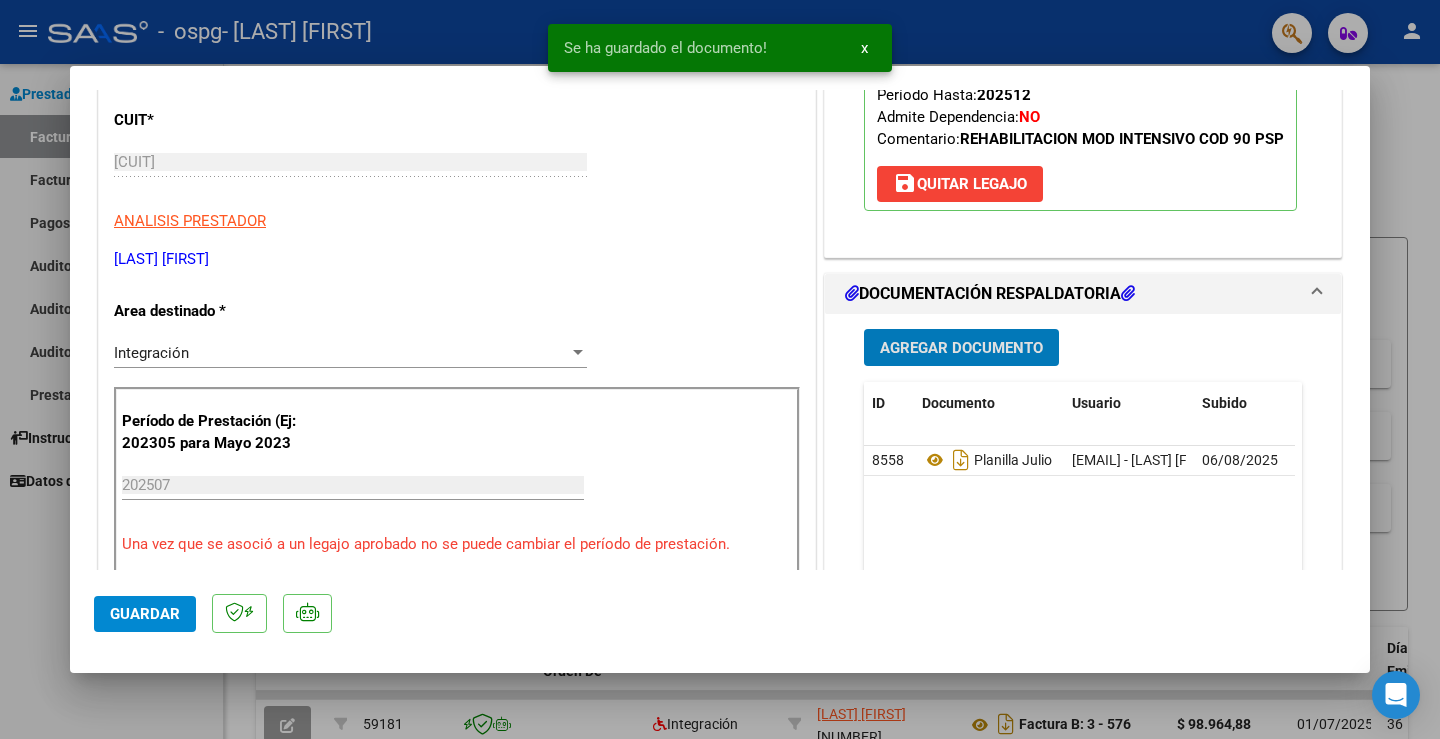 click on "Guardar" 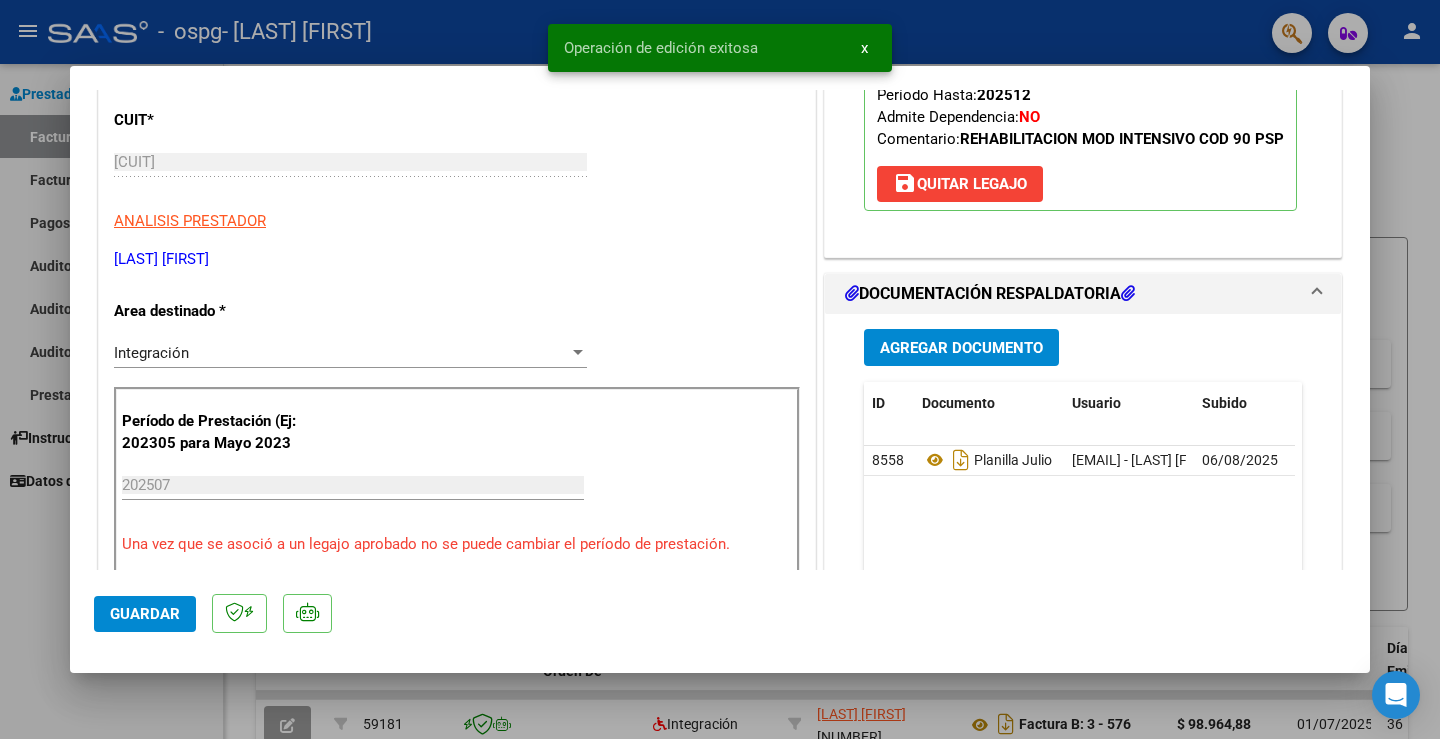 click at bounding box center [720, 369] 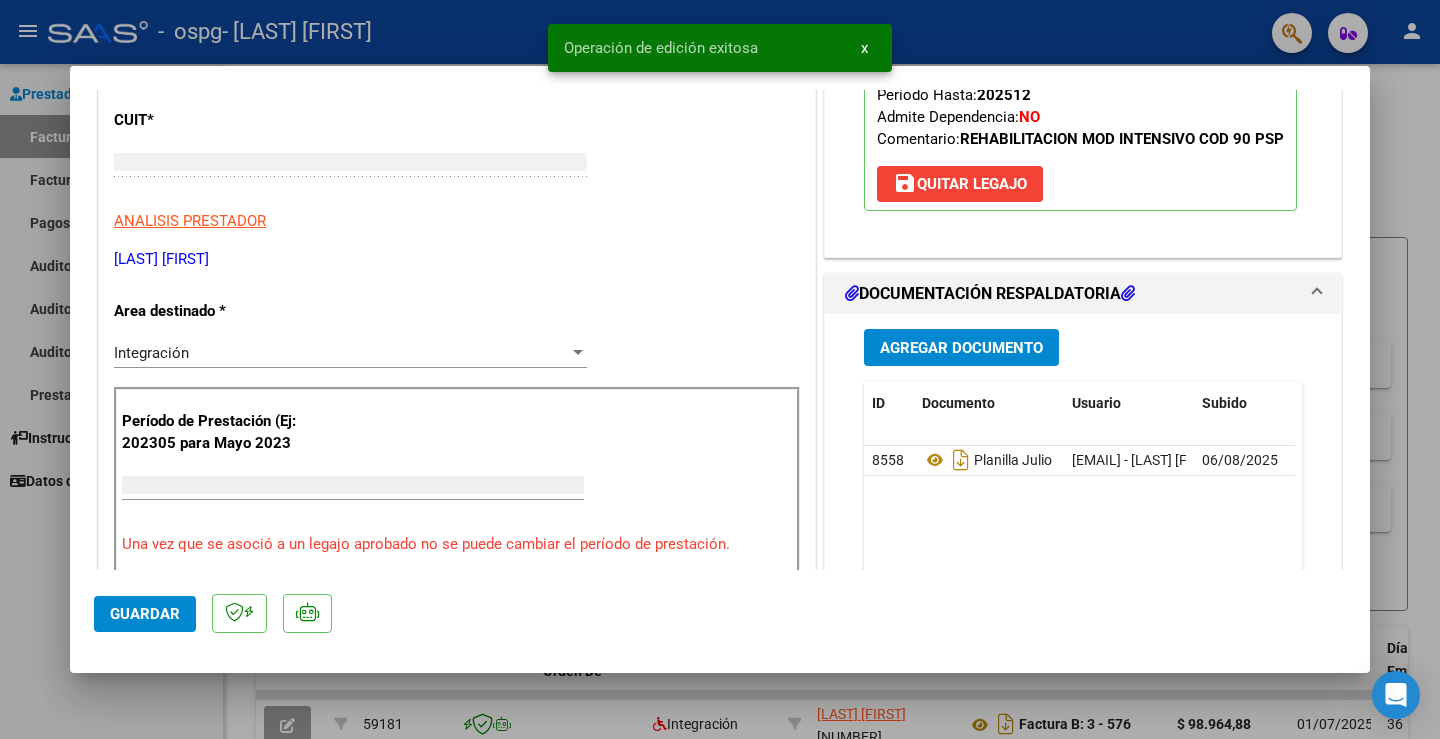 scroll, scrollTop: 239, scrollLeft: 0, axis: vertical 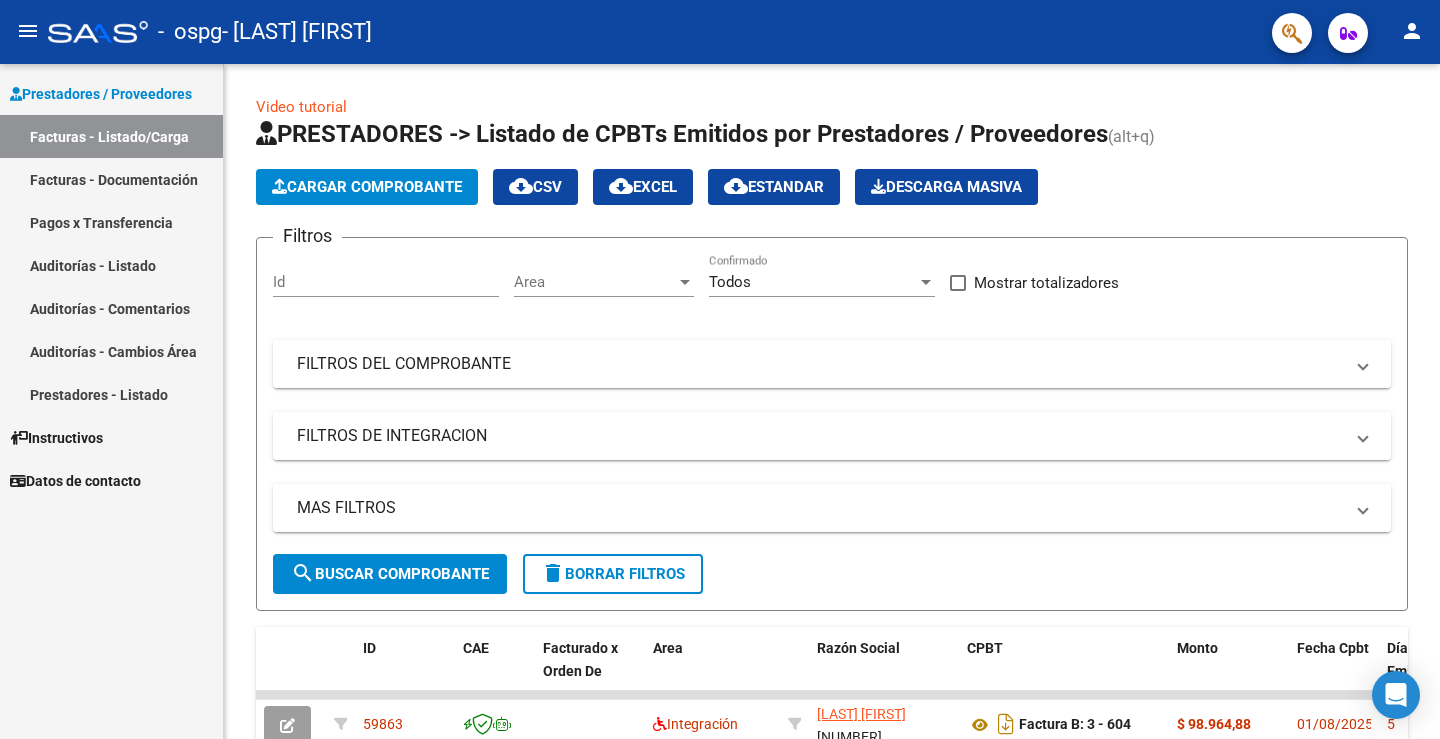 click on "person" 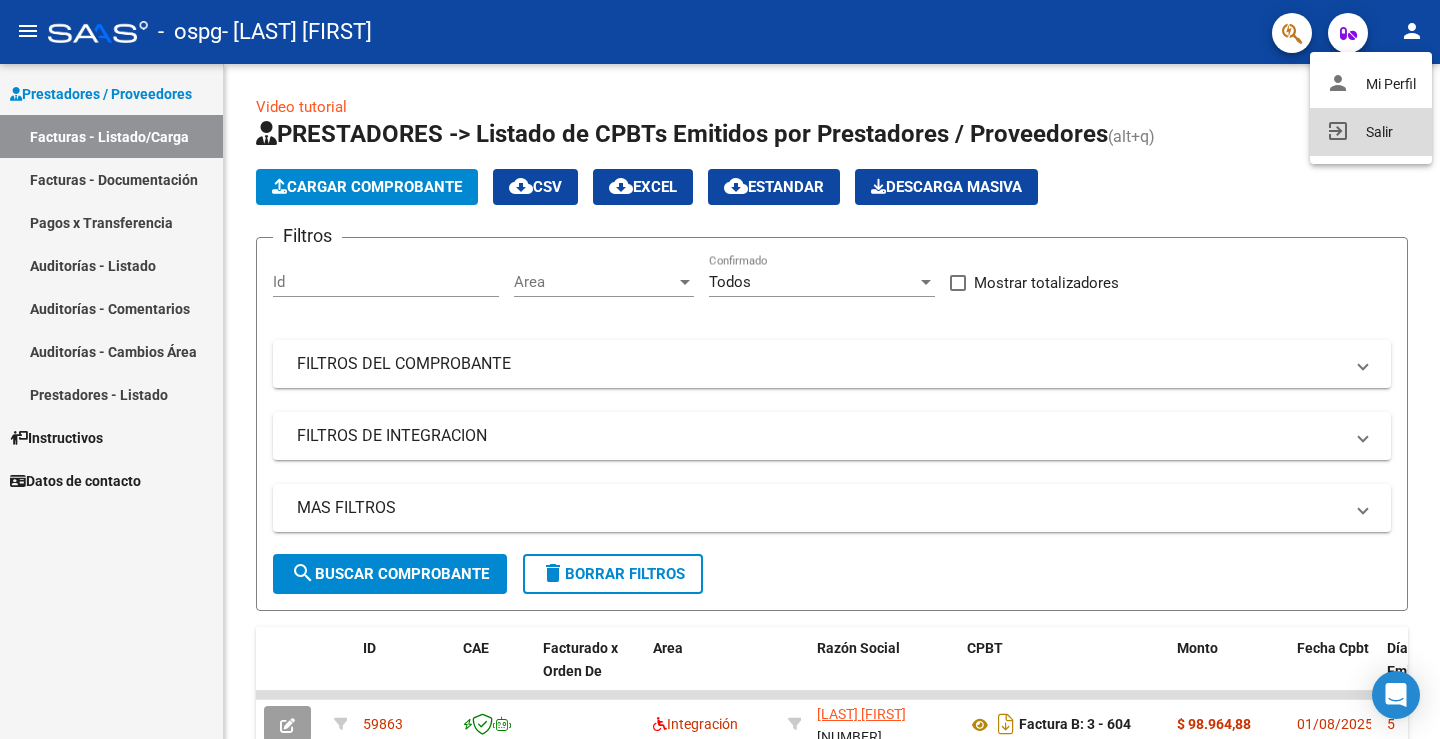 click on "exit_to_app  Salir" at bounding box center (1371, 132) 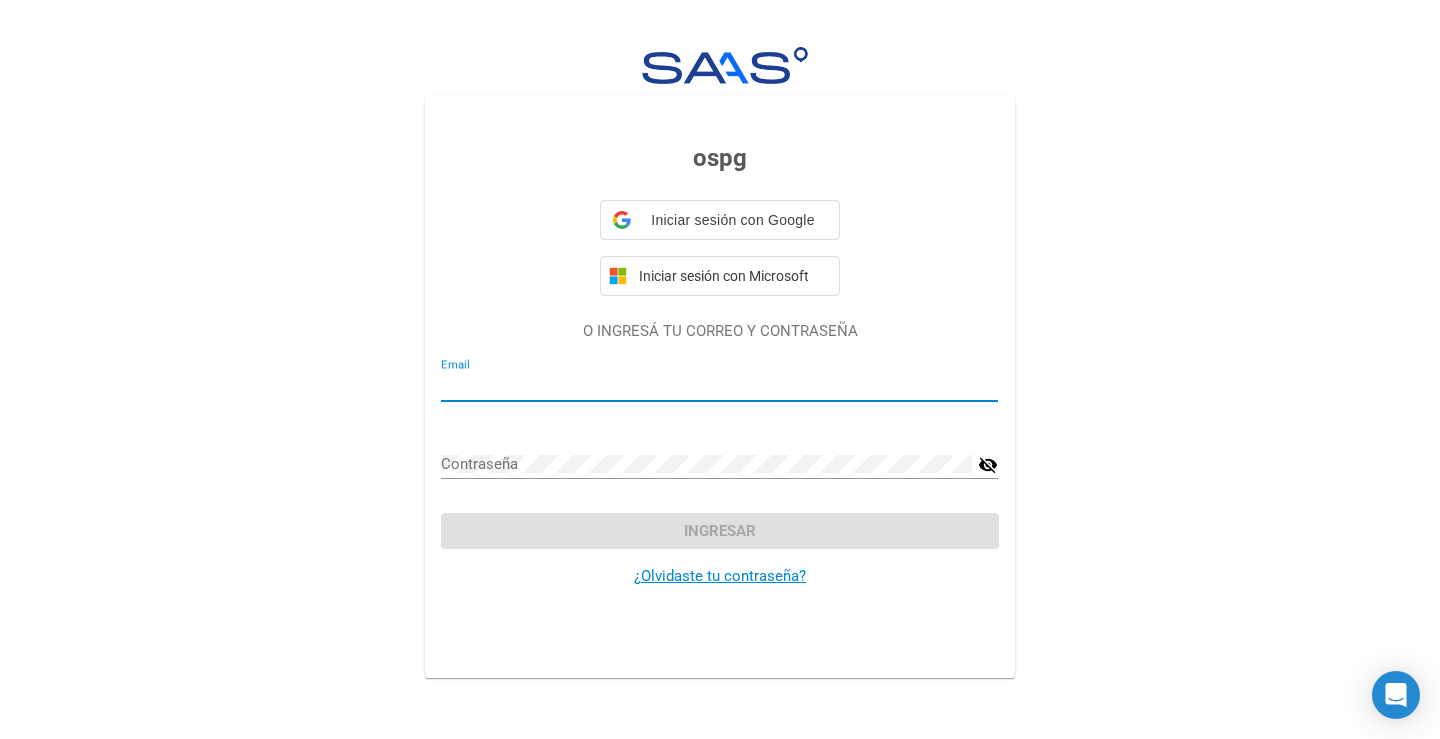 type on "amoagudos@gmail.com" 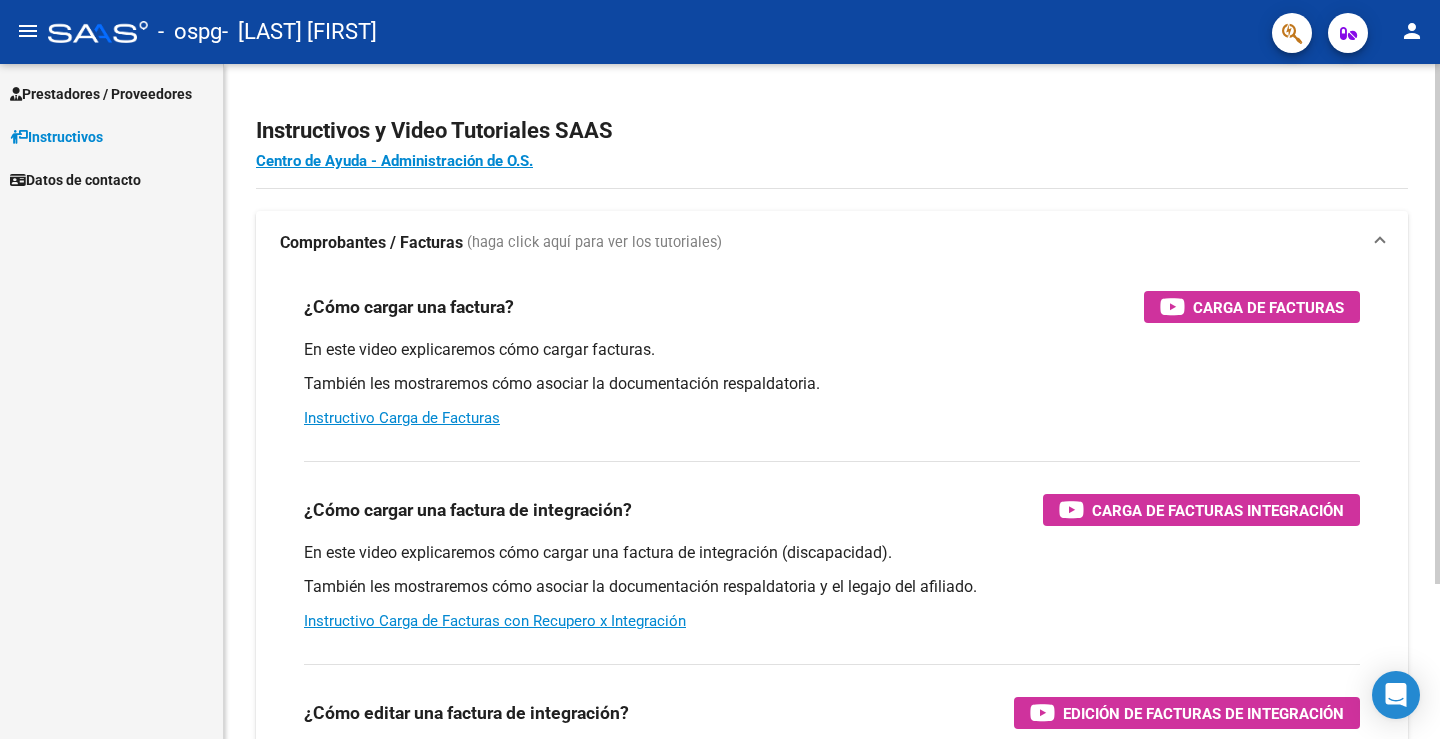 scroll, scrollTop: 0, scrollLeft: 0, axis: both 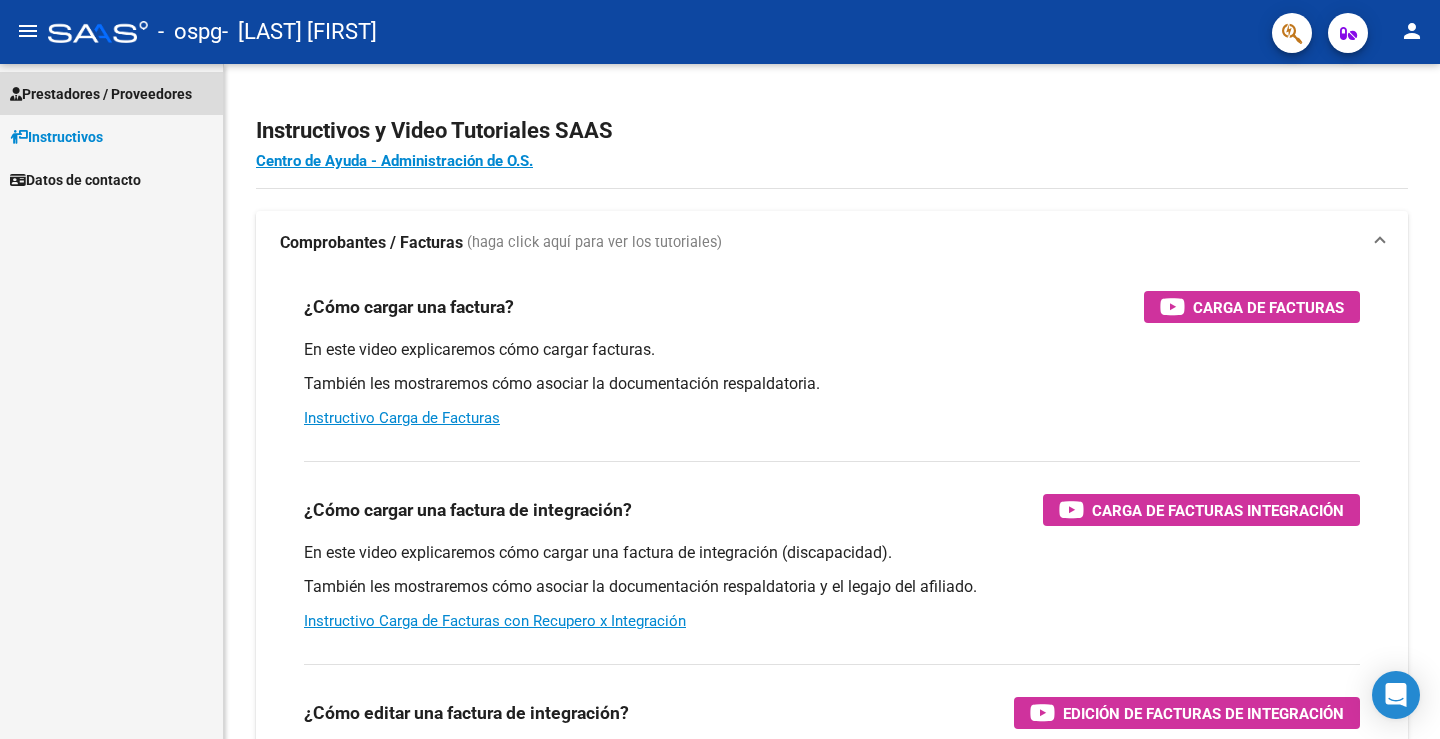 click on "Prestadores / Proveedores" at bounding box center (101, 94) 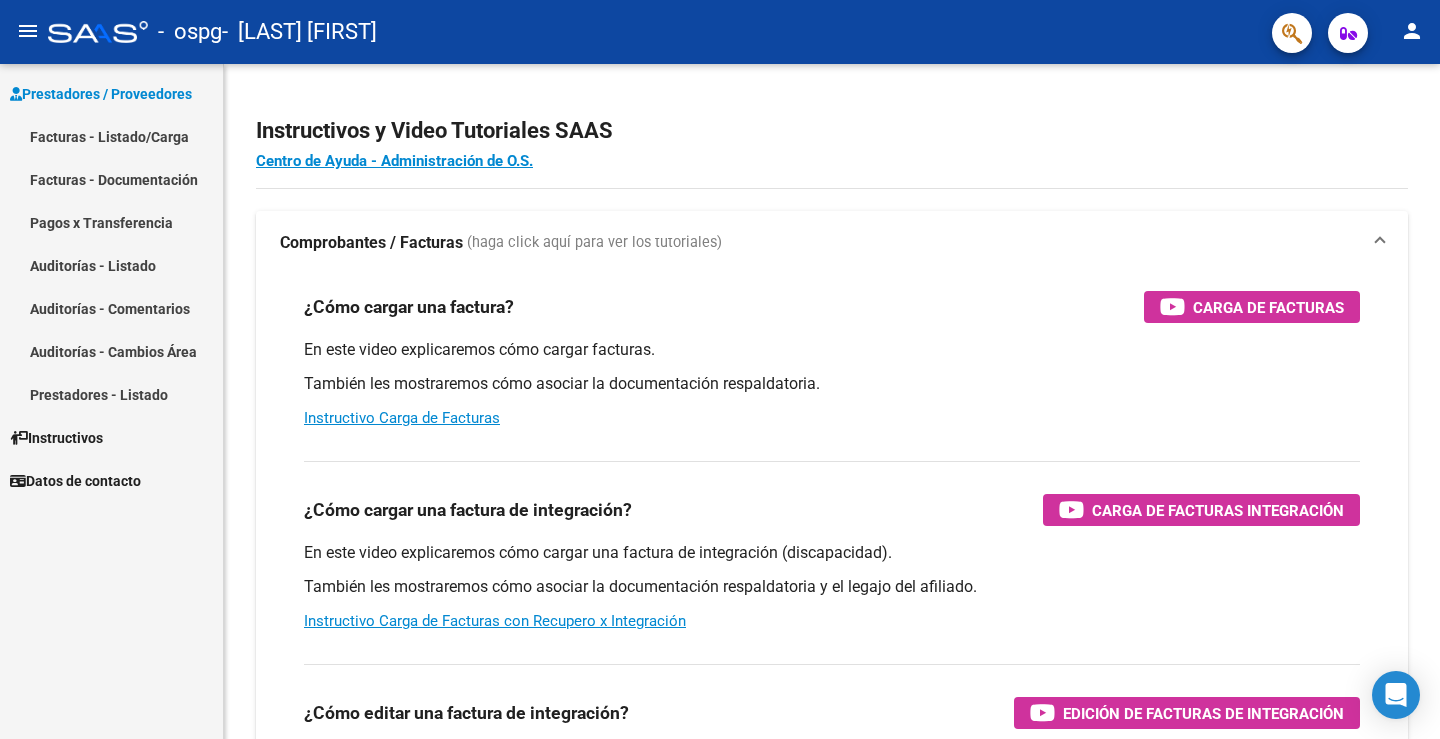 click on "Facturas - Listado/Carga" at bounding box center (111, 136) 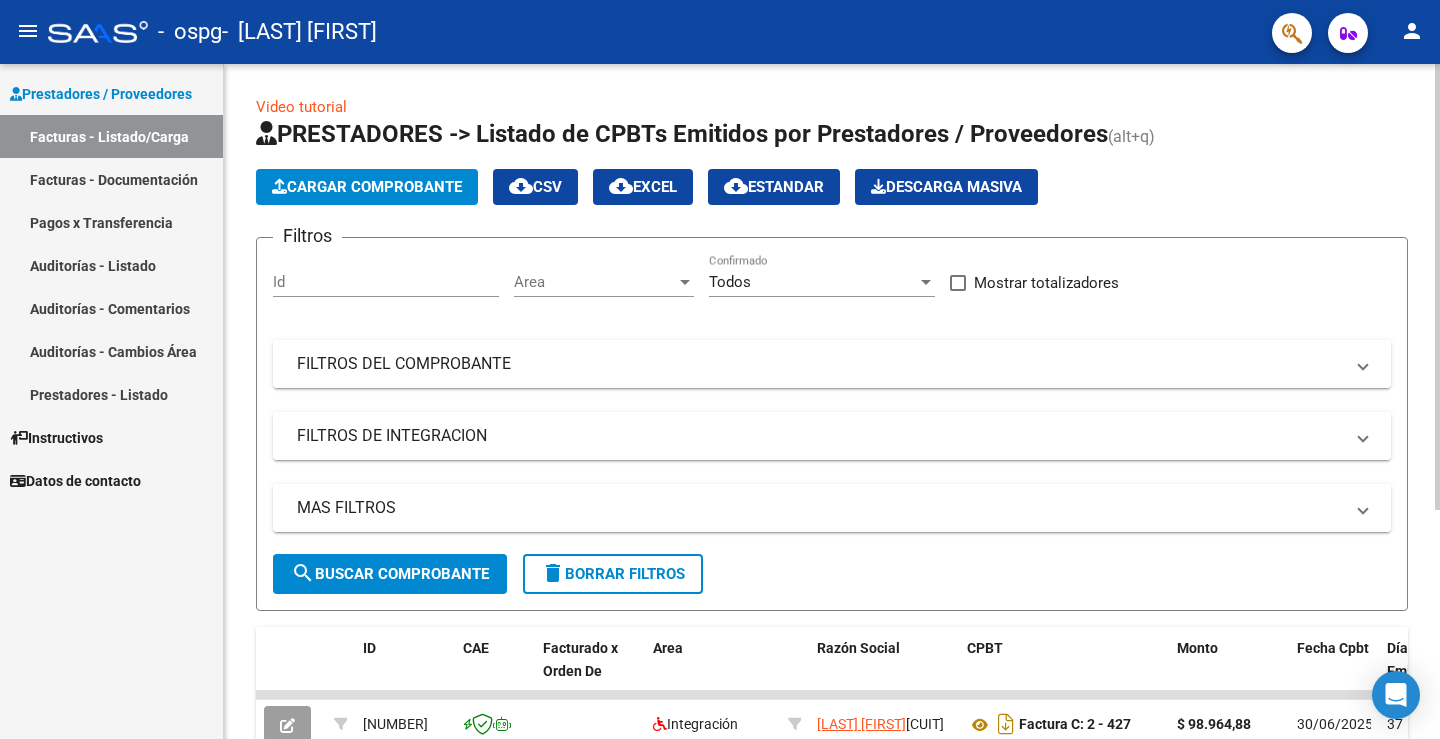 click on "Cargar Comprobante" 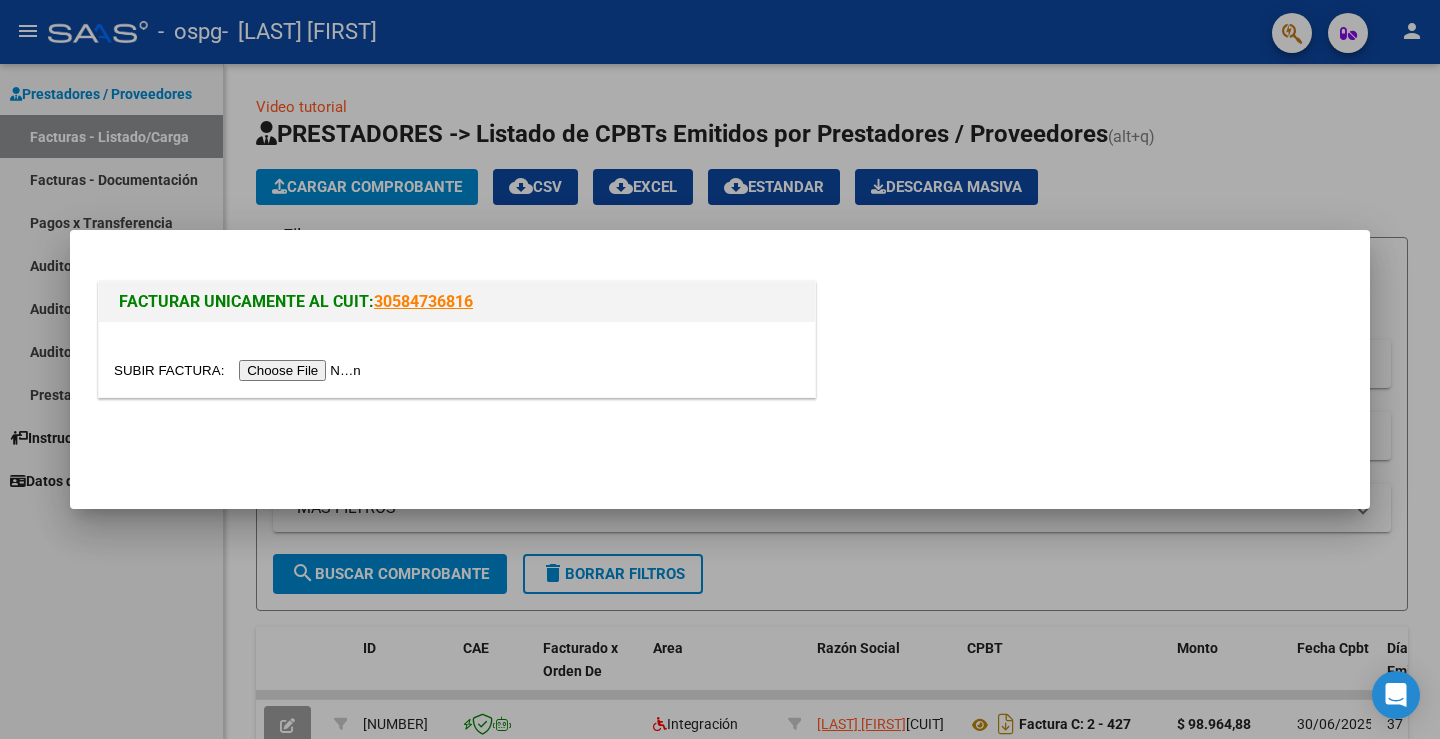 click at bounding box center [240, 370] 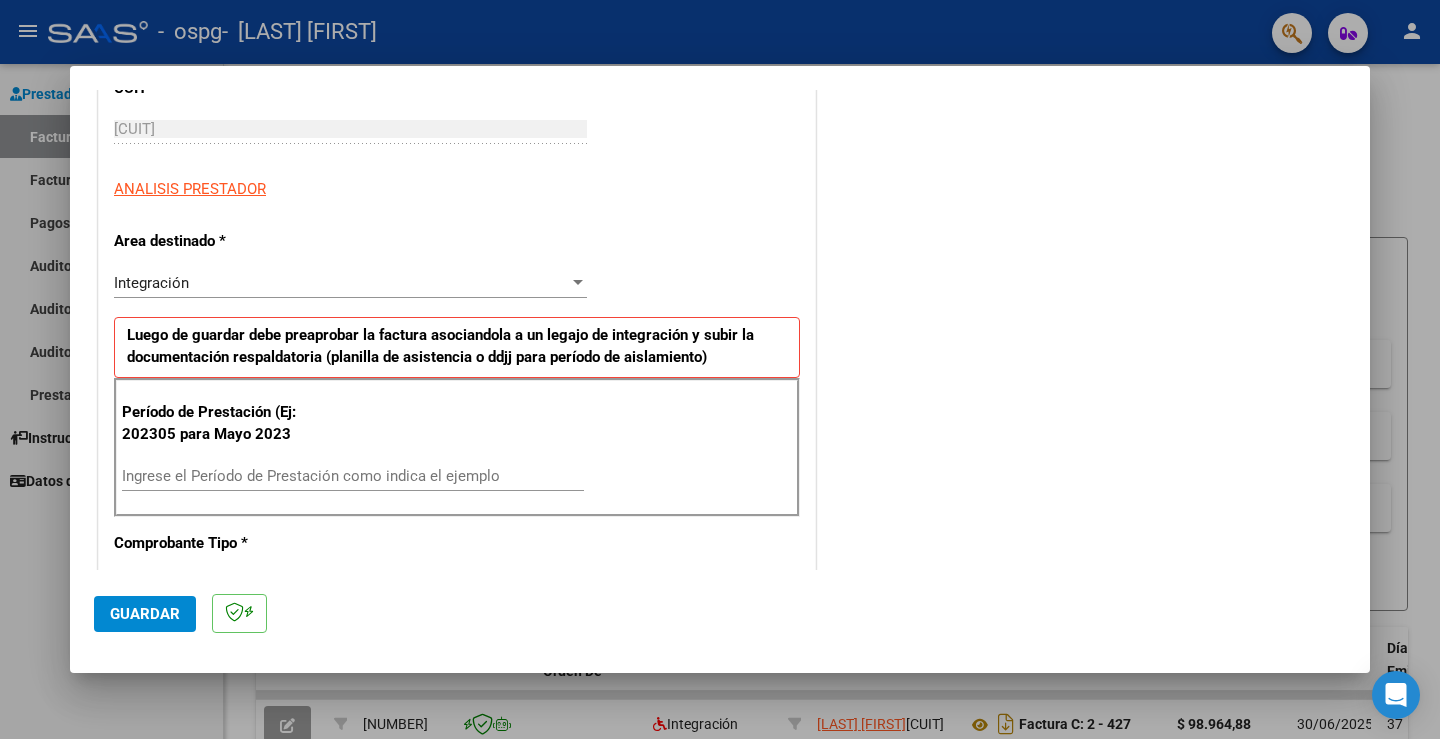 scroll, scrollTop: 300, scrollLeft: 0, axis: vertical 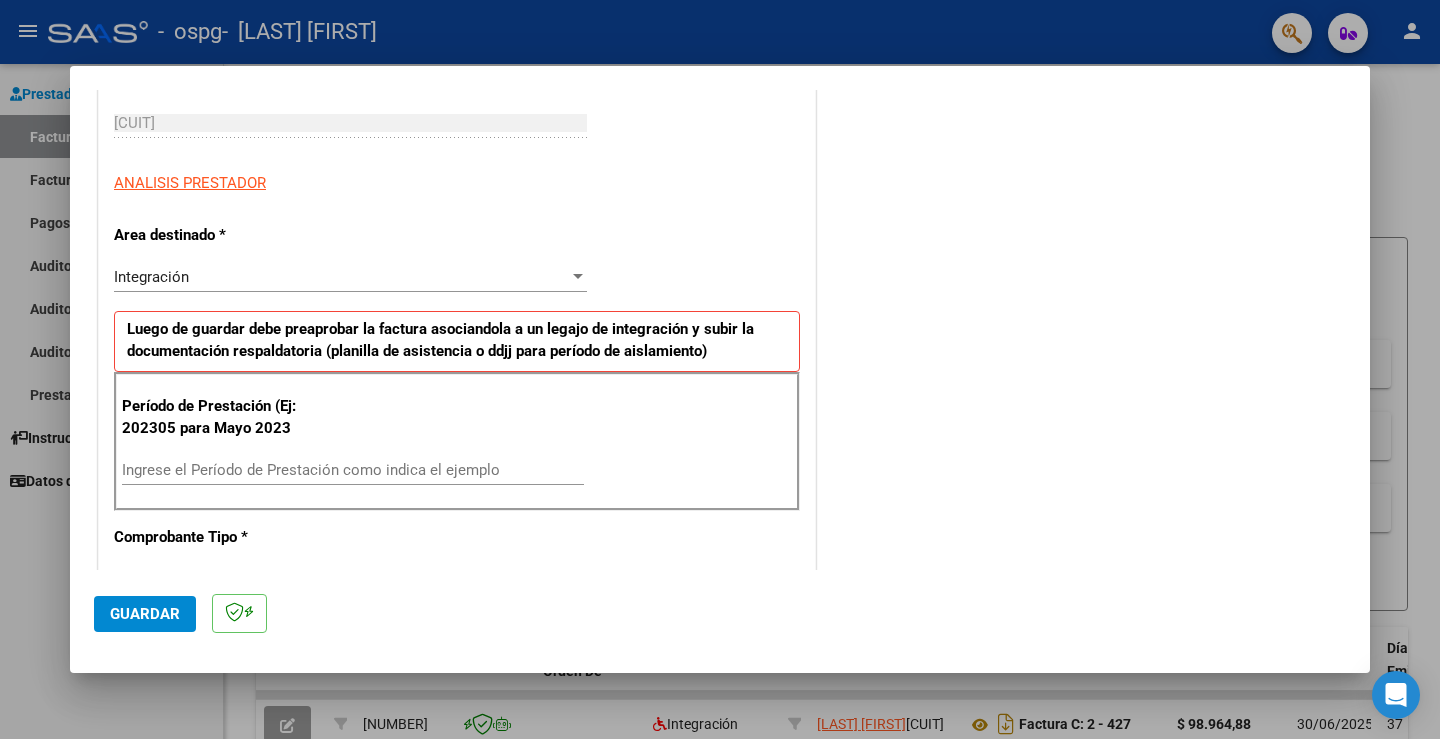 click on "Ingrese el Período de Prestación como indica el ejemplo" at bounding box center [353, 470] 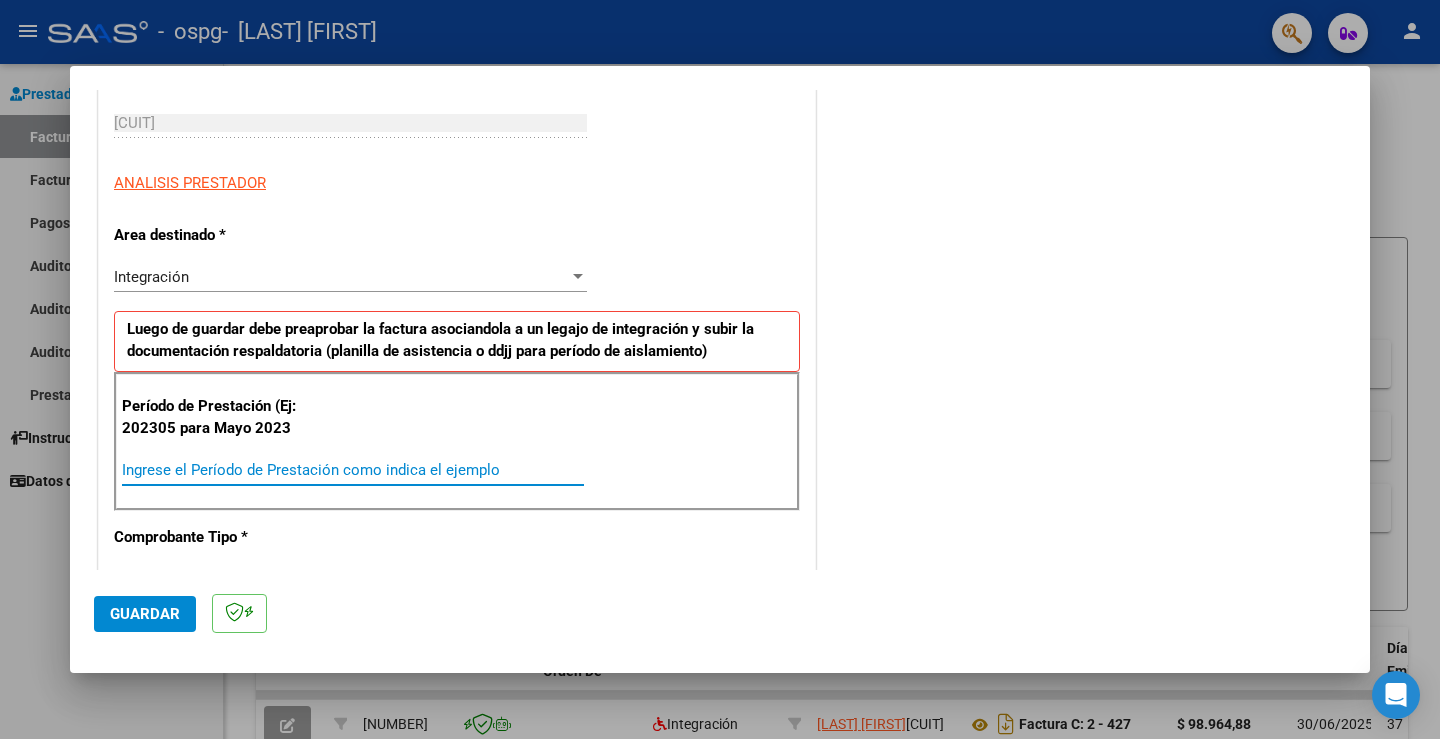 click on "Ingrese el Período de Prestación como indica el ejemplo" at bounding box center [353, 470] 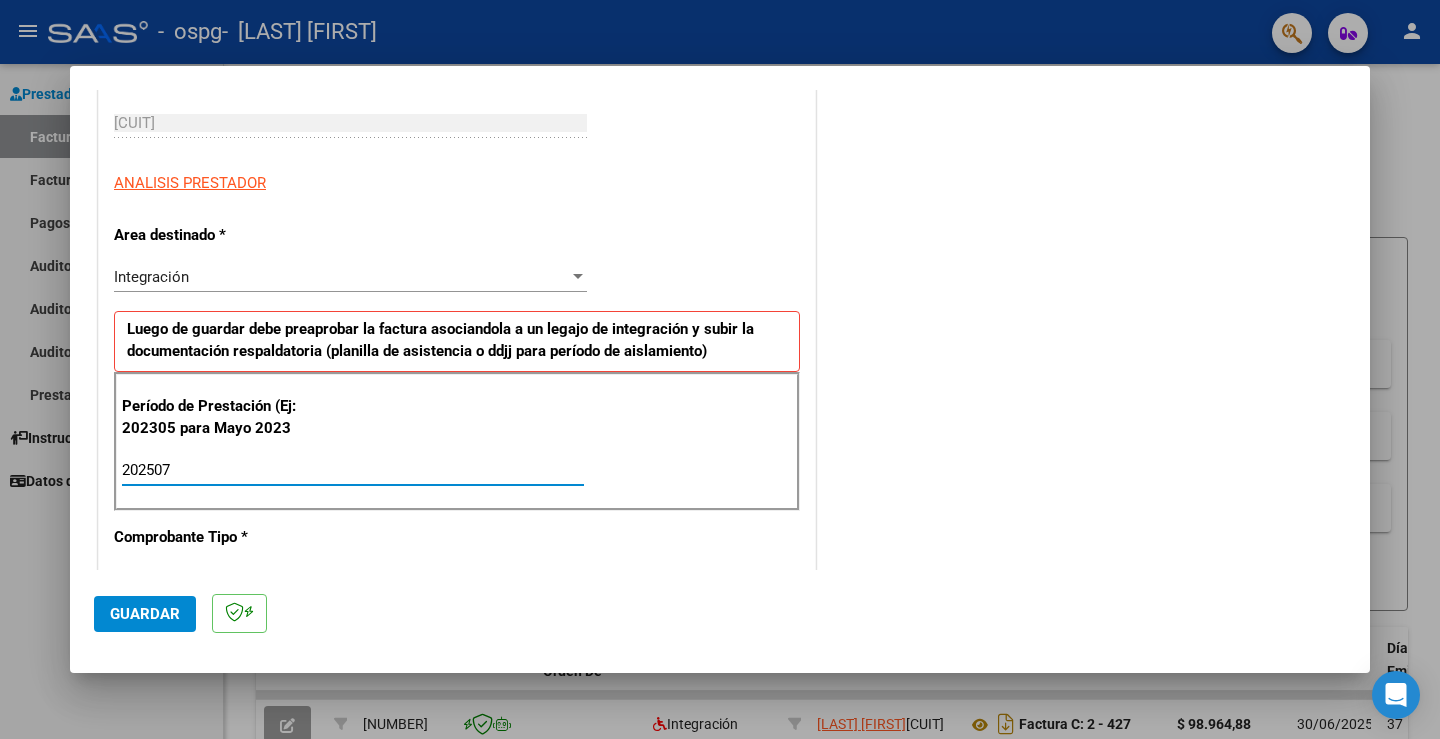 type on "202507" 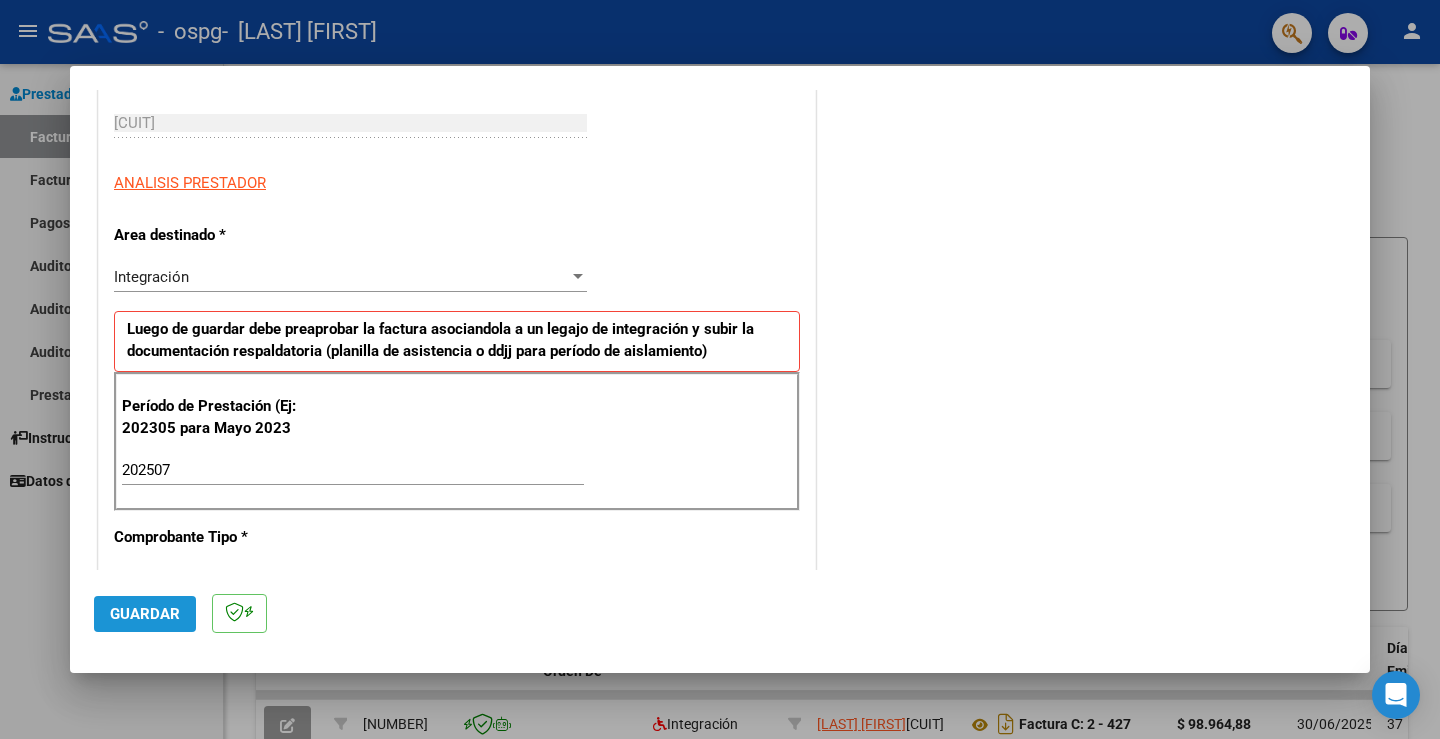 click on "Guardar" 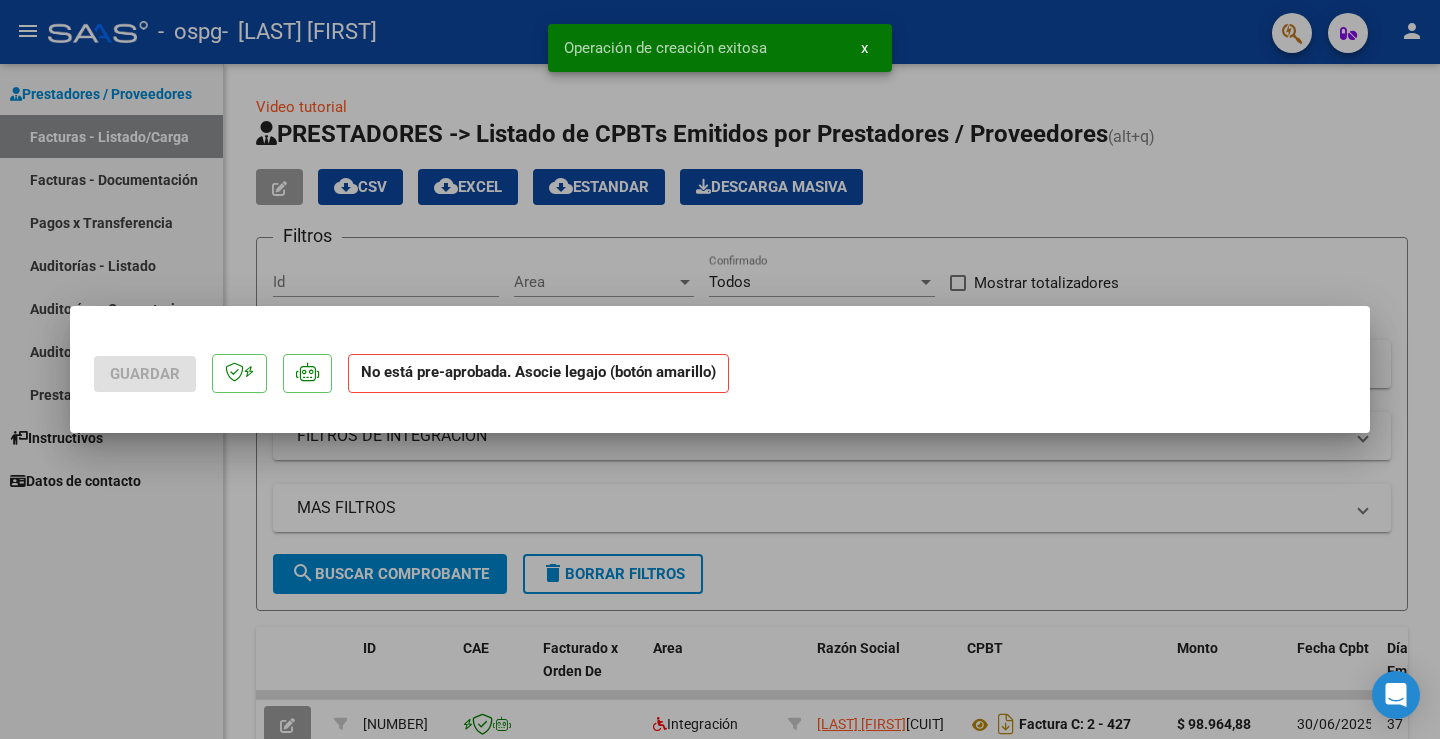scroll, scrollTop: 0, scrollLeft: 0, axis: both 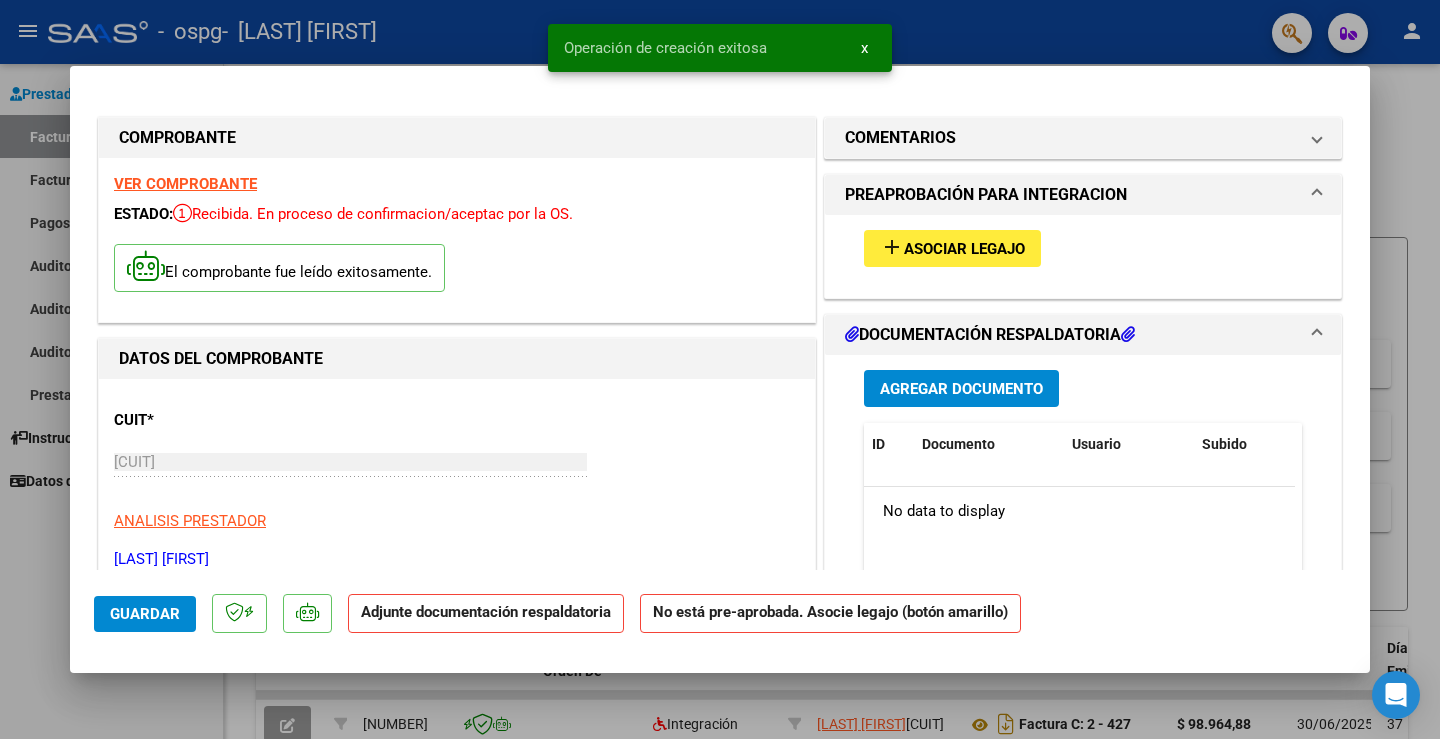 click on "Asociar Legajo" at bounding box center [964, 249] 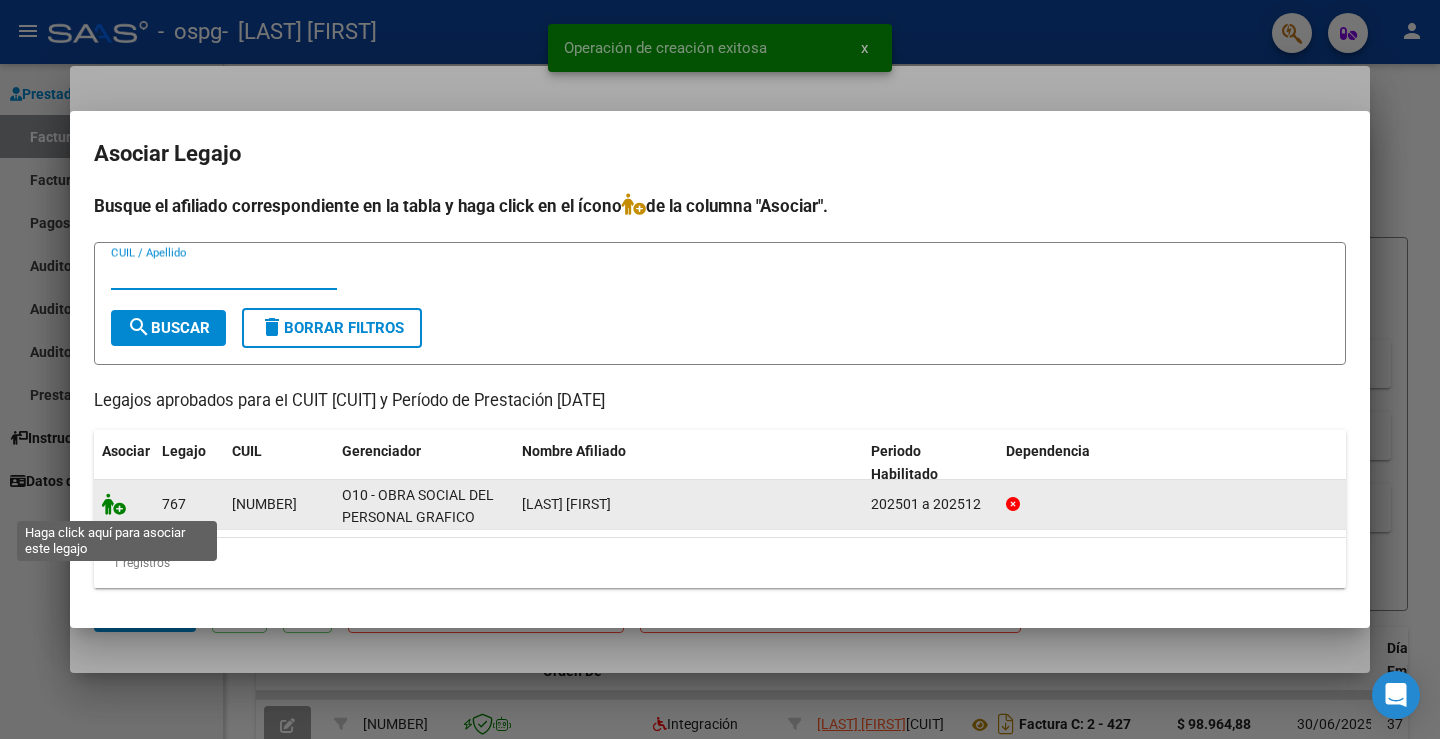 click 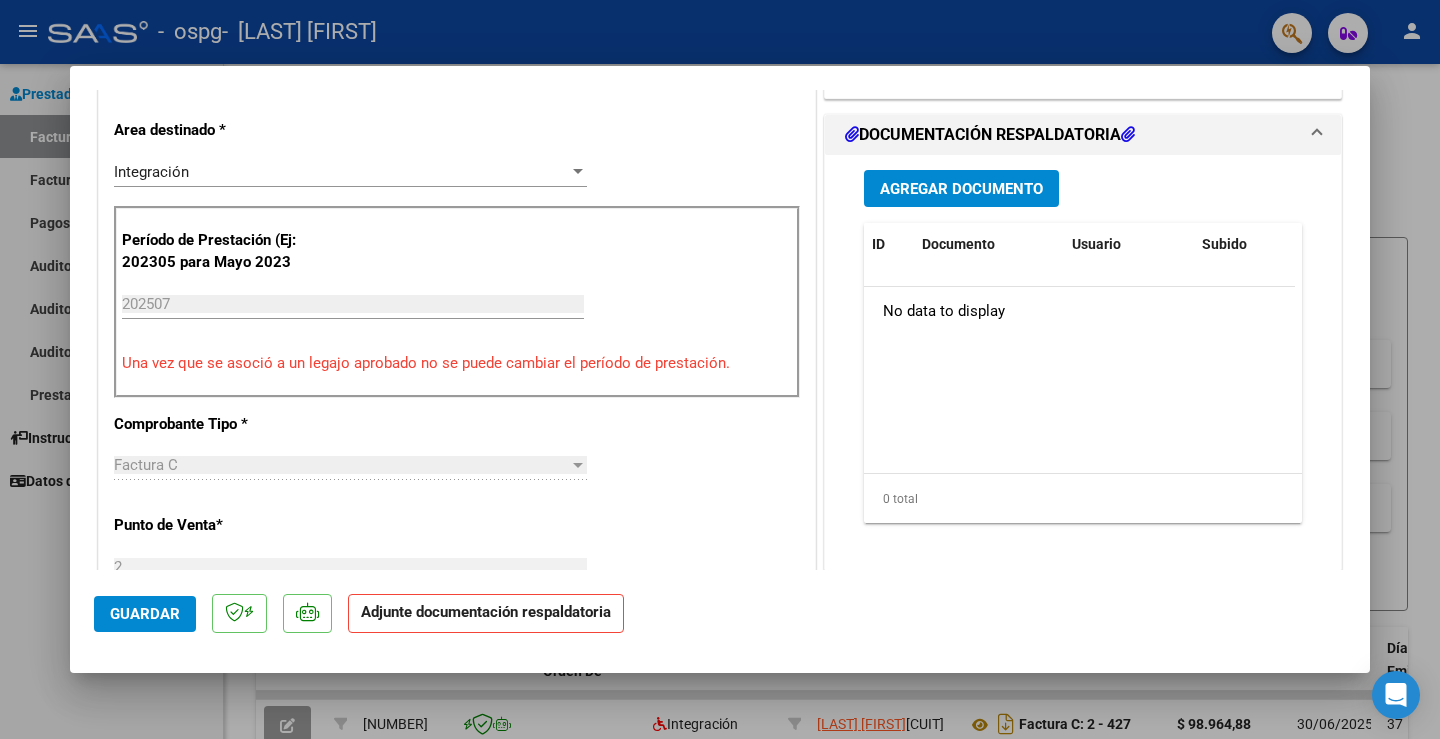 scroll, scrollTop: 500, scrollLeft: 0, axis: vertical 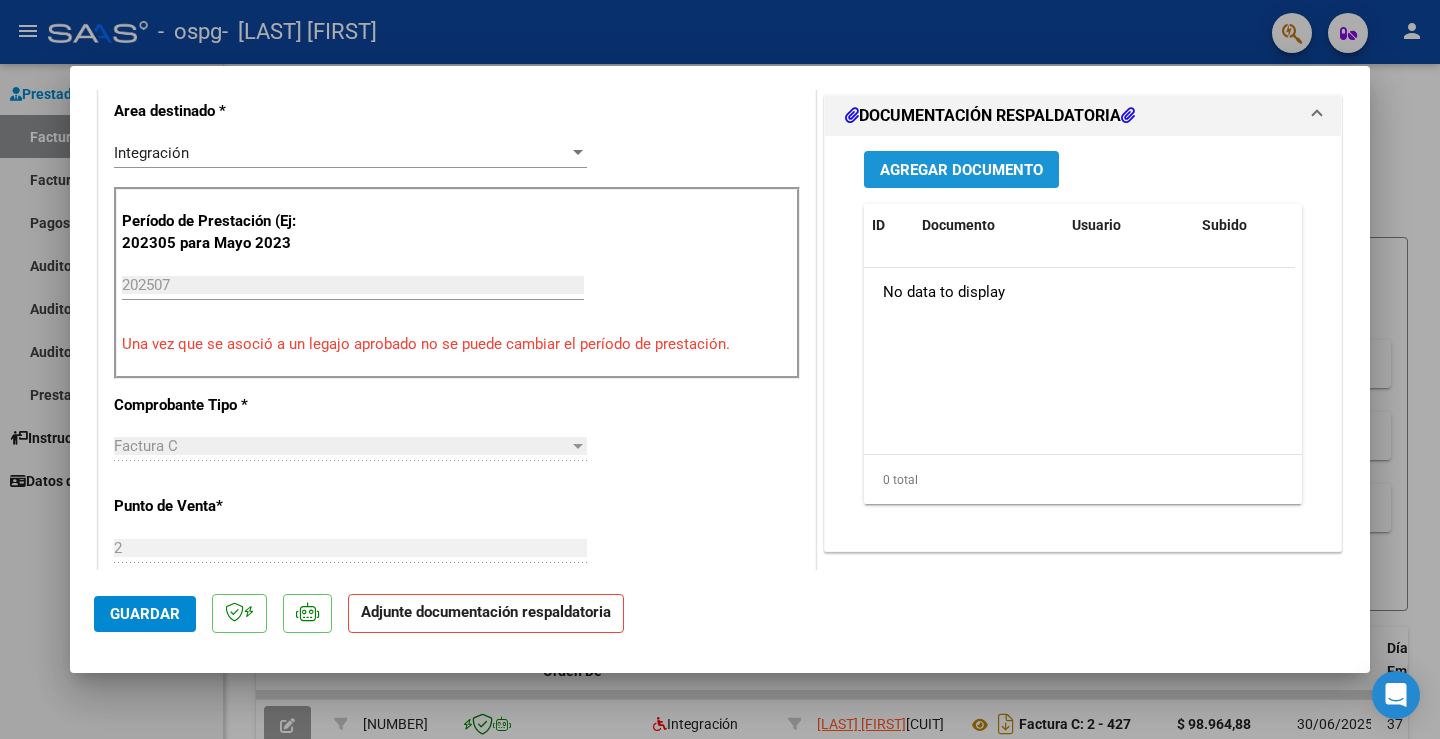click on "Agregar Documento" at bounding box center (961, 170) 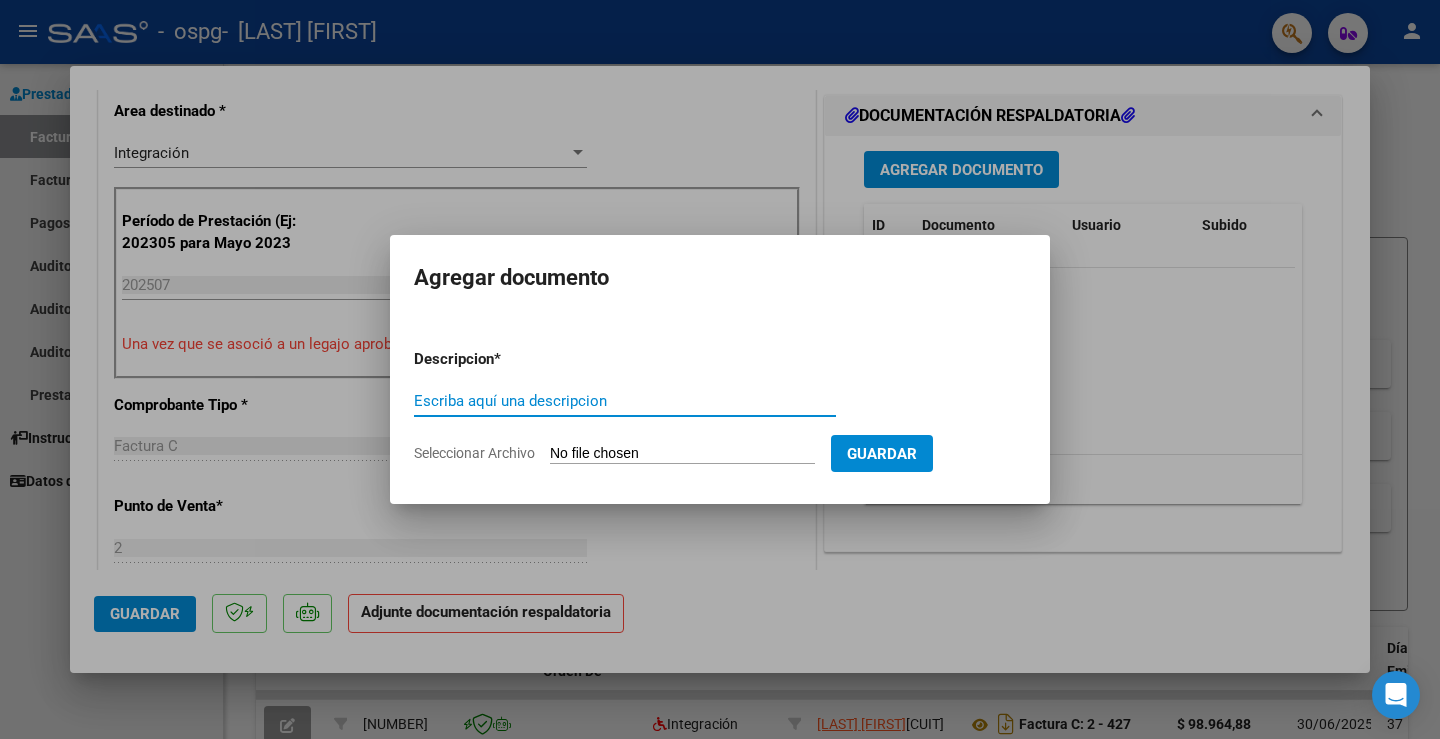 click on "Seleccionar Archivo" at bounding box center [682, 454] 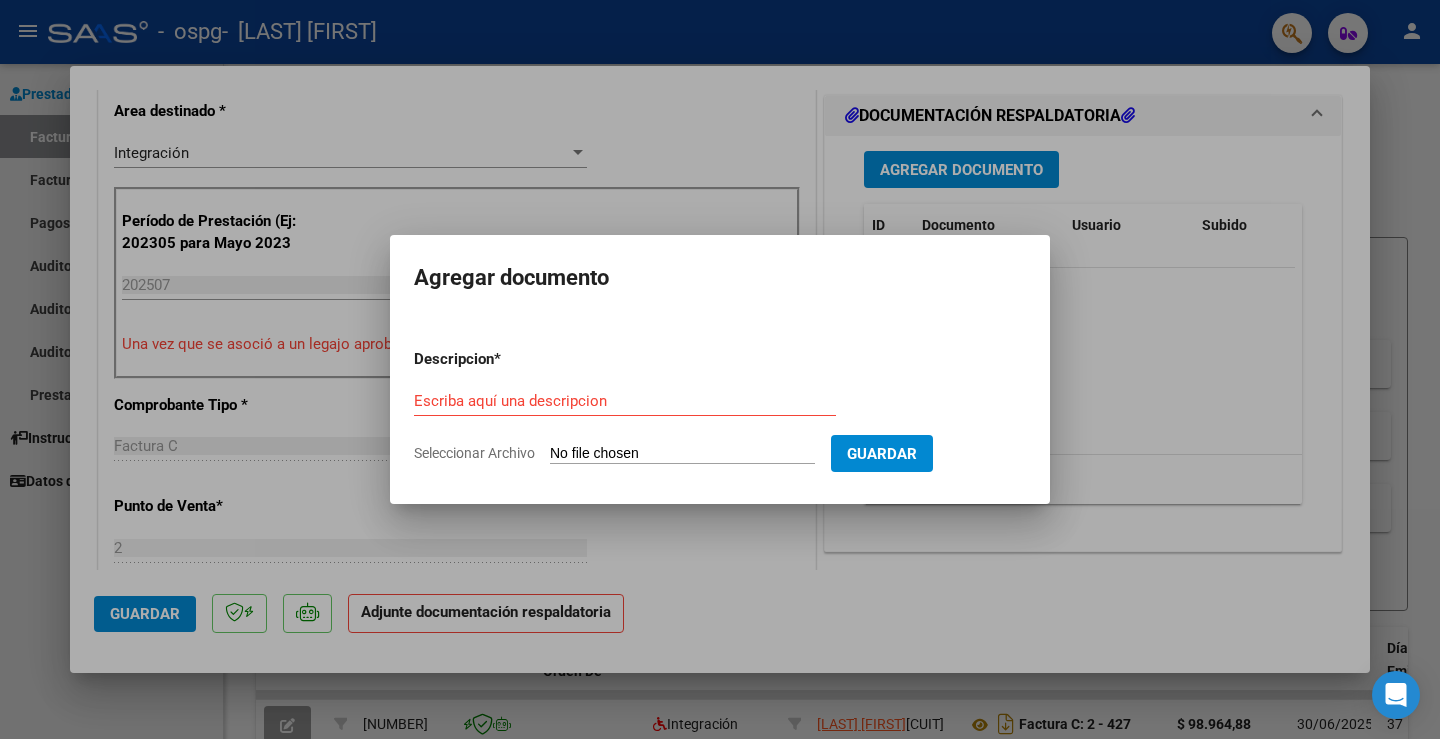 type on "C:\fakepath\Planilla Psico- Niz Guadalupe (Julio 2025).pdf" 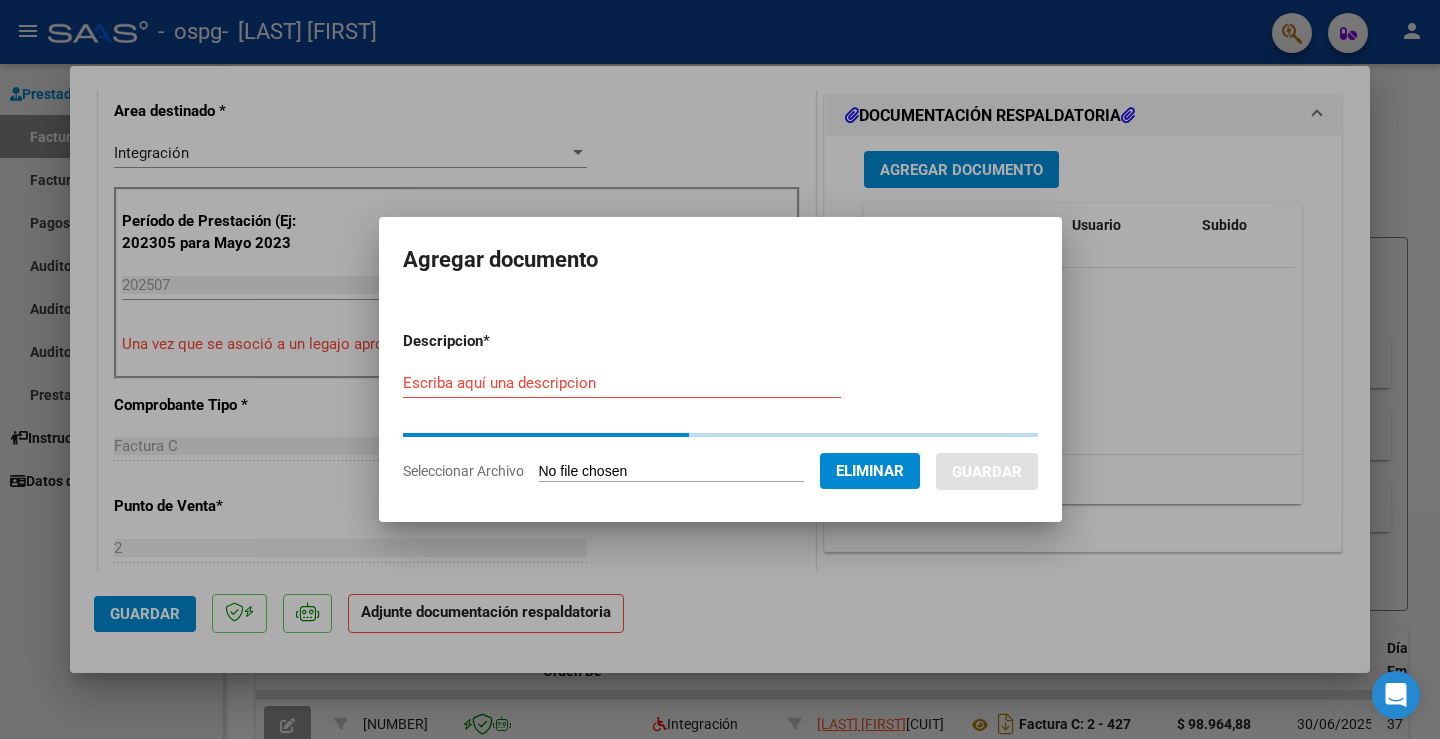 click on "Escriba aquí una descripcion" at bounding box center (622, 383) 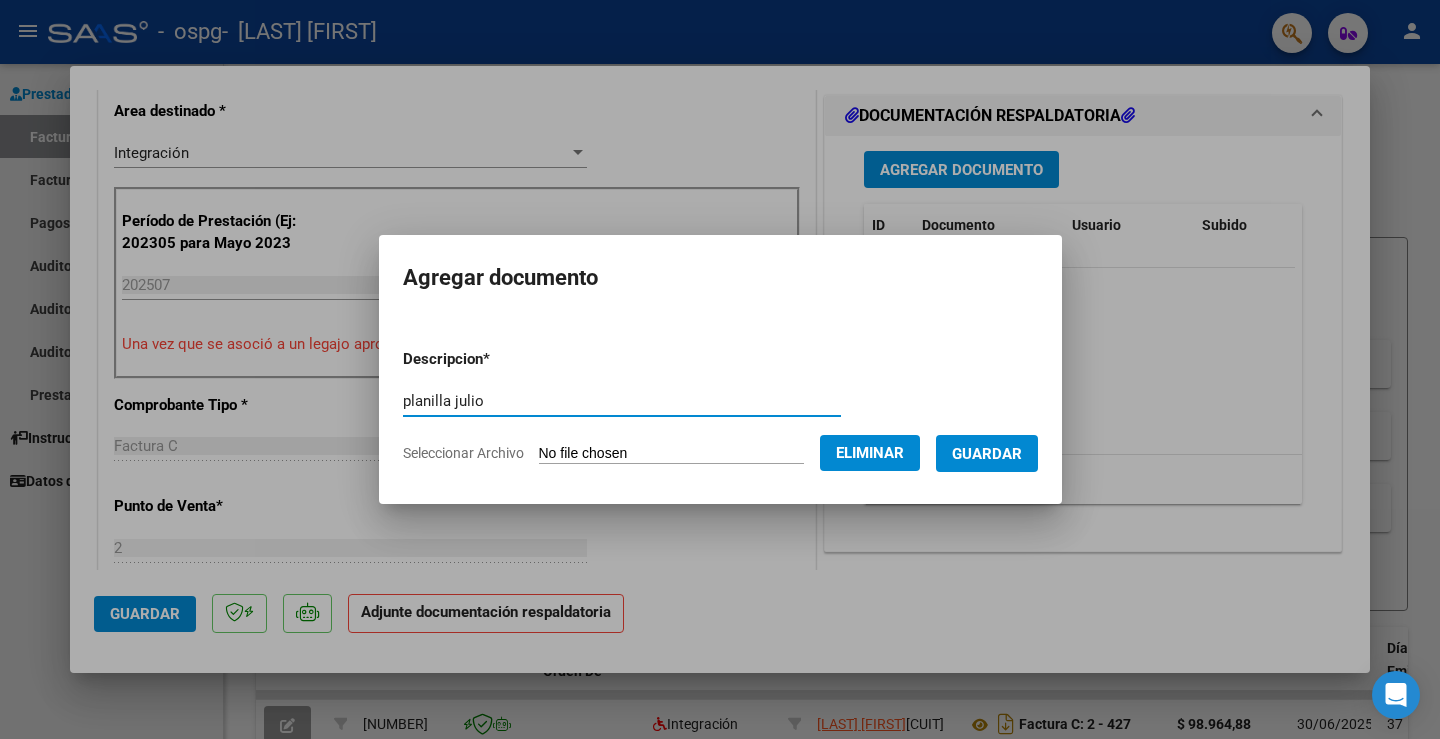 type on "planilla julio" 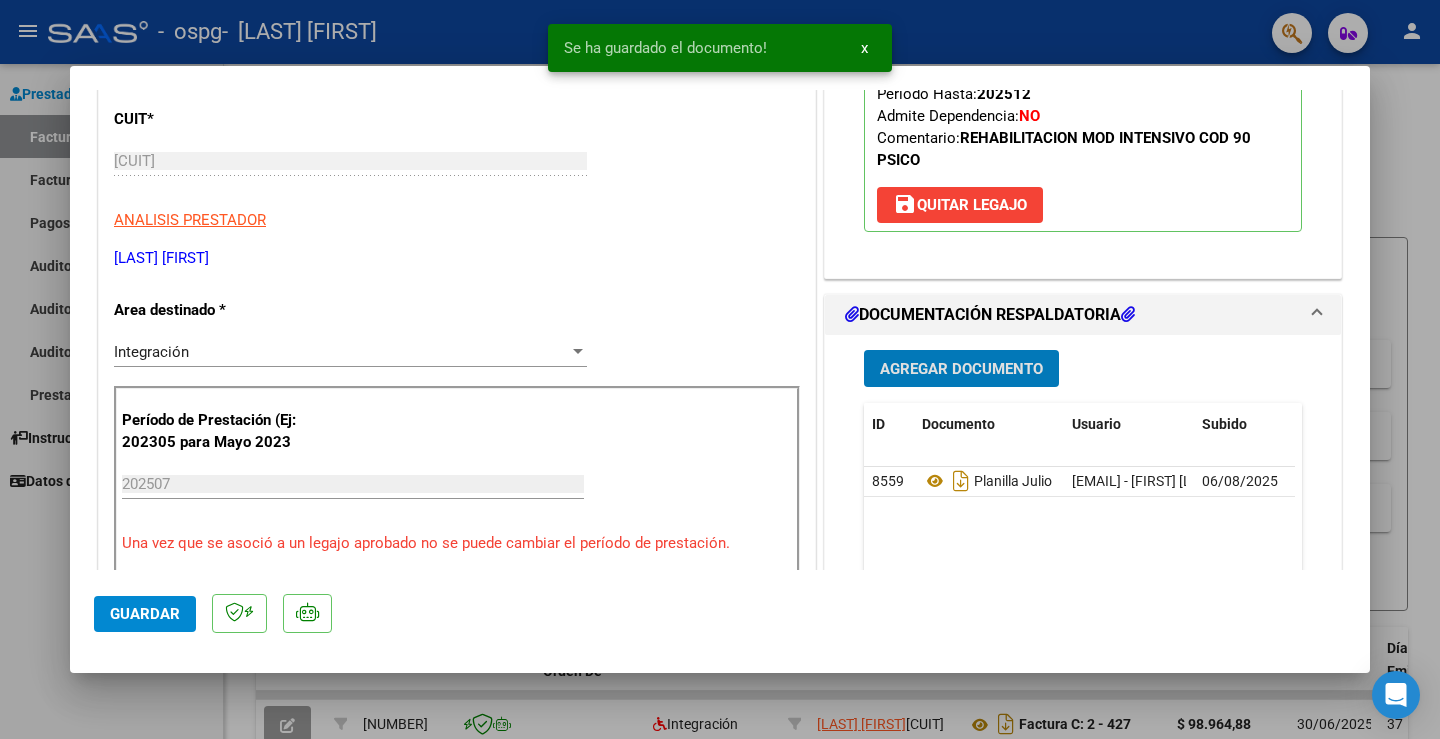 scroll, scrollTop: 300, scrollLeft: 0, axis: vertical 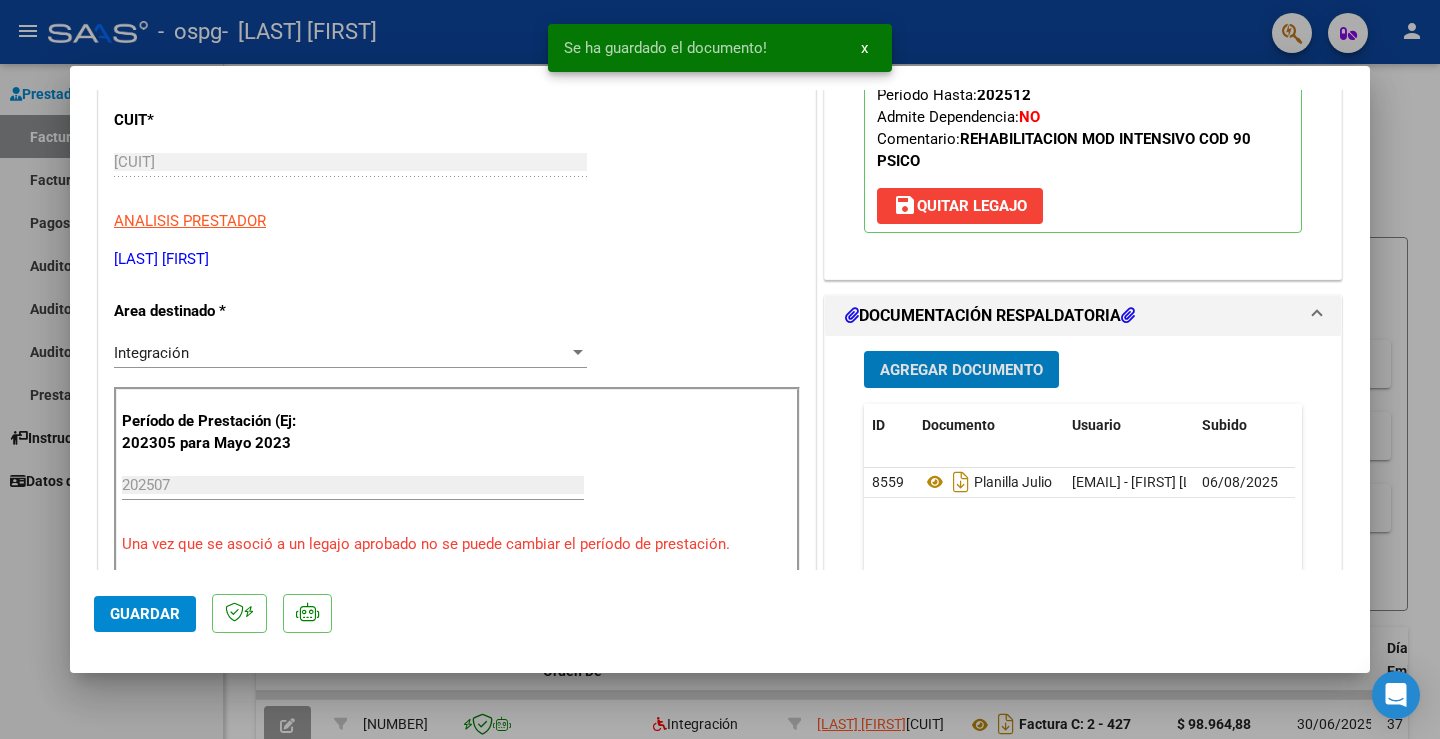 click on "Guardar" 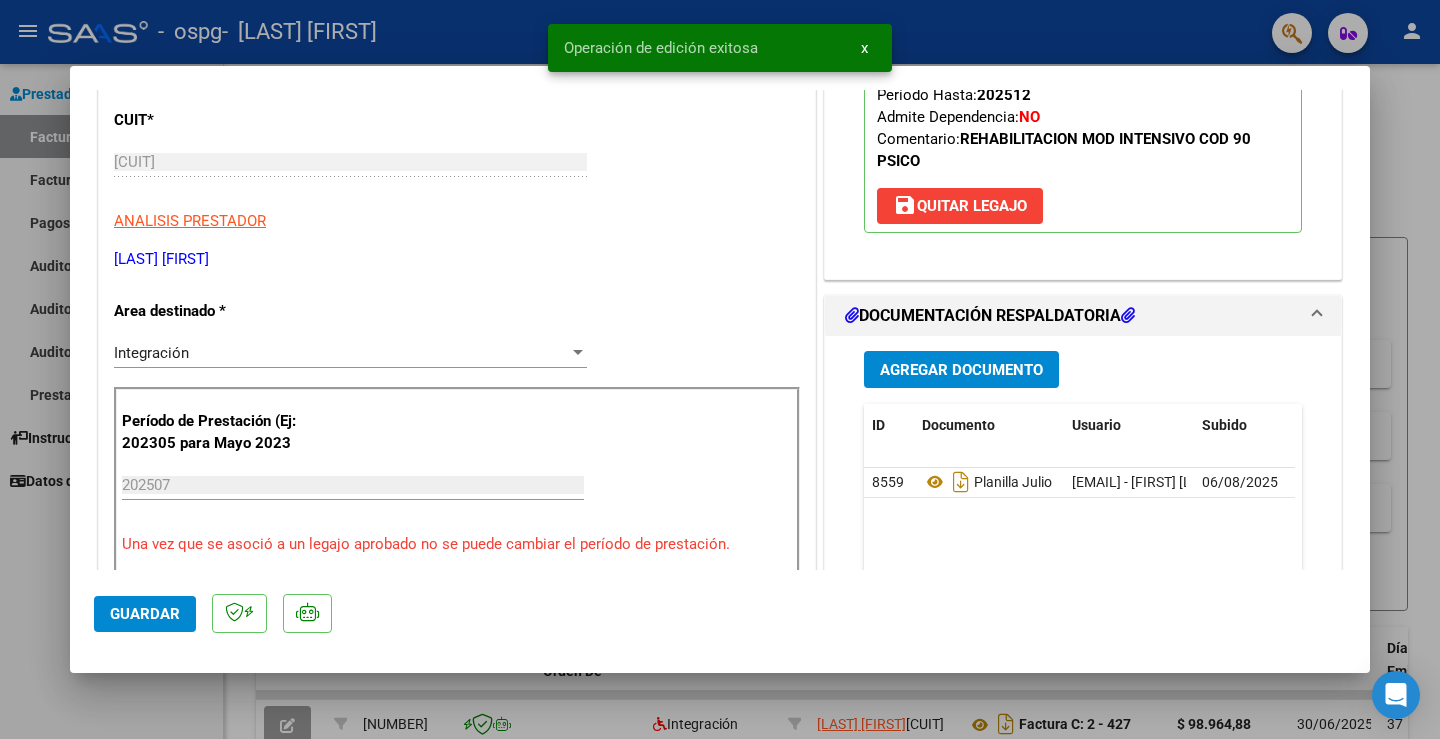click at bounding box center (720, 369) 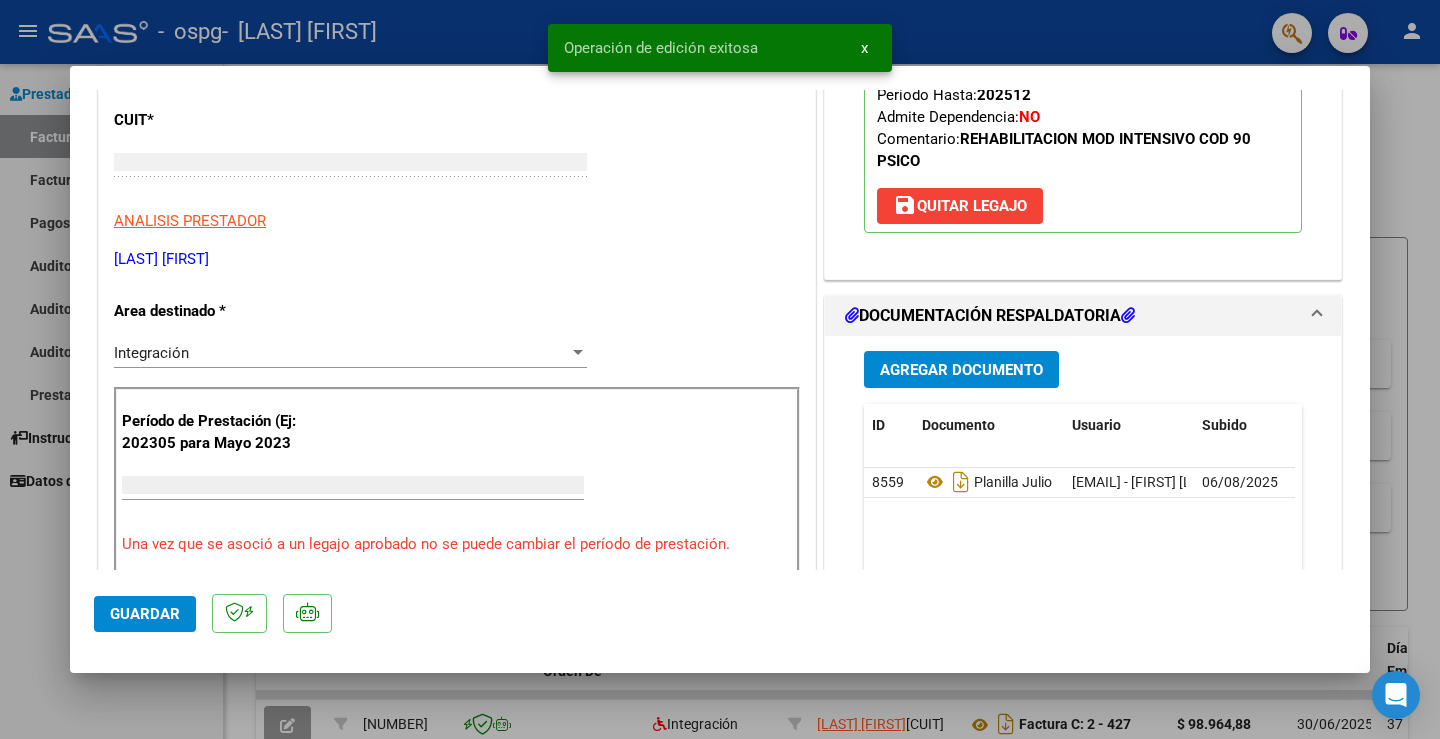 scroll, scrollTop: 239, scrollLeft: 0, axis: vertical 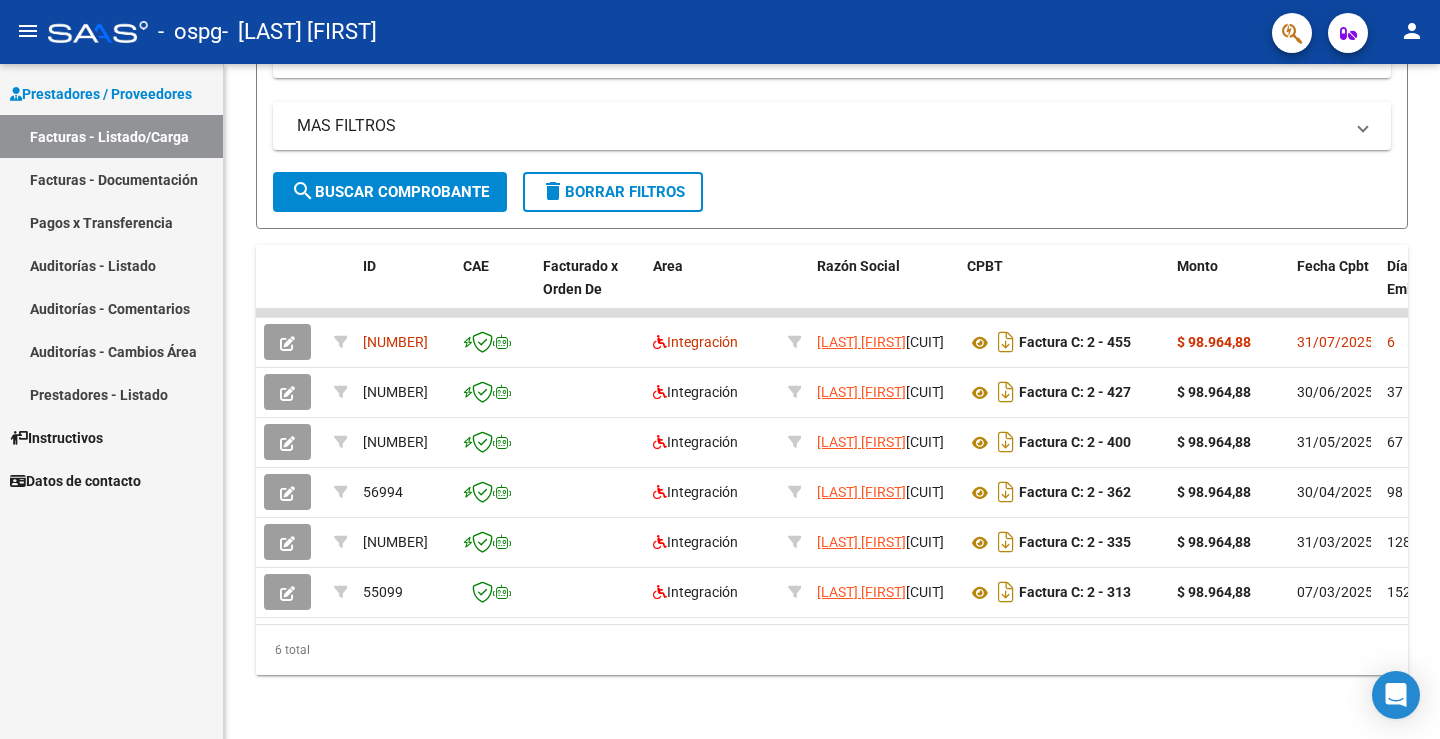 click on "person" 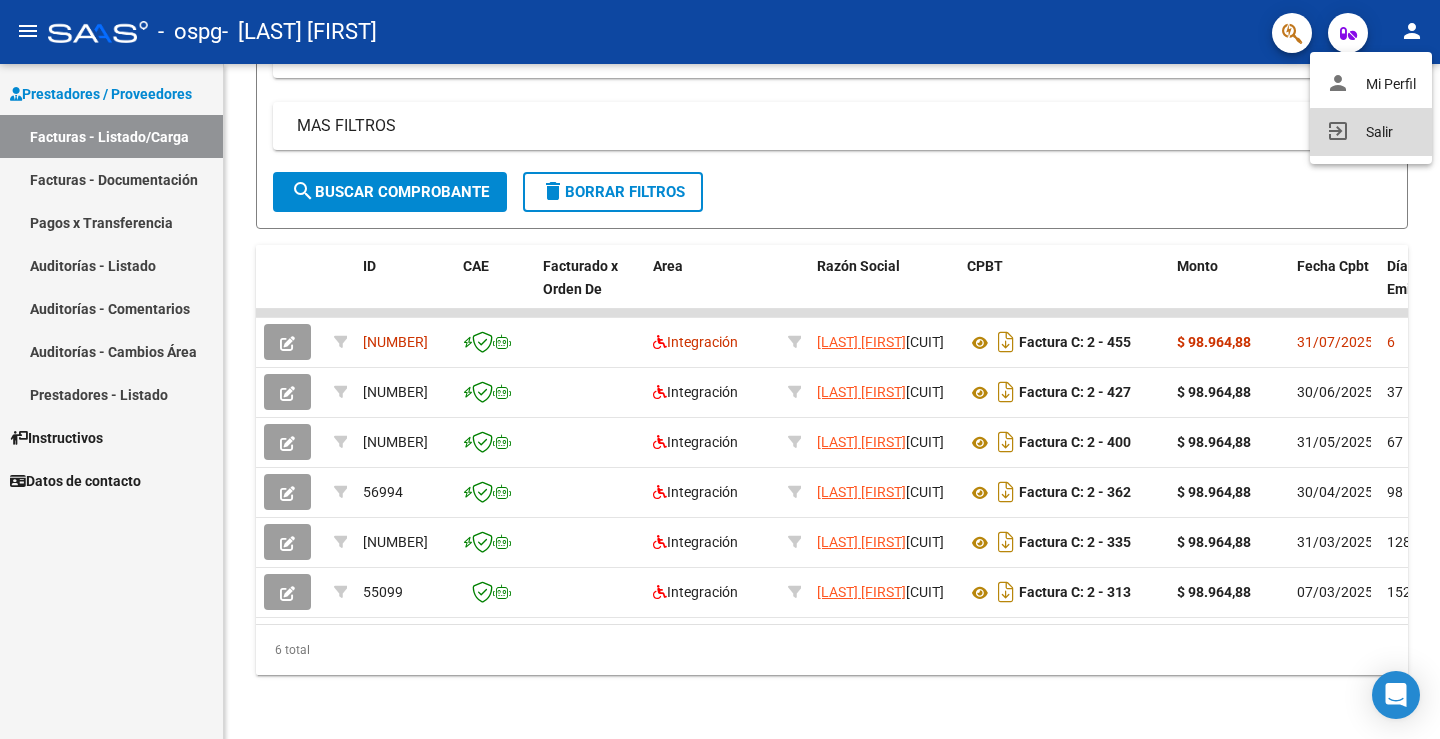 click on "exit_to_app  Salir" at bounding box center (1371, 132) 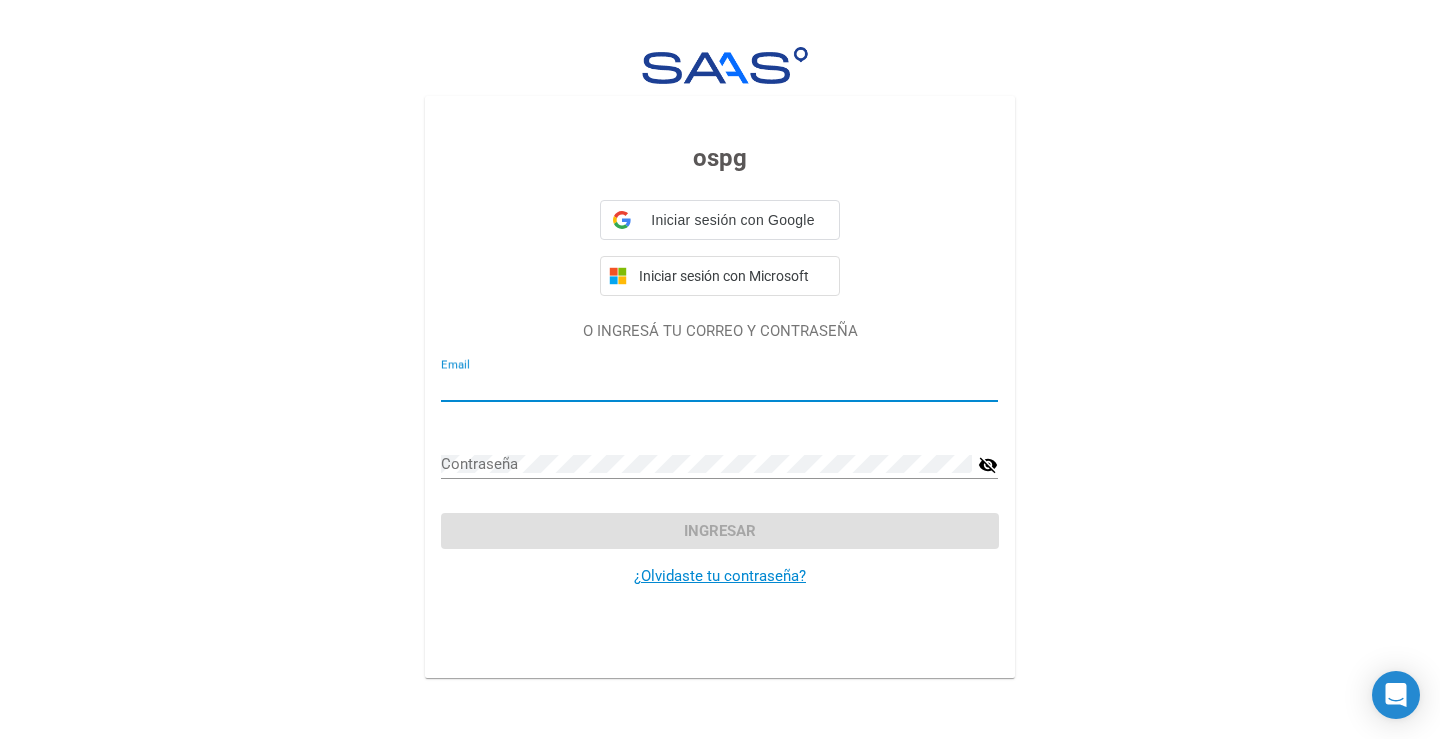 type on "car.bernardo83@gmail.com" 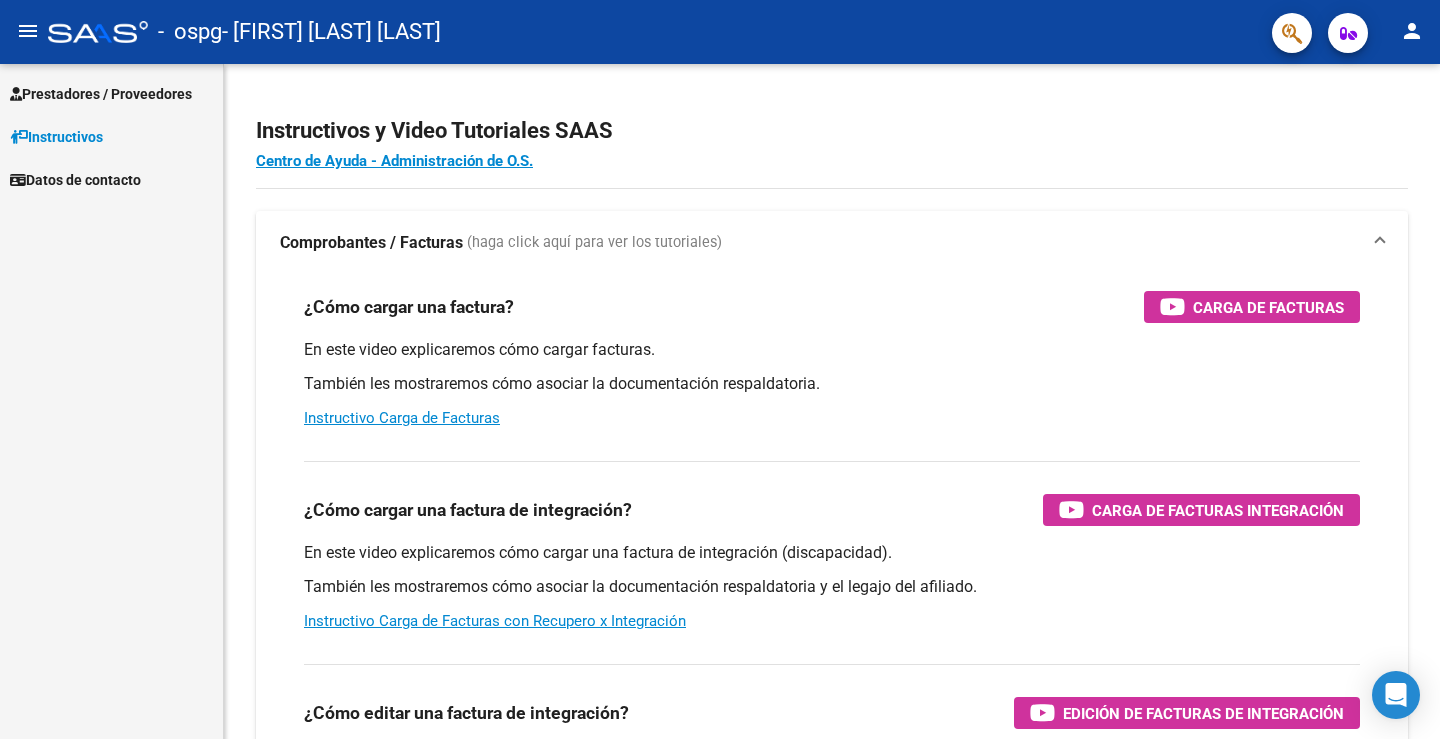 scroll, scrollTop: 0, scrollLeft: 0, axis: both 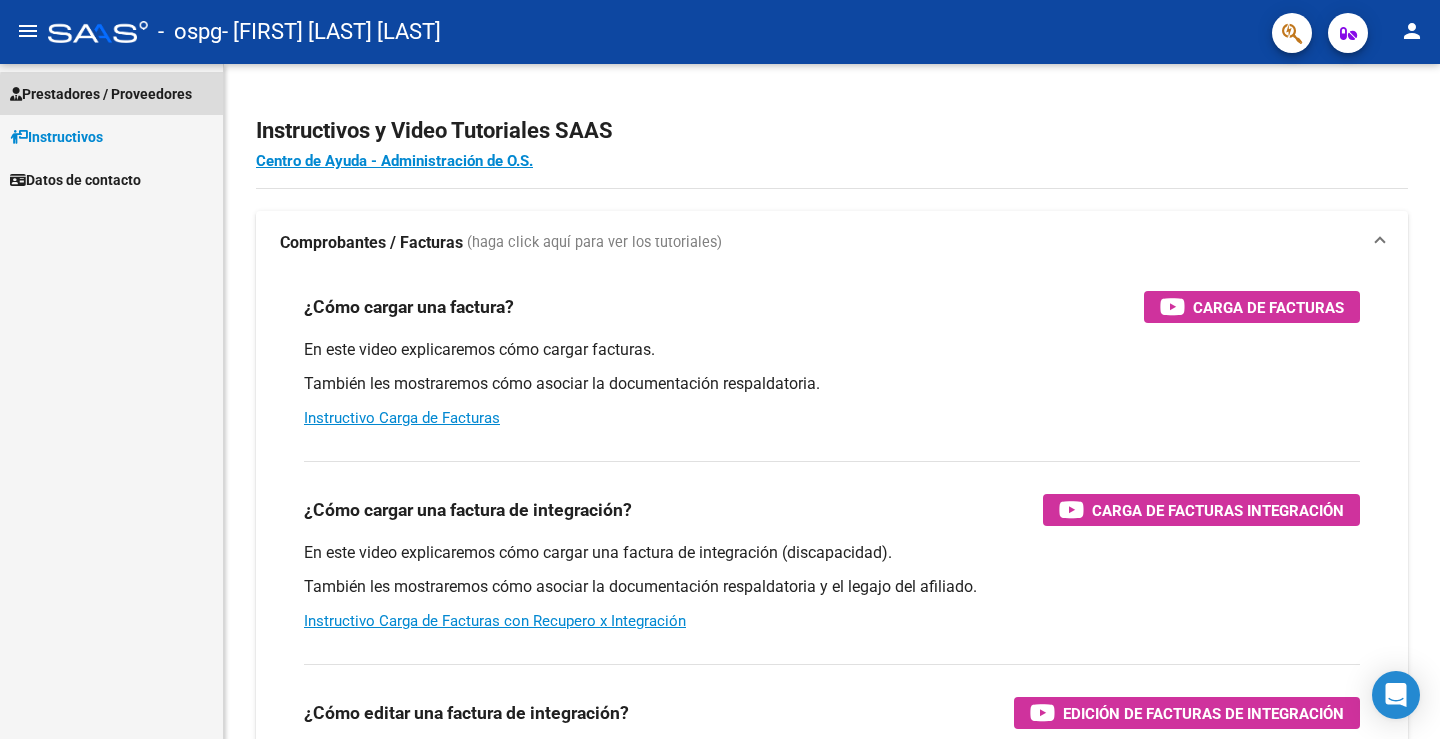 click on "Prestadores / Proveedores" at bounding box center [101, 94] 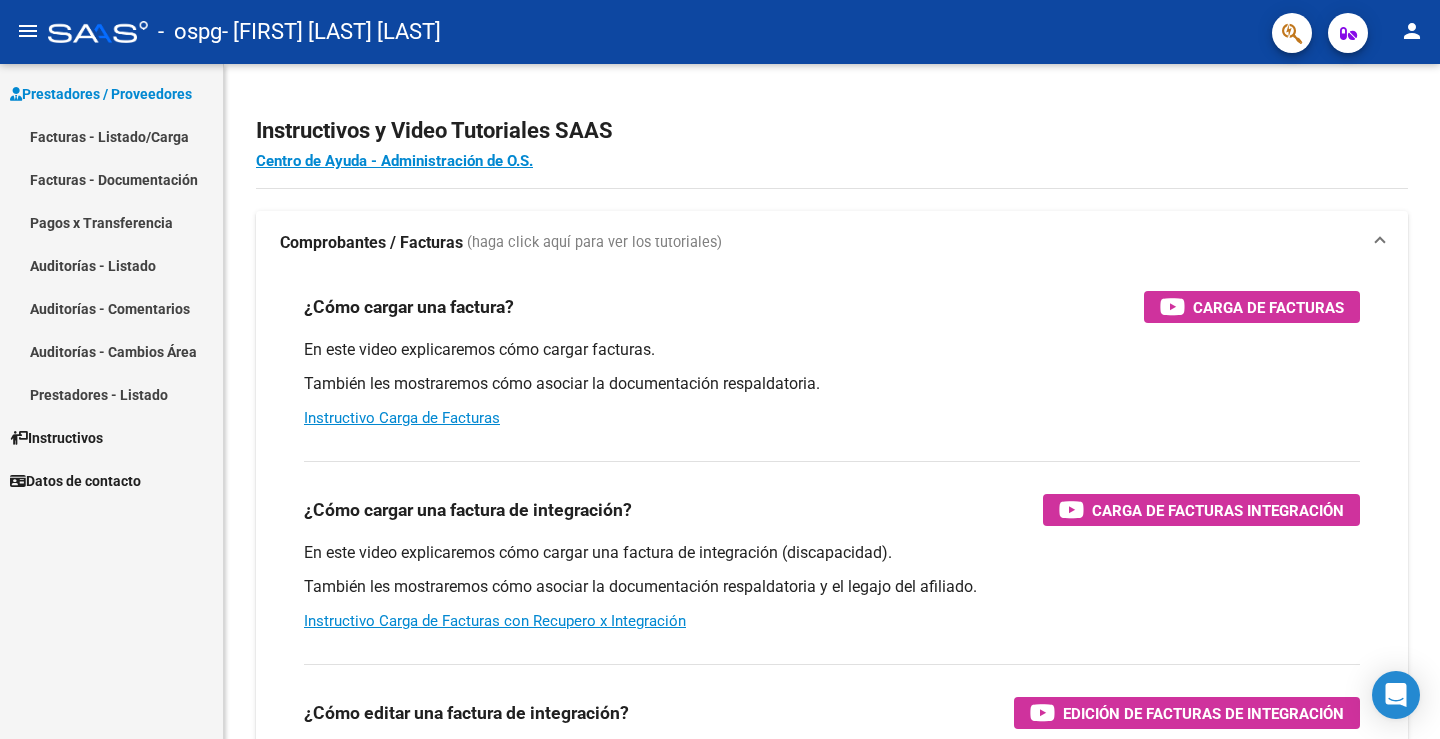 click on "Facturas - Listado/Carga" at bounding box center (111, 136) 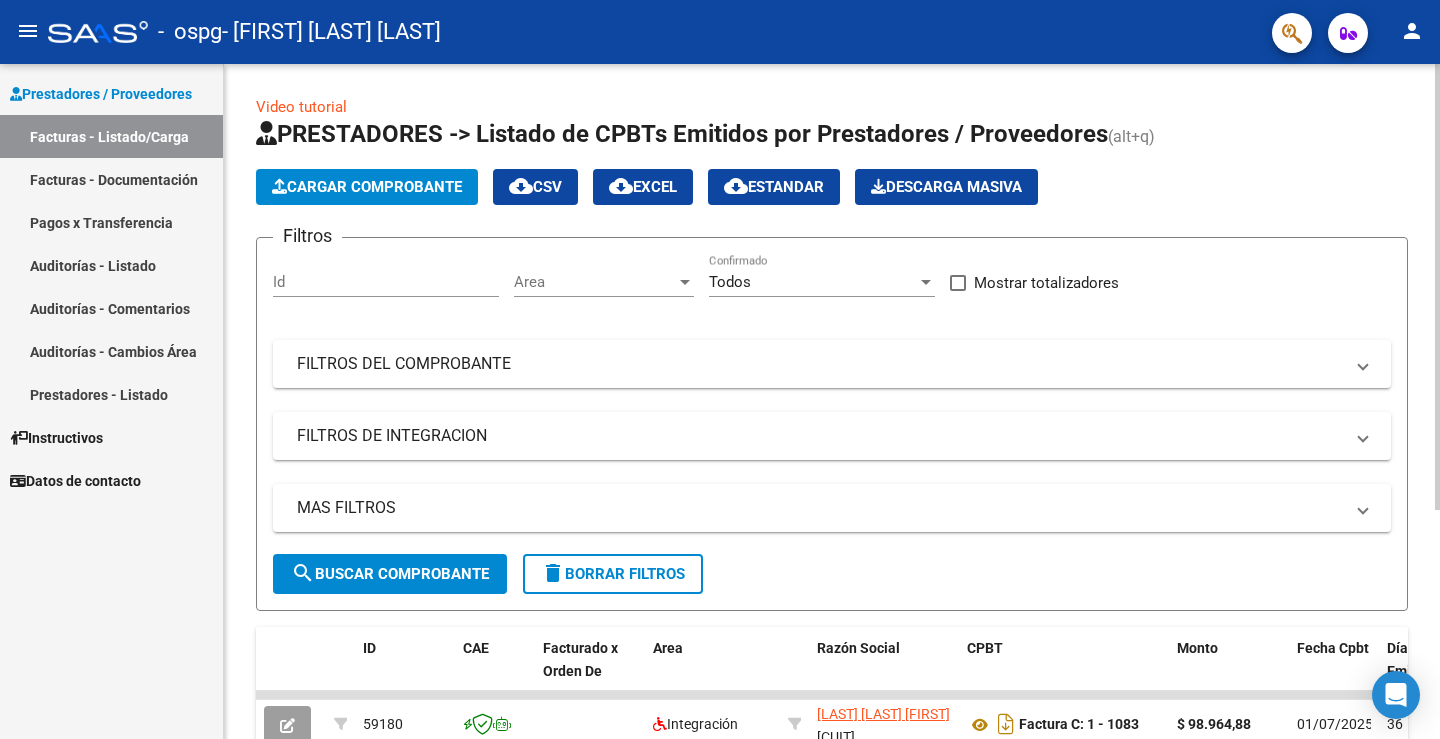 click on "Cargar Comprobante" 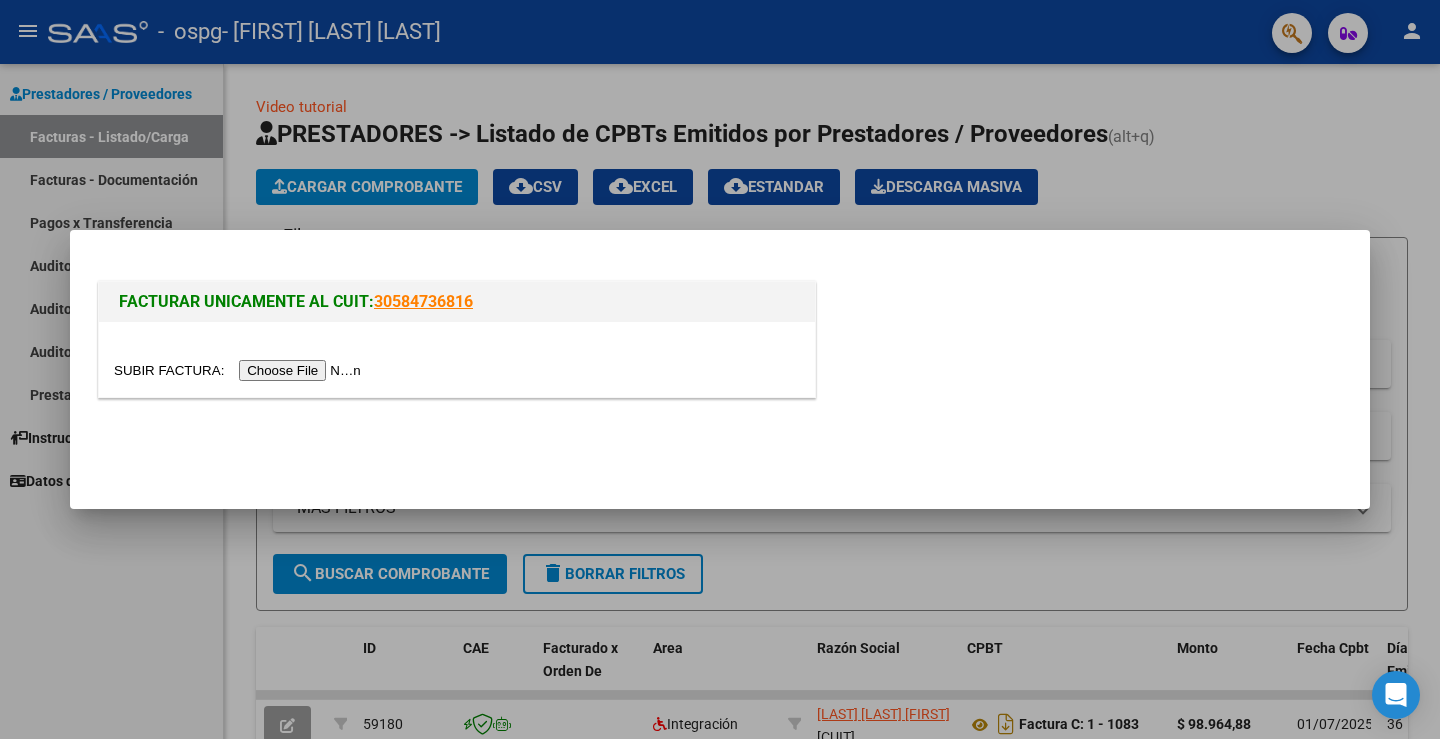 click at bounding box center (240, 370) 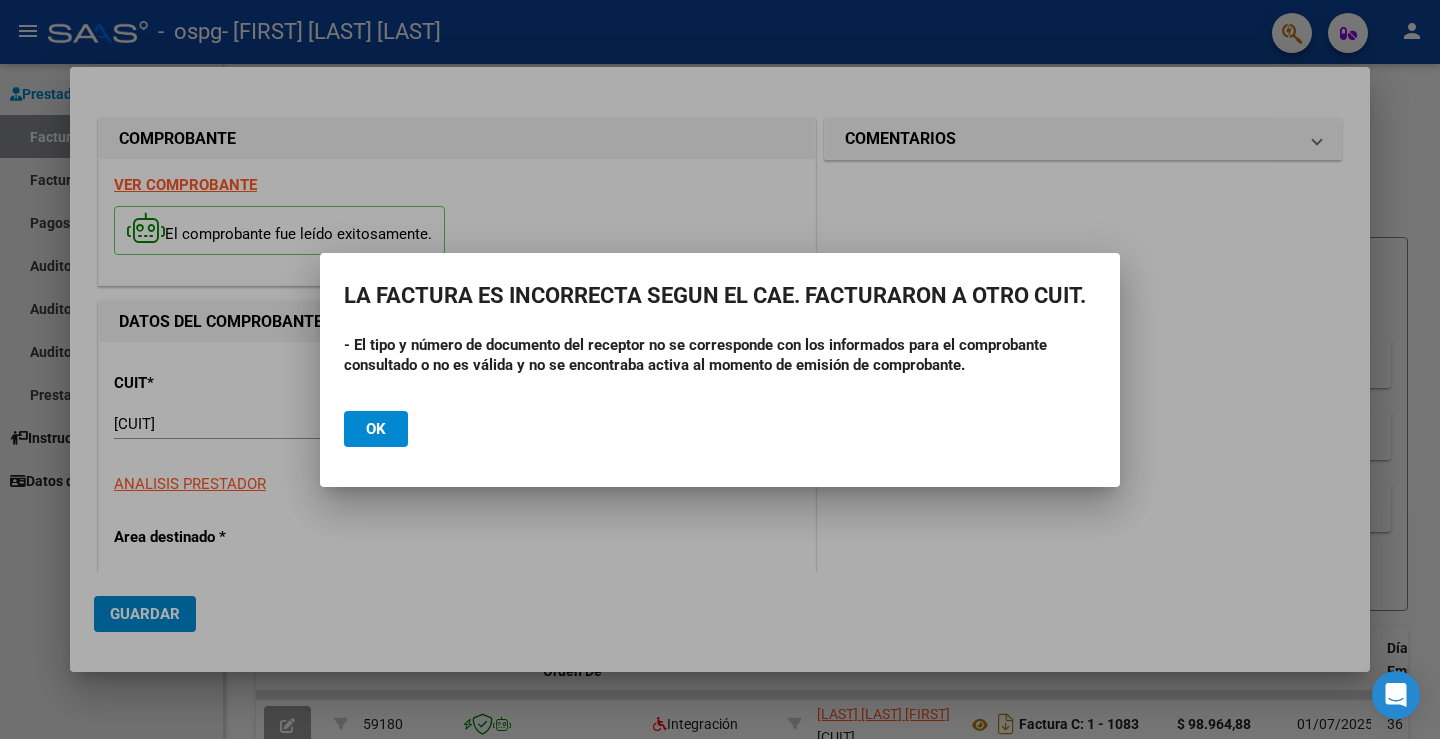 click on "Ok" 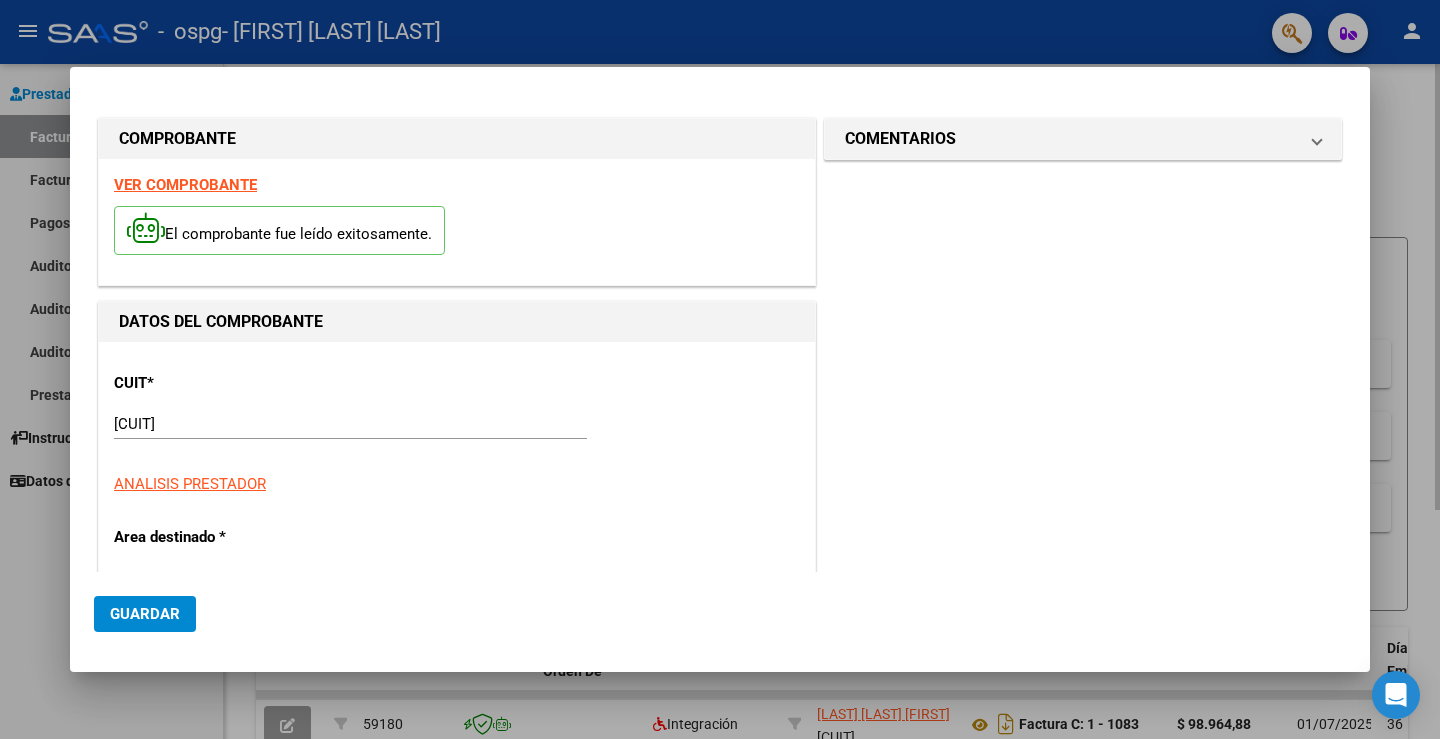 drag, startPoint x: 1422, startPoint y: 142, endPoint x: 1311, endPoint y: 116, distance: 114.00439 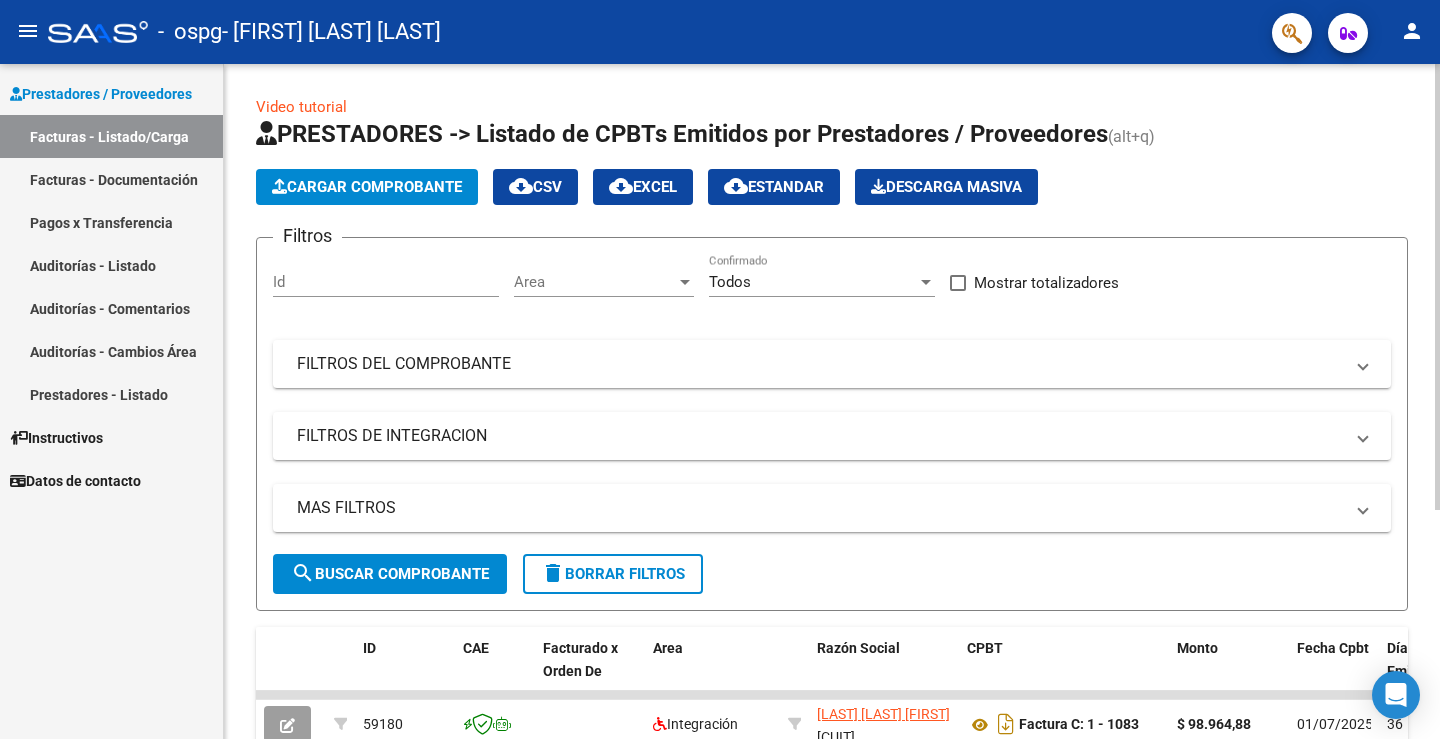 drag, startPoint x: 411, startPoint y: 166, endPoint x: 408, endPoint y: 181, distance: 15.297058 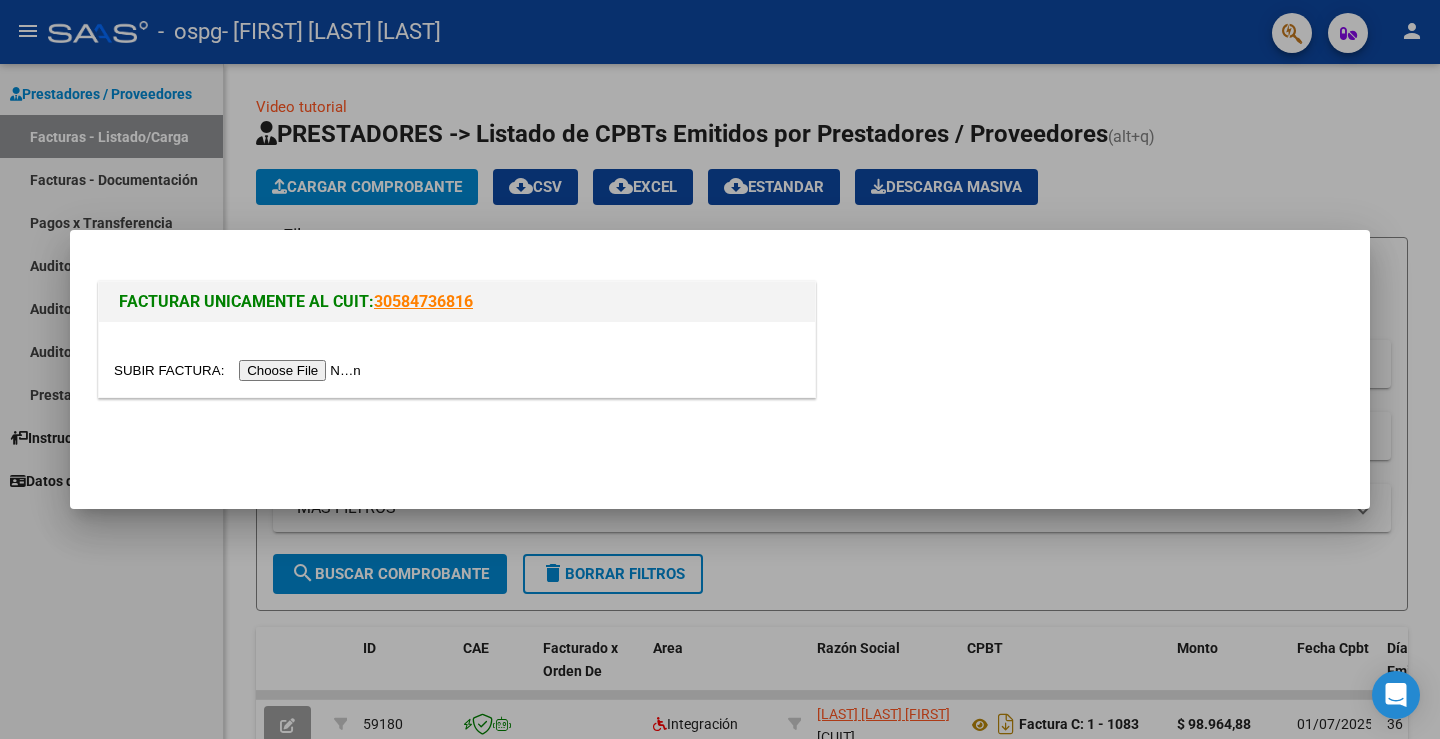 click at bounding box center (240, 370) 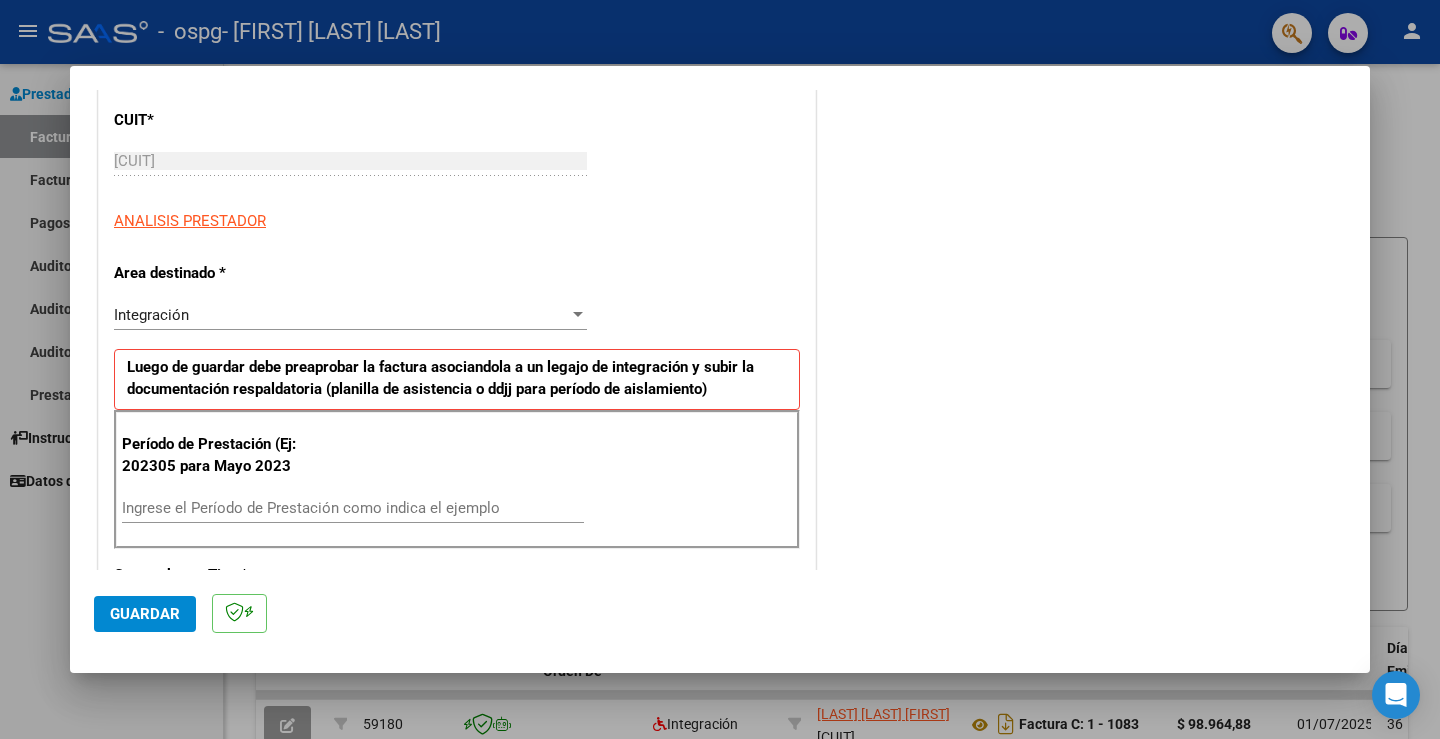 scroll, scrollTop: 300, scrollLeft: 0, axis: vertical 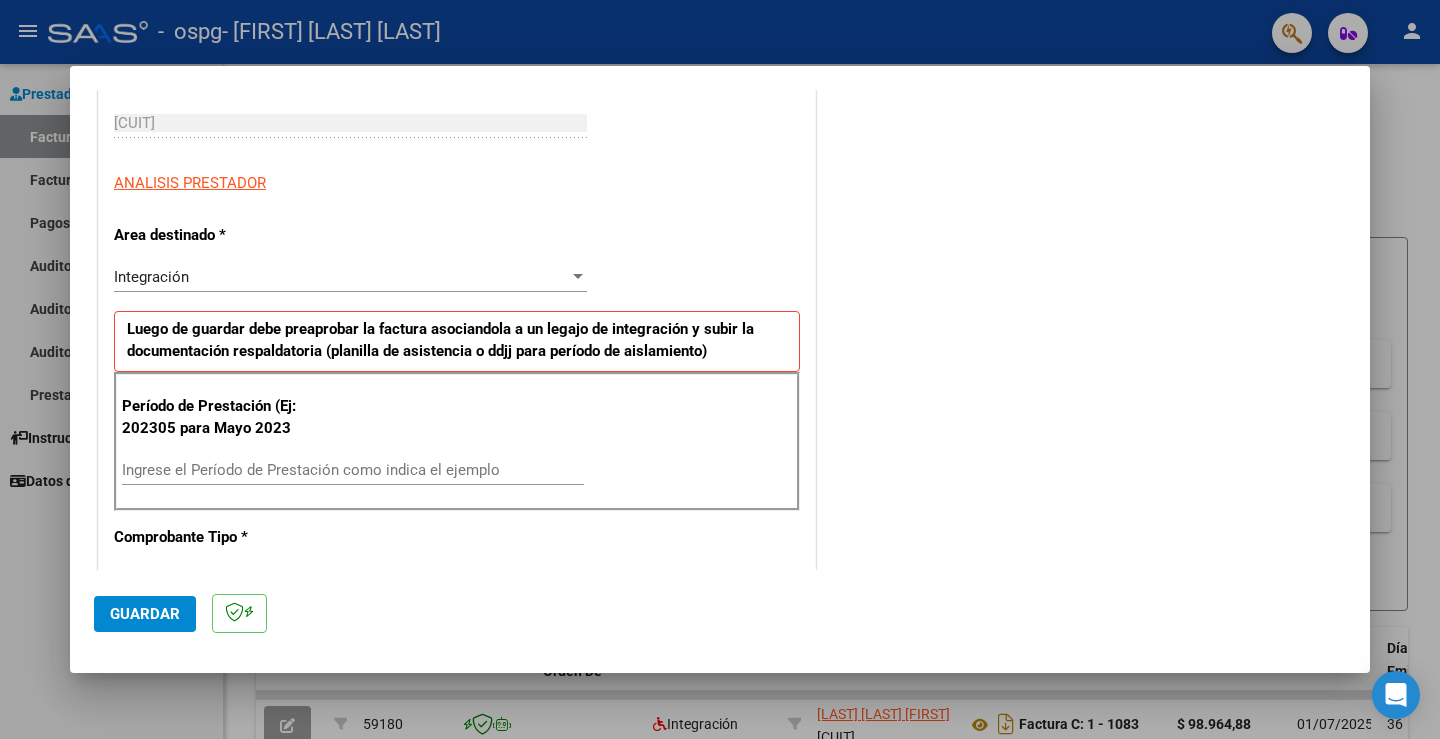 click on "Ingrese el Período de Prestación como indica el ejemplo" at bounding box center [353, 470] 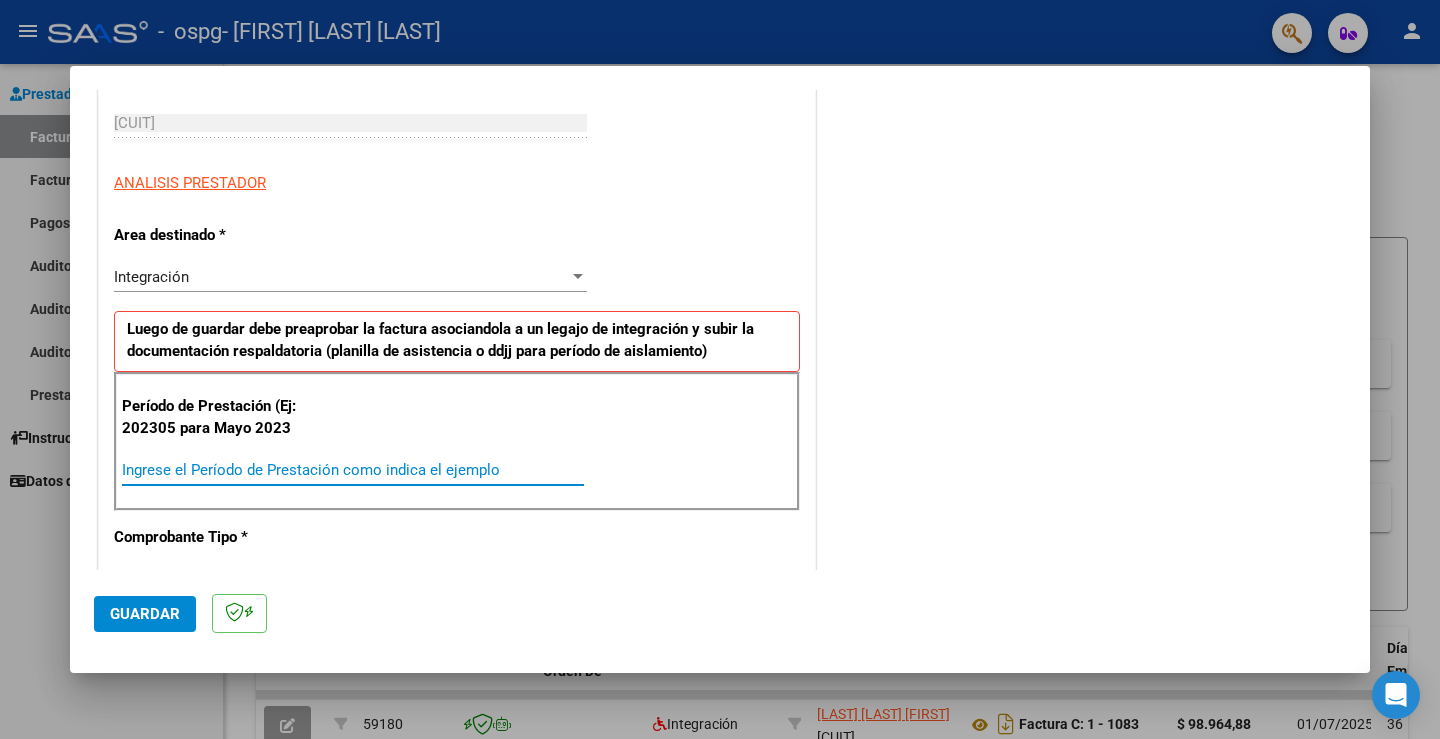 click on "Ingrese el Período de Prestación como indica el ejemplo" at bounding box center (353, 470) 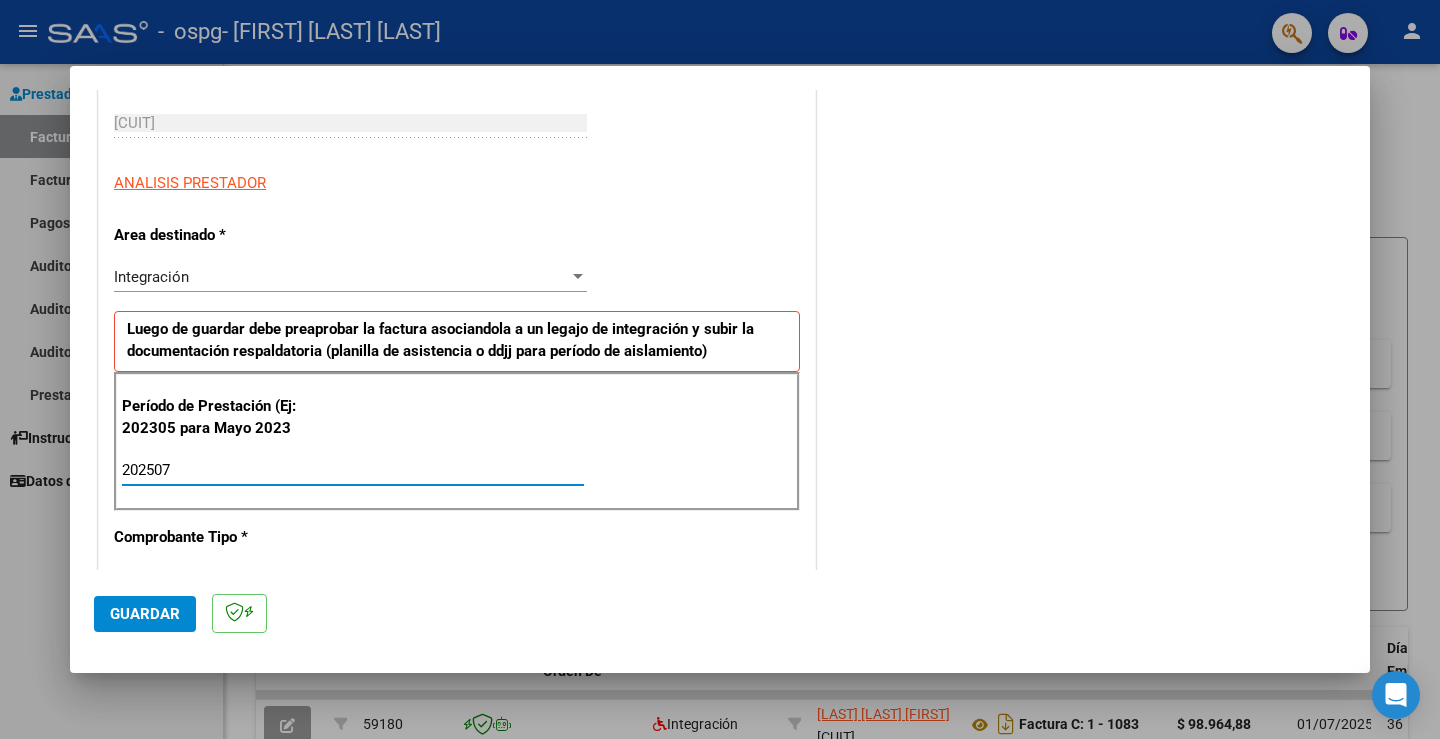 type on "202507" 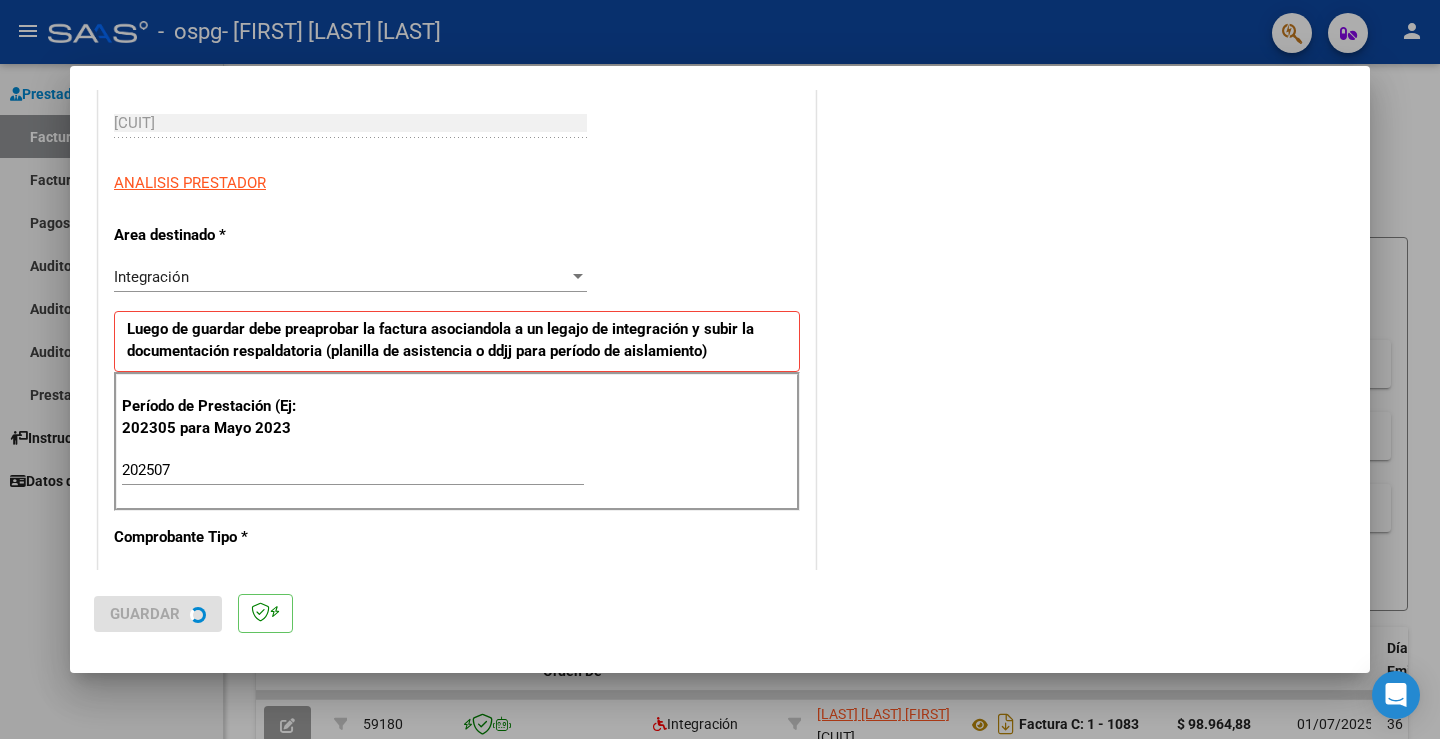scroll, scrollTop: 0, scrollLeft: 0, axis: both 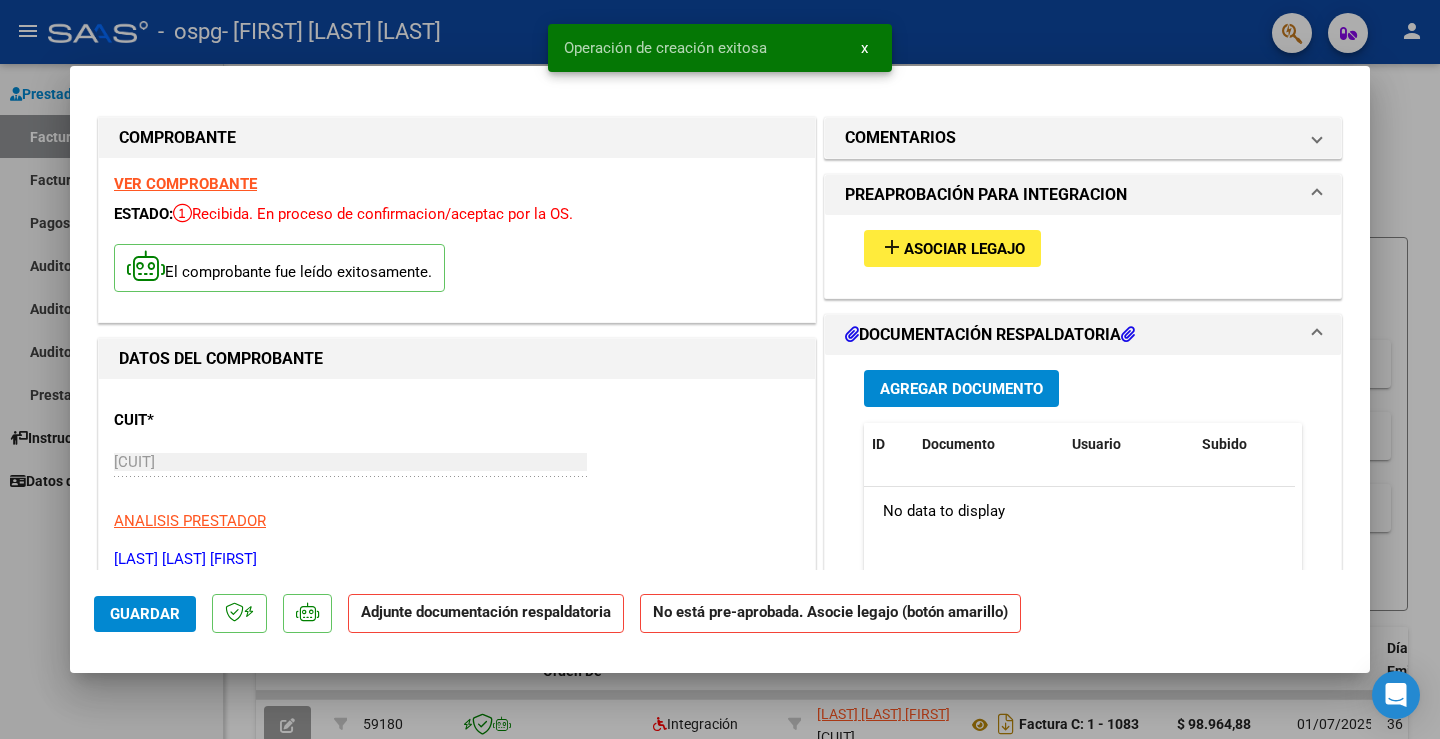 click on "add Asociar Legajo" at bounding box center [952, 248] 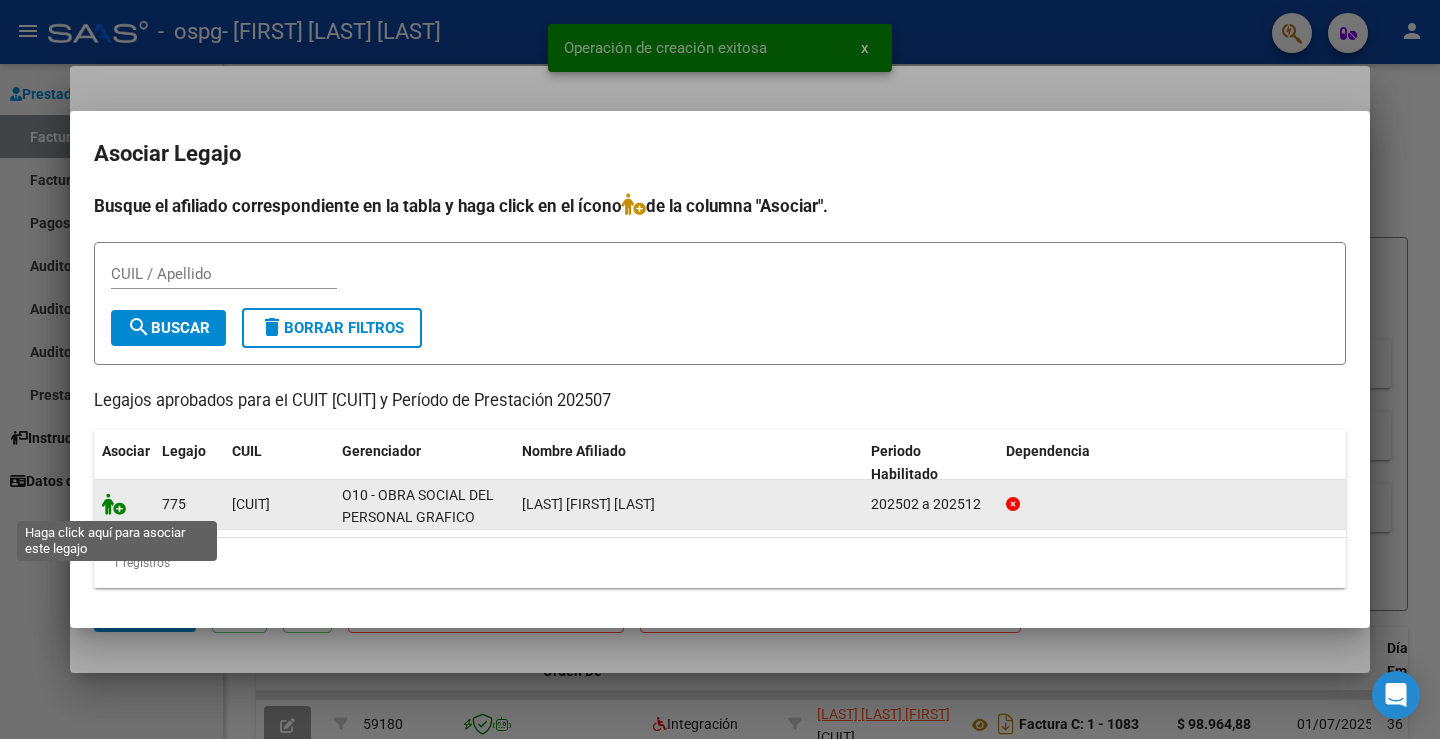 click 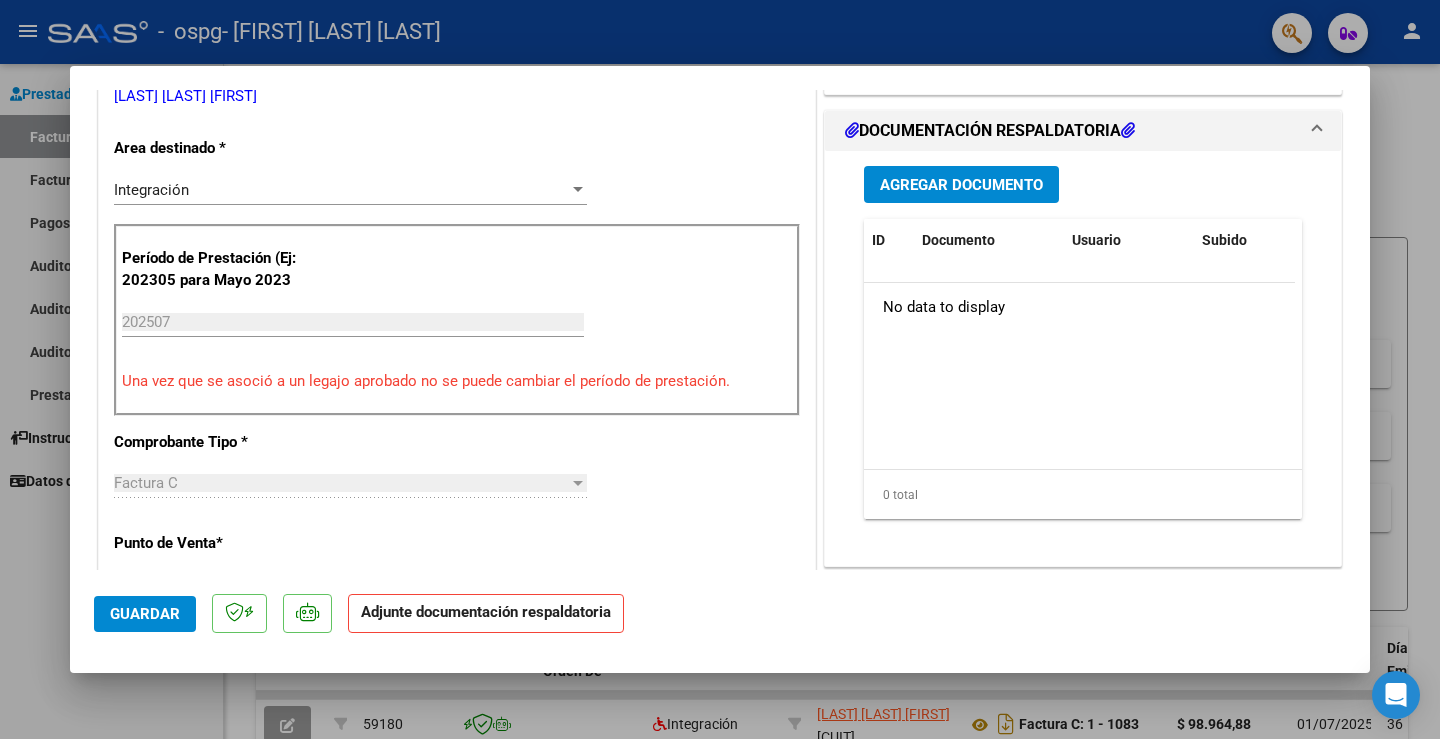 scroll, scrollTop: 500, scrollLeft: 0, axis: vertical 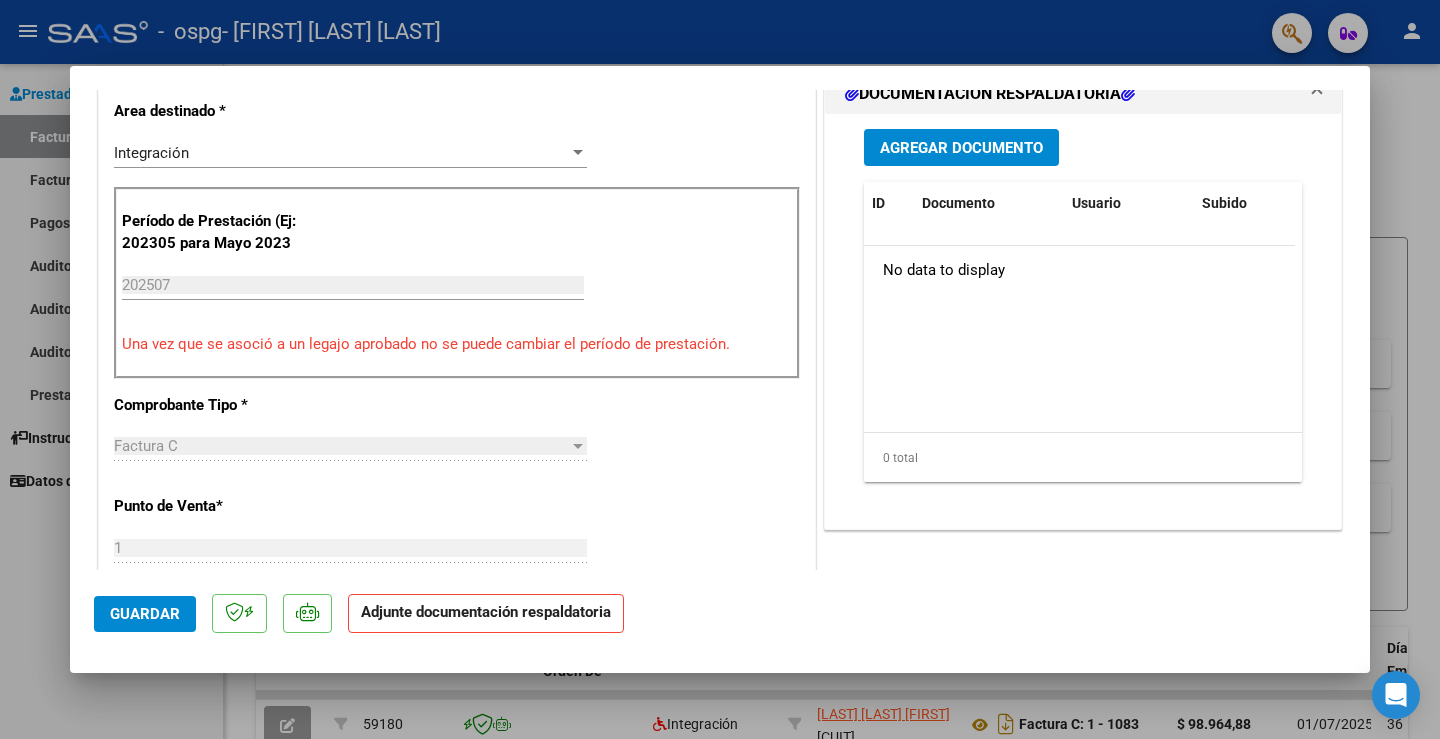 click on "Agregar Documento" at bounding box center (961, 148) 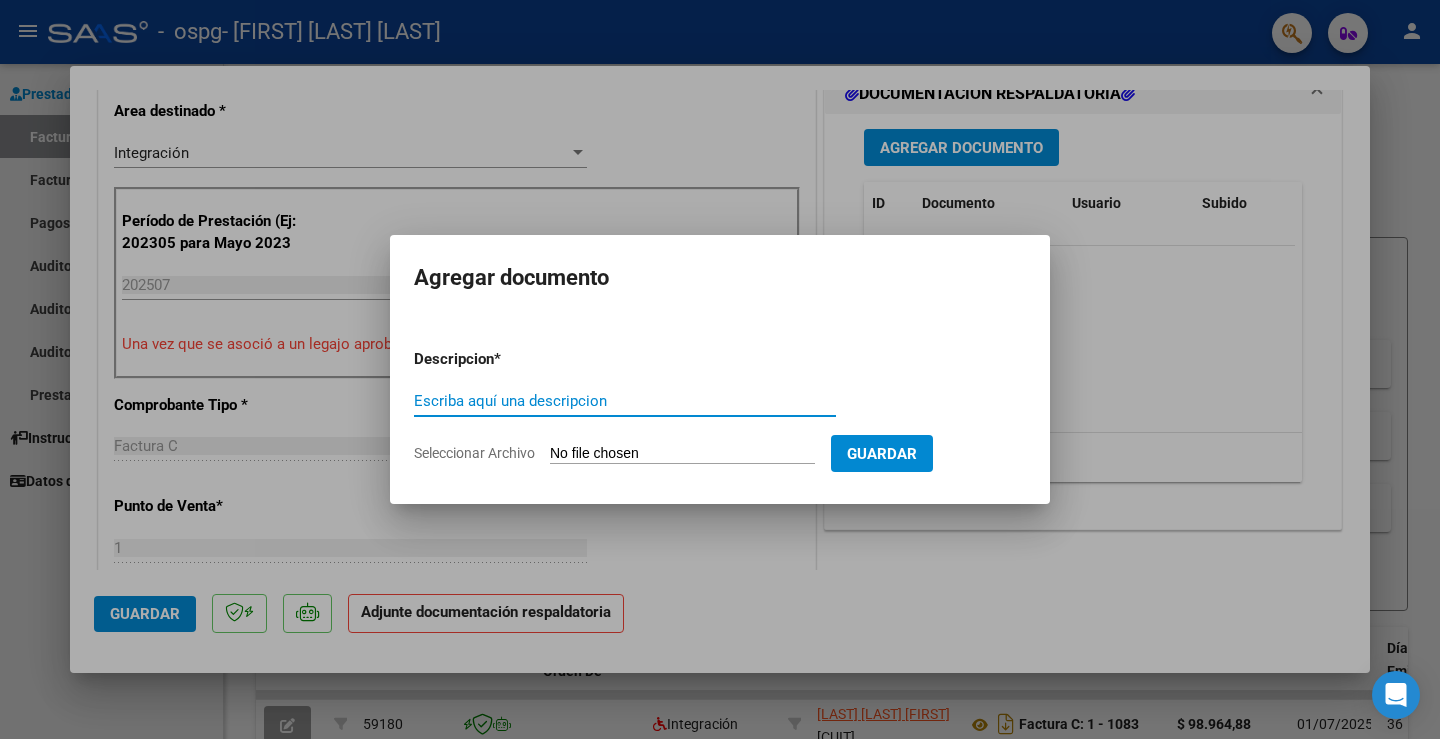 click on "Seleccionar Archivo" at bounding box center [682, 454] 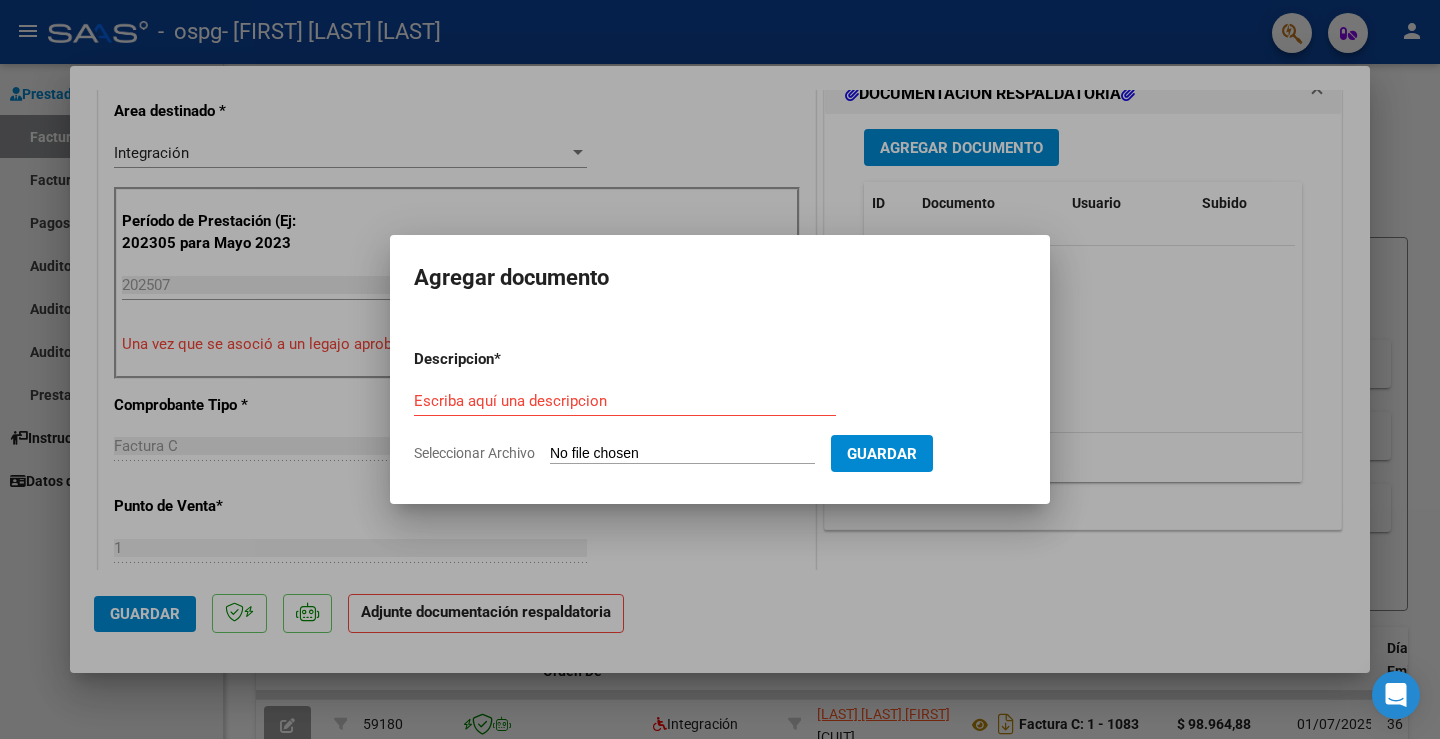 click on "Seleccionar Archivo" at bounding box center (682, 454) 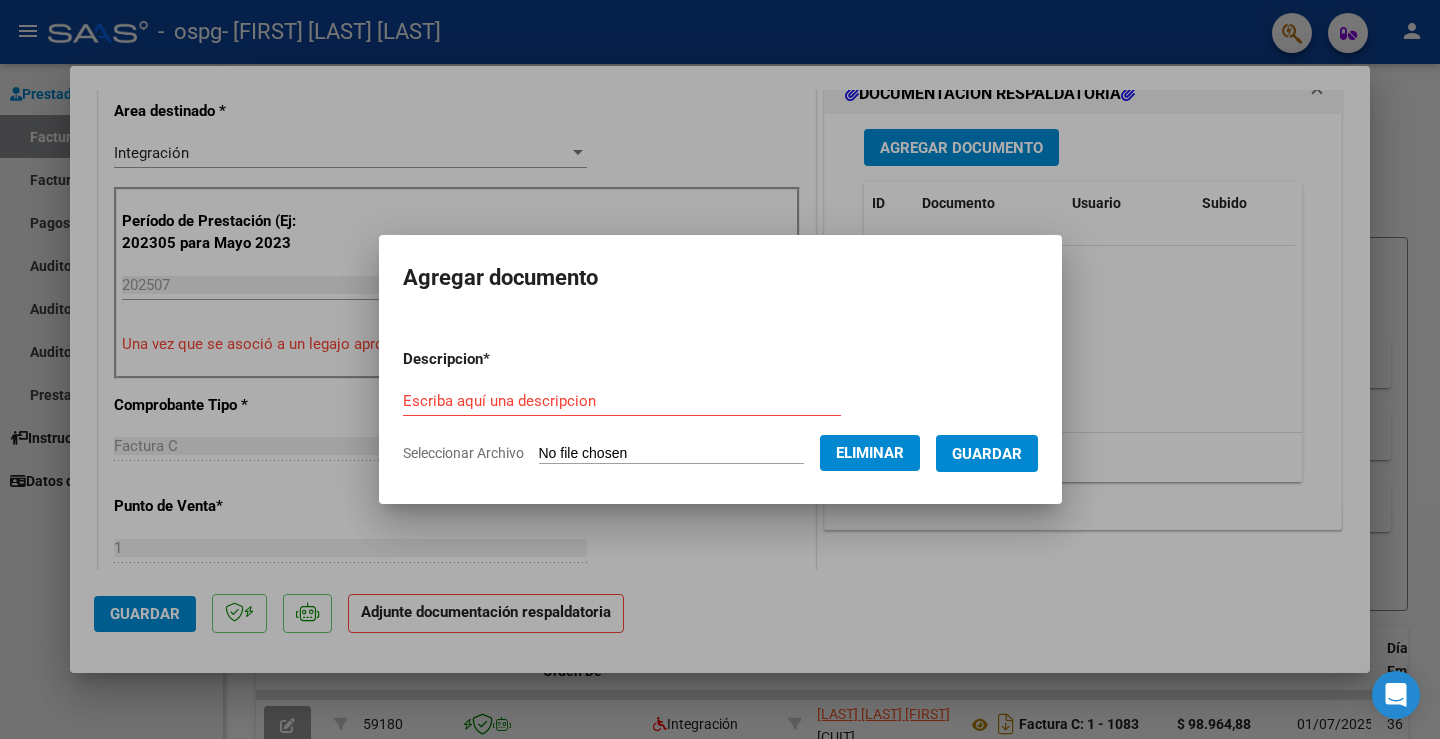 click on "Escriba aquí una descripcion" at bounding box center [622, 401] 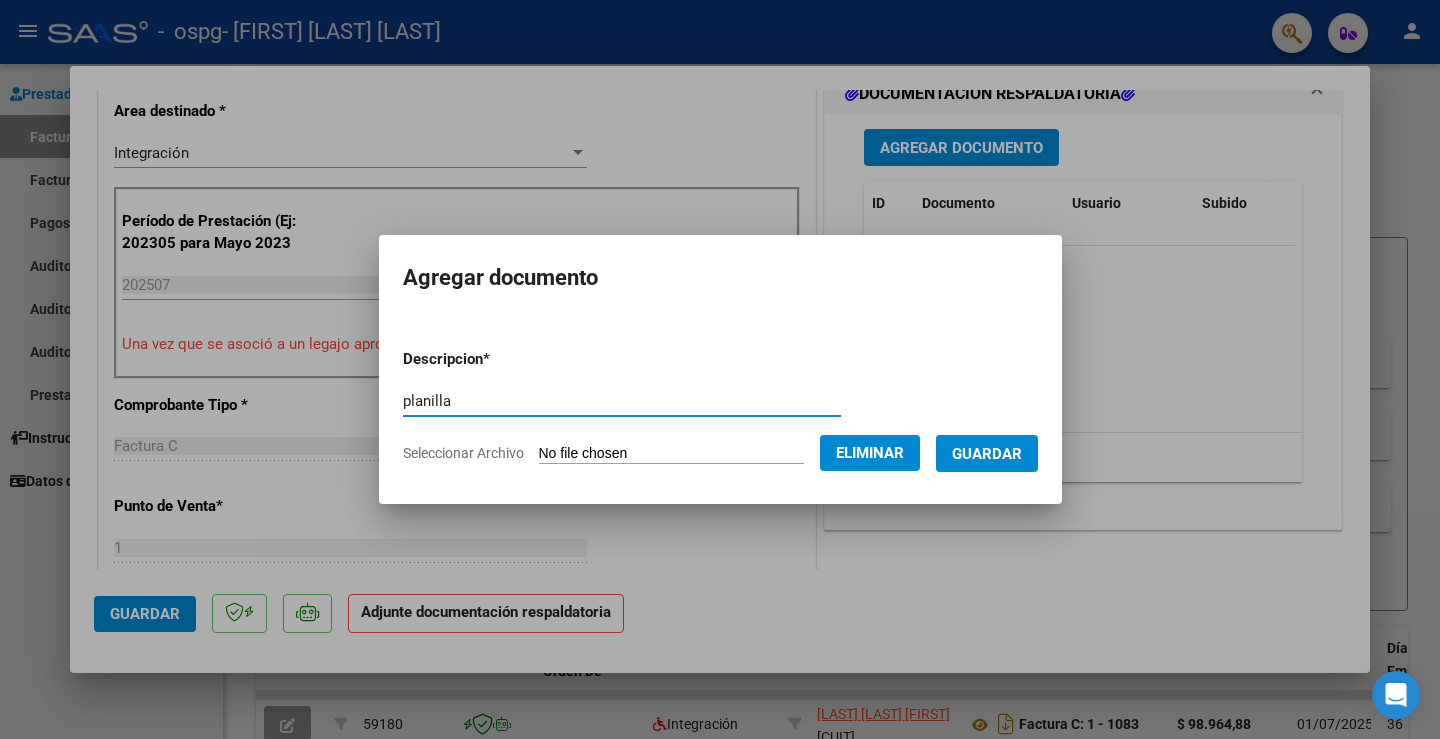 type on "planilla" 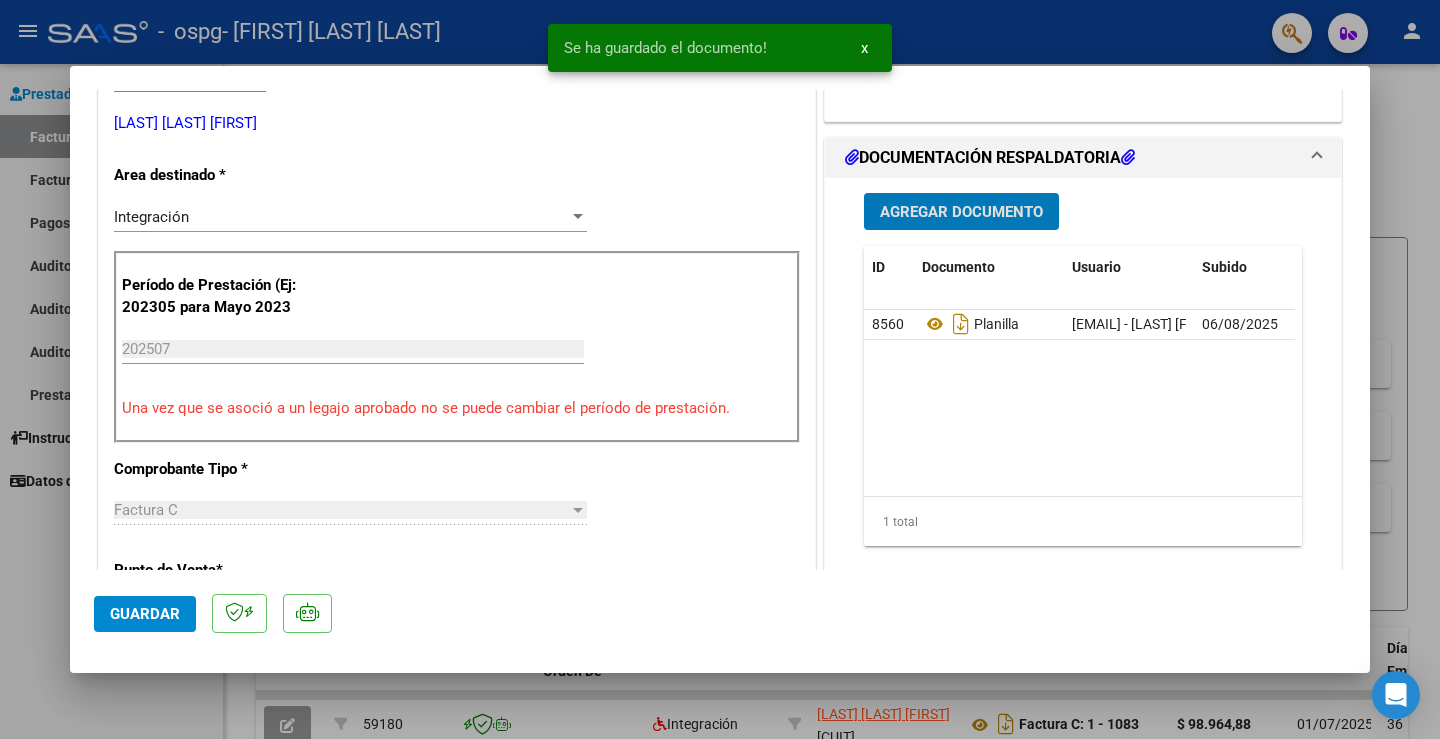 scroll, scrollTop: 400, scrollLeft: 0, axis: vertical 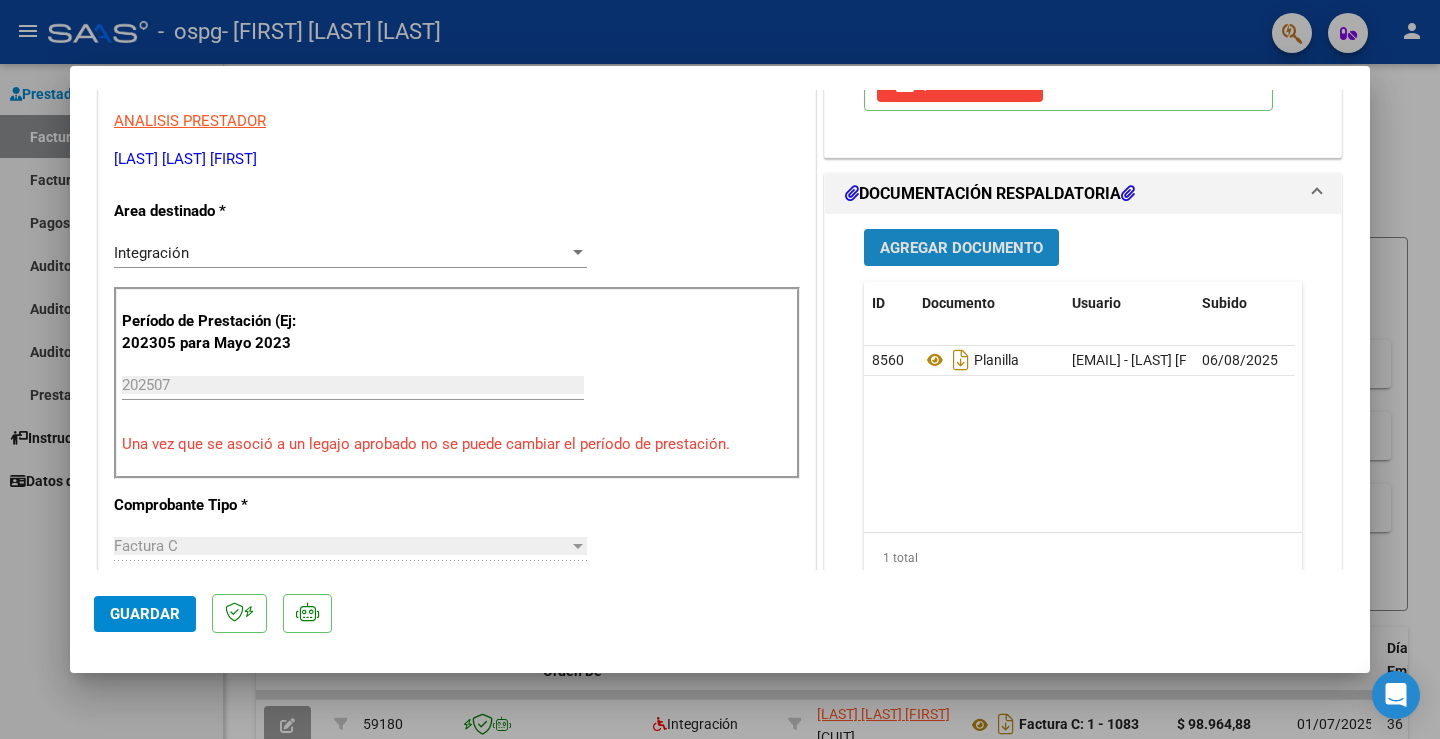 click on "Agregar Documento" at bounding box center [961, 248] 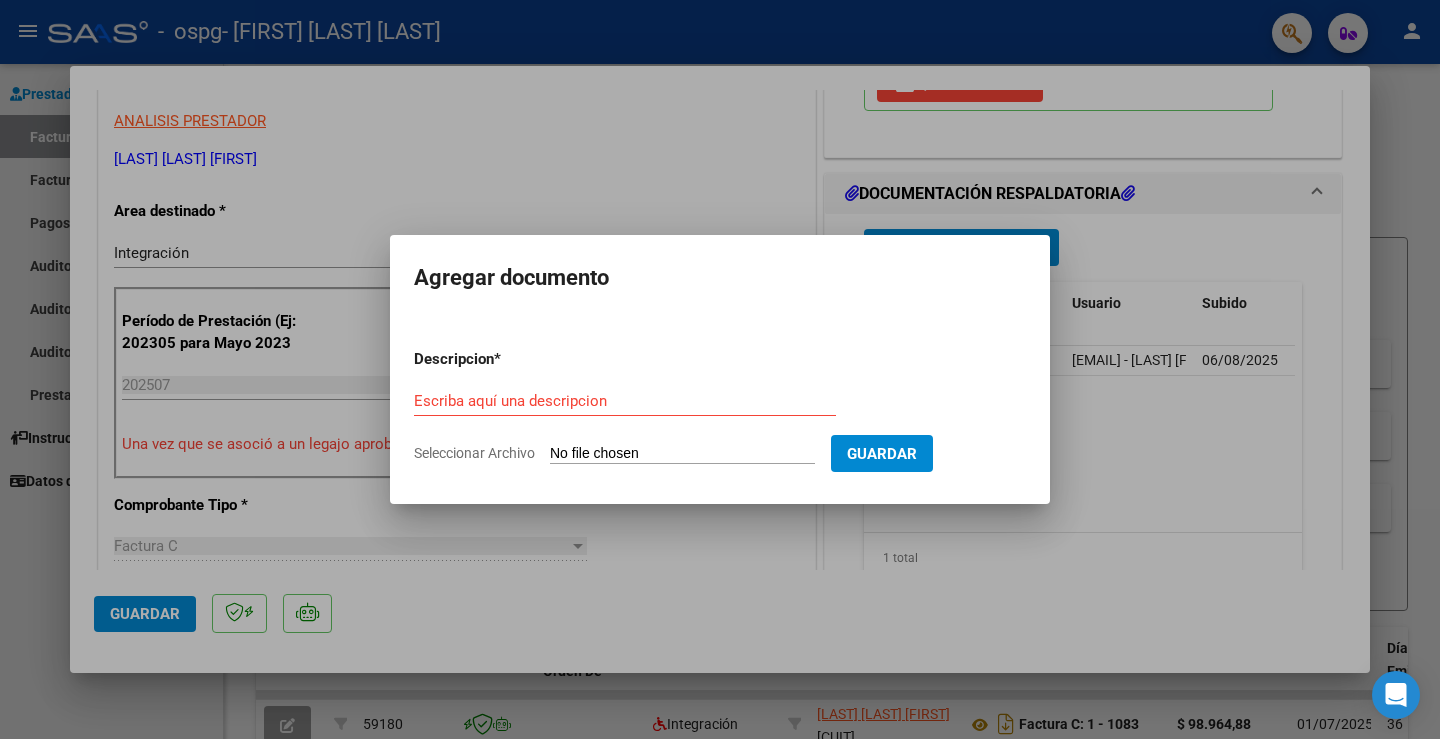 click at bounding box center [720, 369] 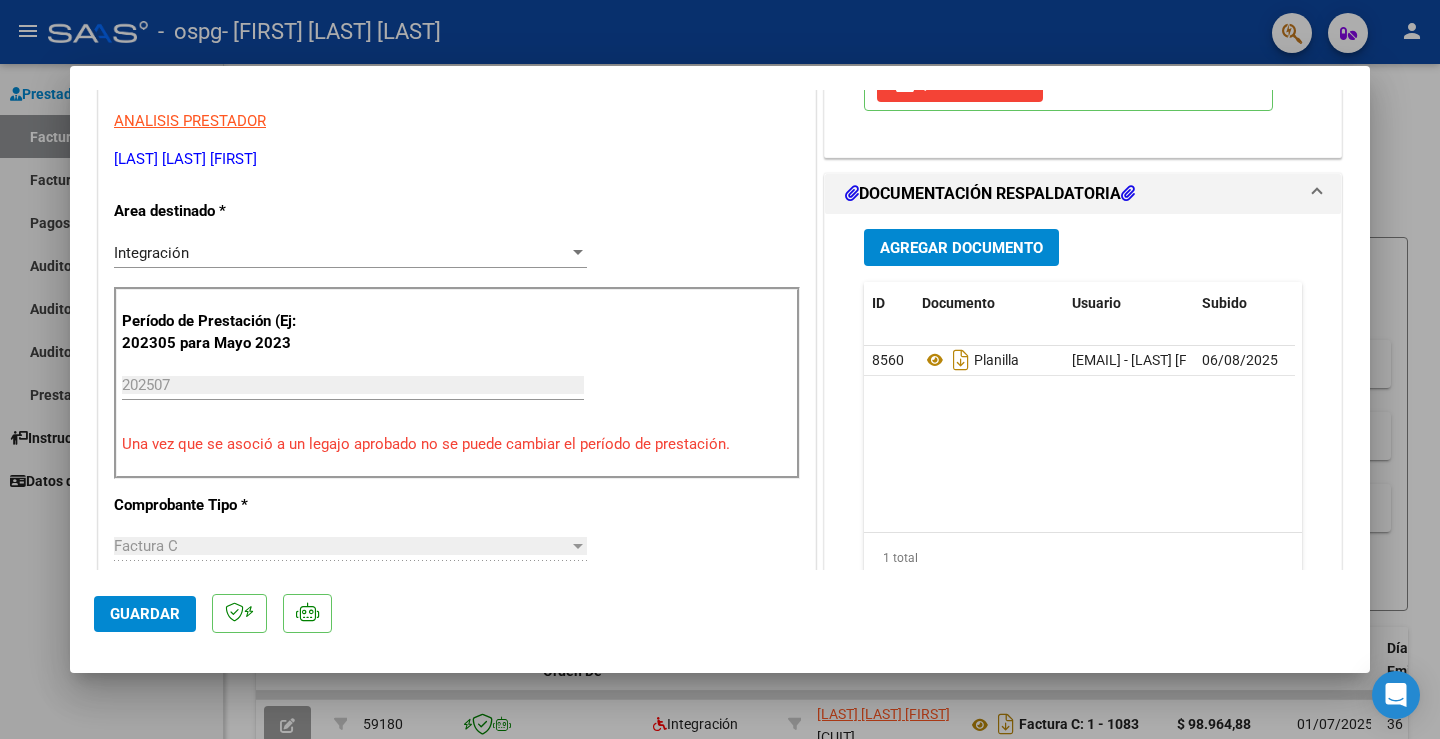 click on "Guardar" 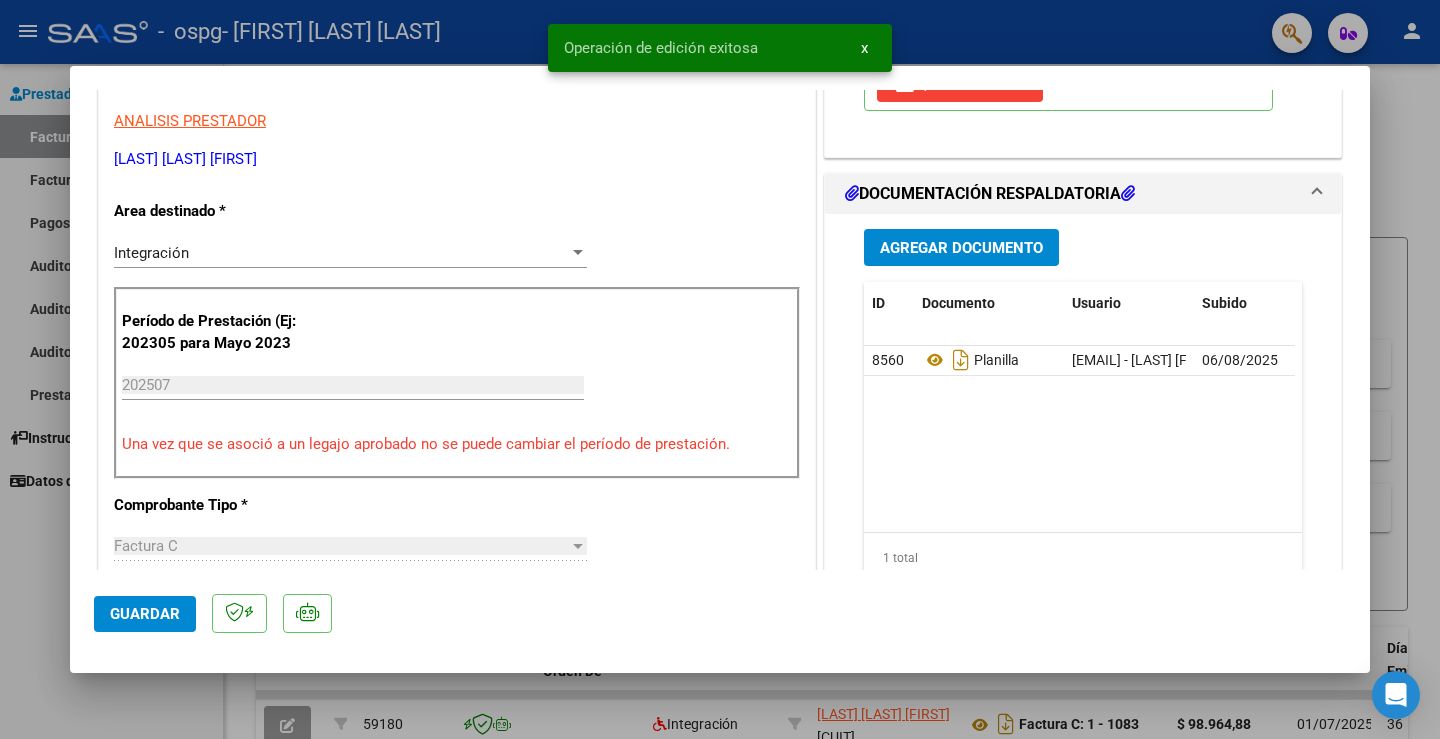 click on "Guardar" 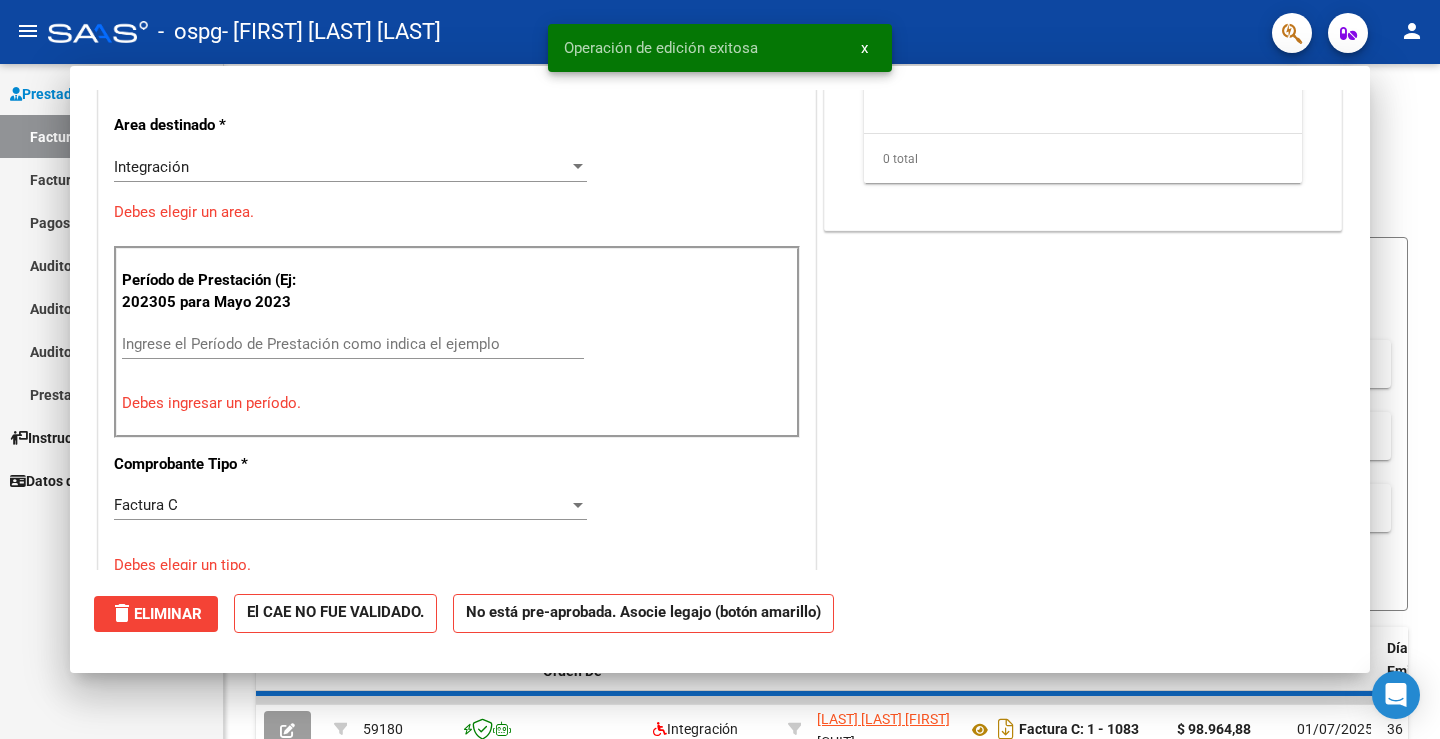 scroll, scrollTop: 339, scrollLeft: 0, axis: vertical 